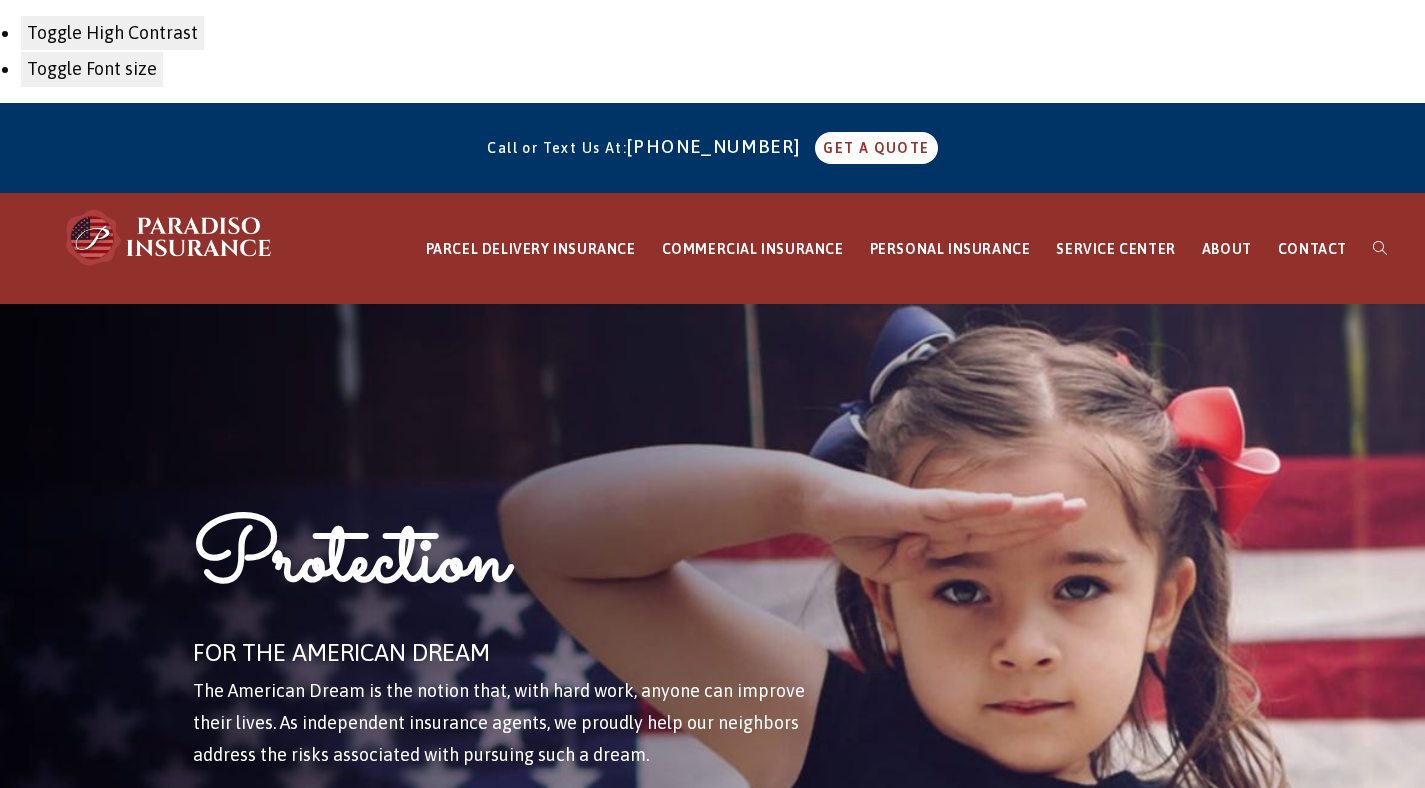 scroll, scrollTop: 0, scrollLeft: 0, axis: both 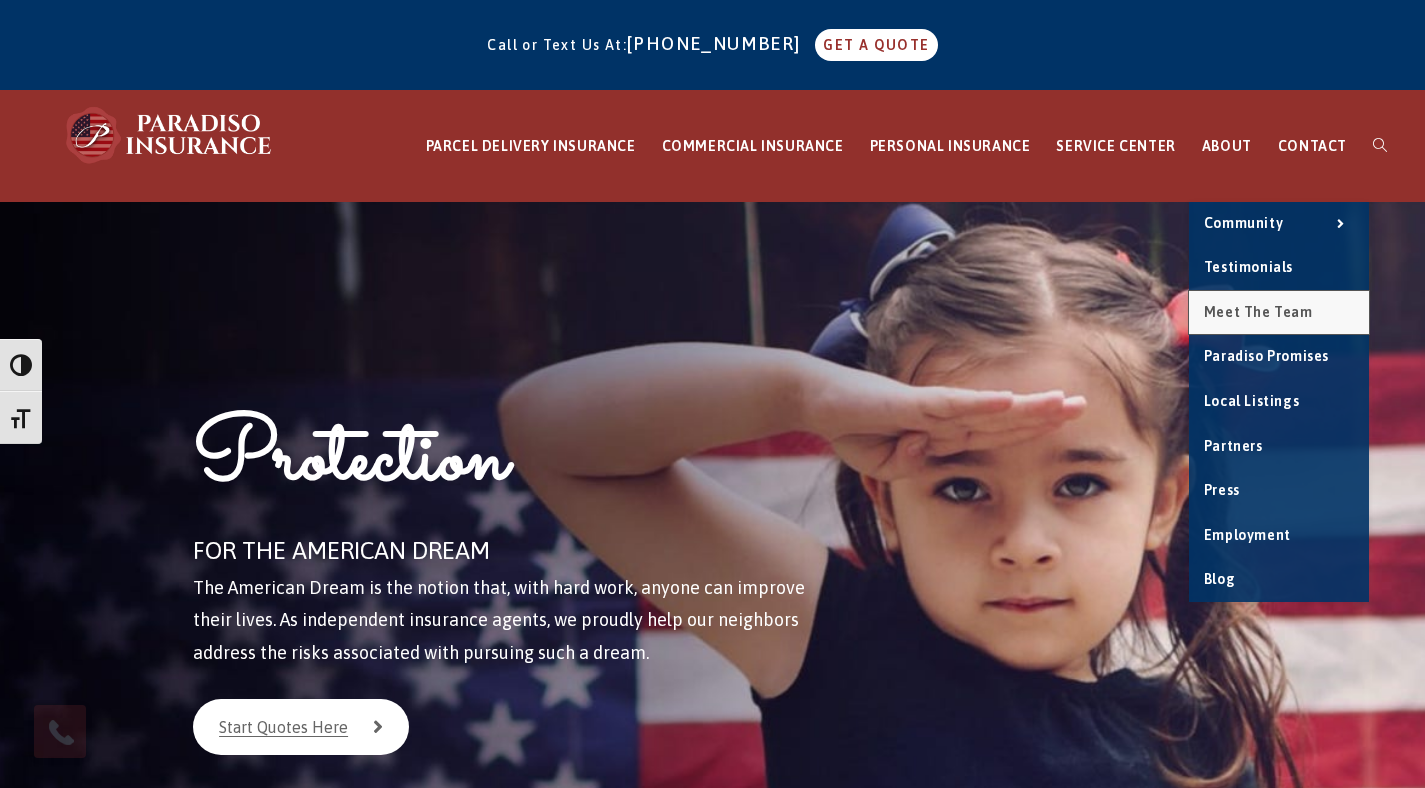 click on "Meet the Team" at bounding box center [1258, 312] 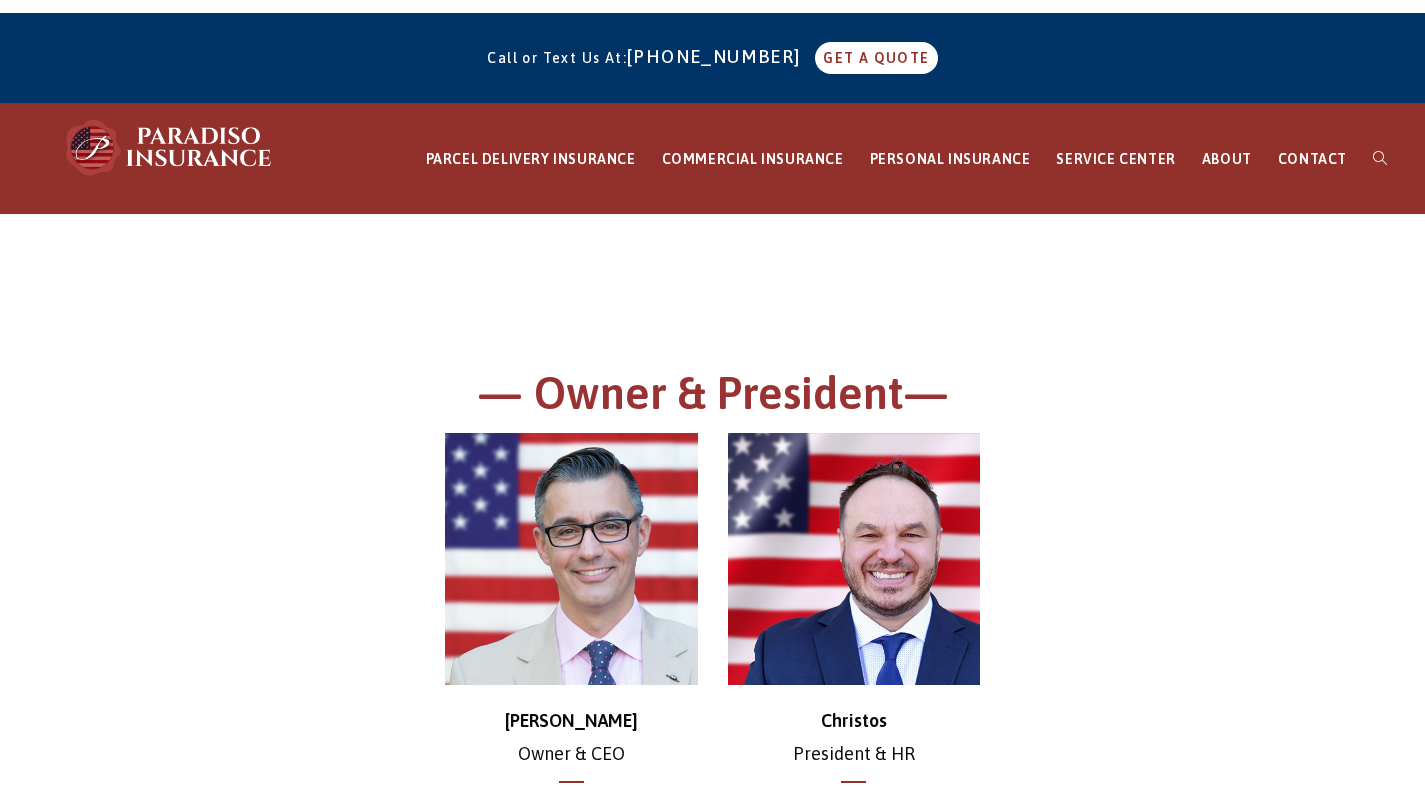 scroll, scrollTop: 317, scrollLeft: 0, axis: vertical 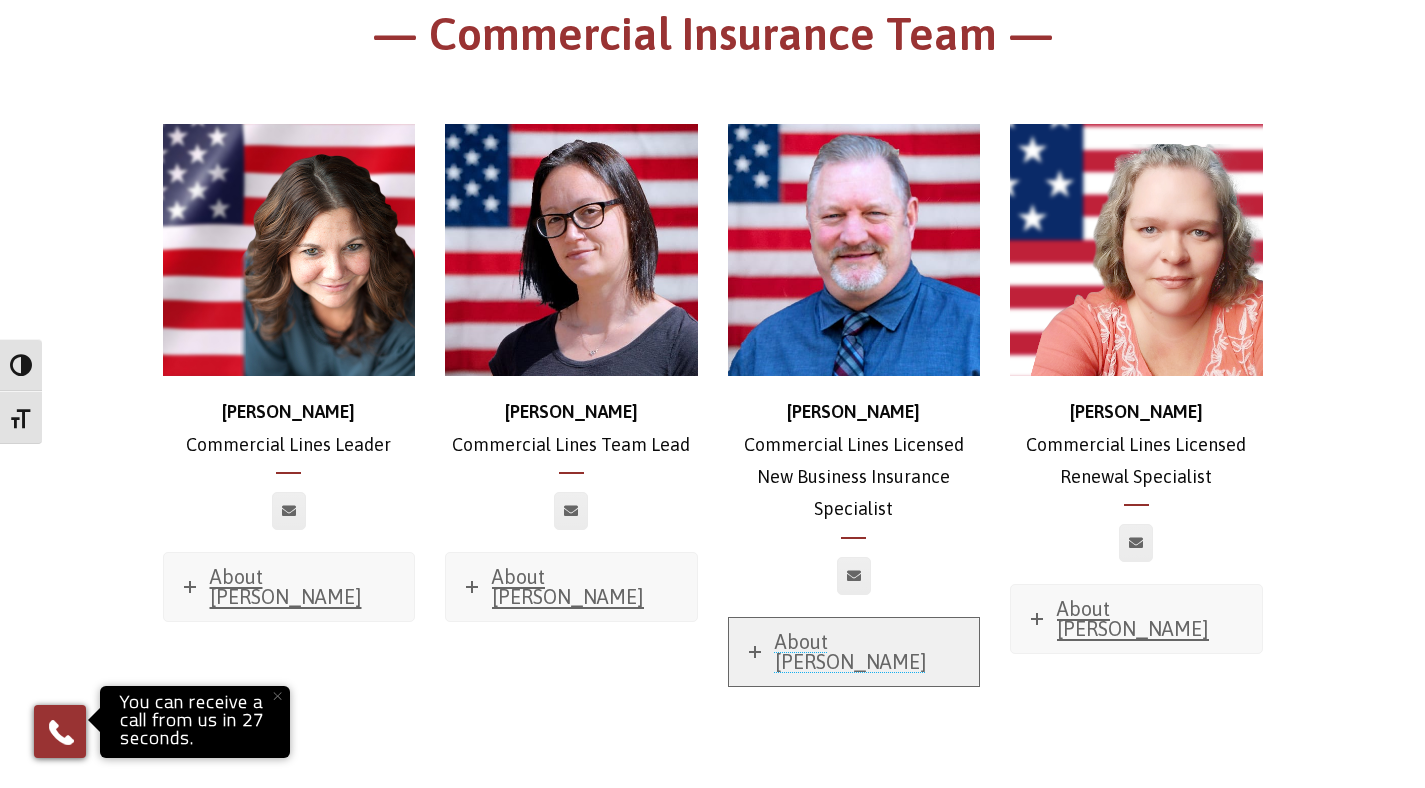 click on "About [PERSON_NAME]" at bounding box center (851, 651) 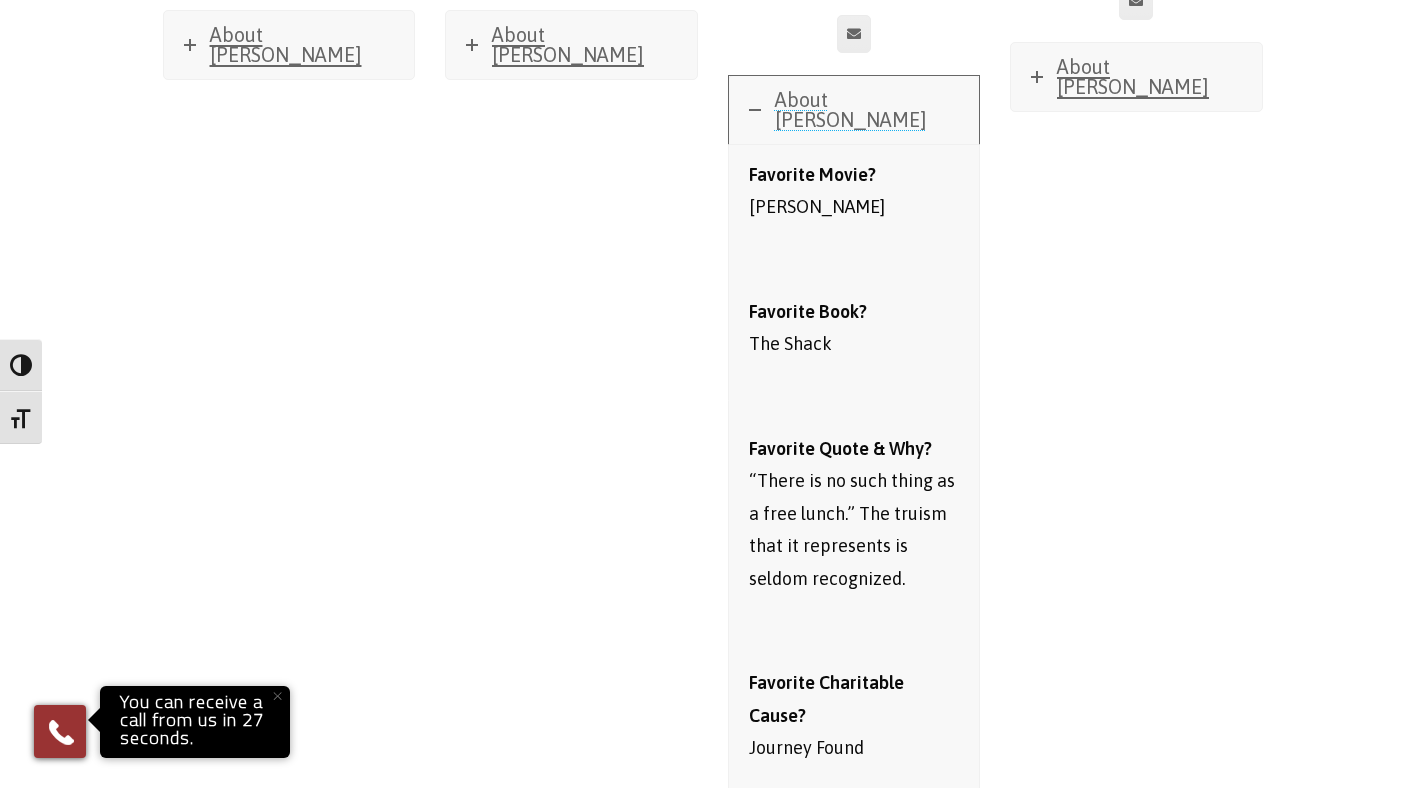scroll, scrollTop: 1529, scrollLeft: 0, axis: vertical 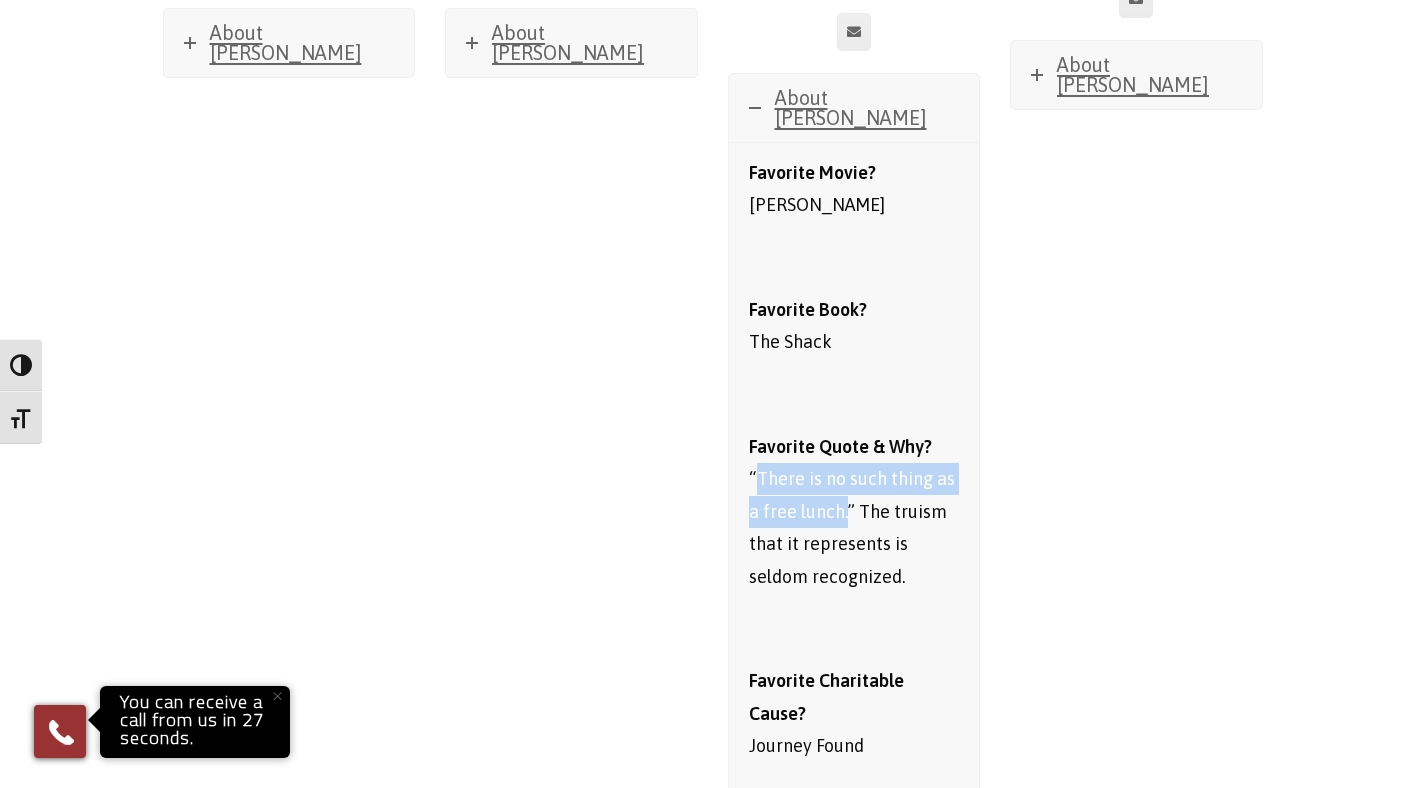 drag, startPoint x: 757, startPoint y: 434, endPoint x: 845, endPoint y: 461, distance: 92.0489 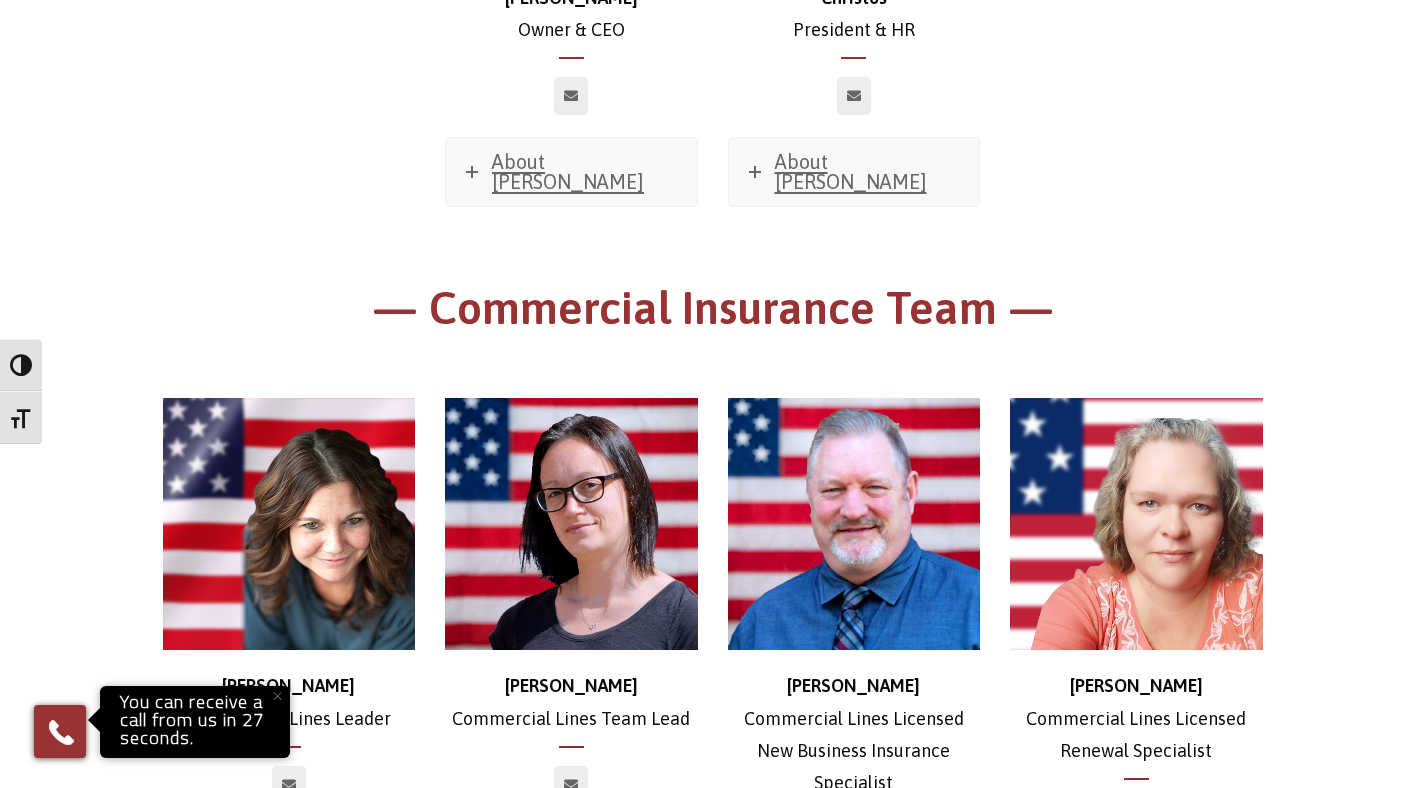 scroll, scrollTop: 187, scrollLeft: 0, axis: vertical 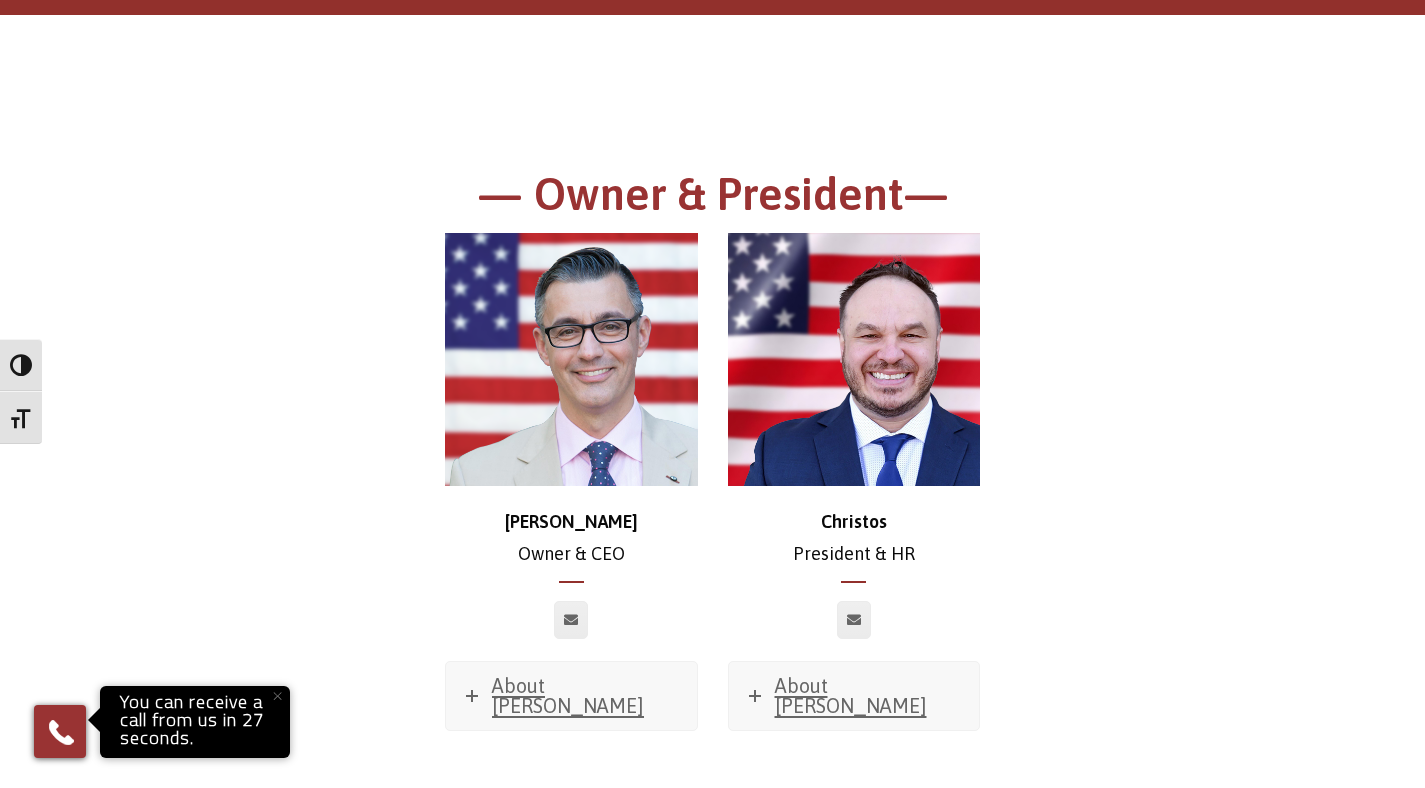 drag, startPoint x: 623, startPoint y: 552, endPoint x: 549, endPoint y: 520, distance: 80.622574 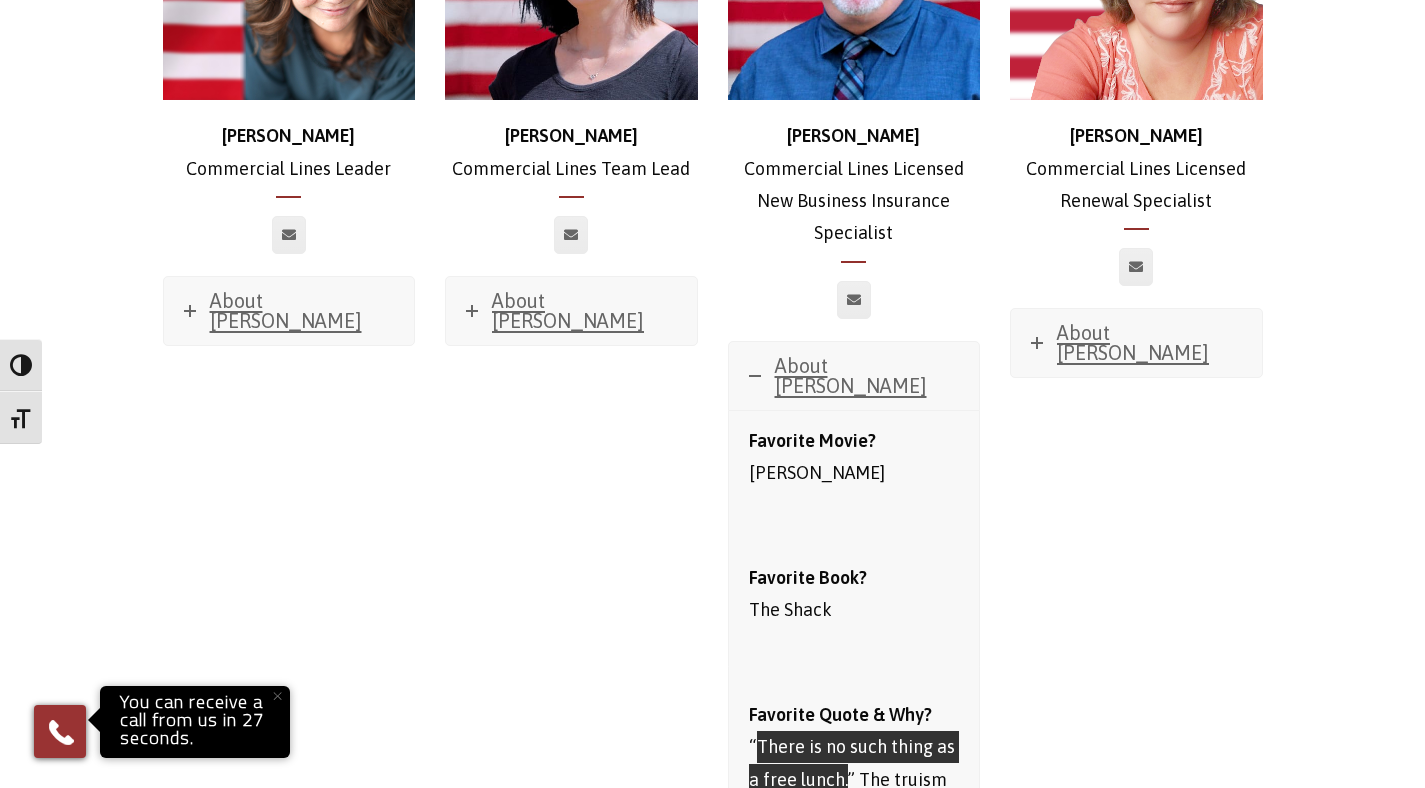scroll, scrollTop: 1047, scrollLeft: 0, axis: vertical 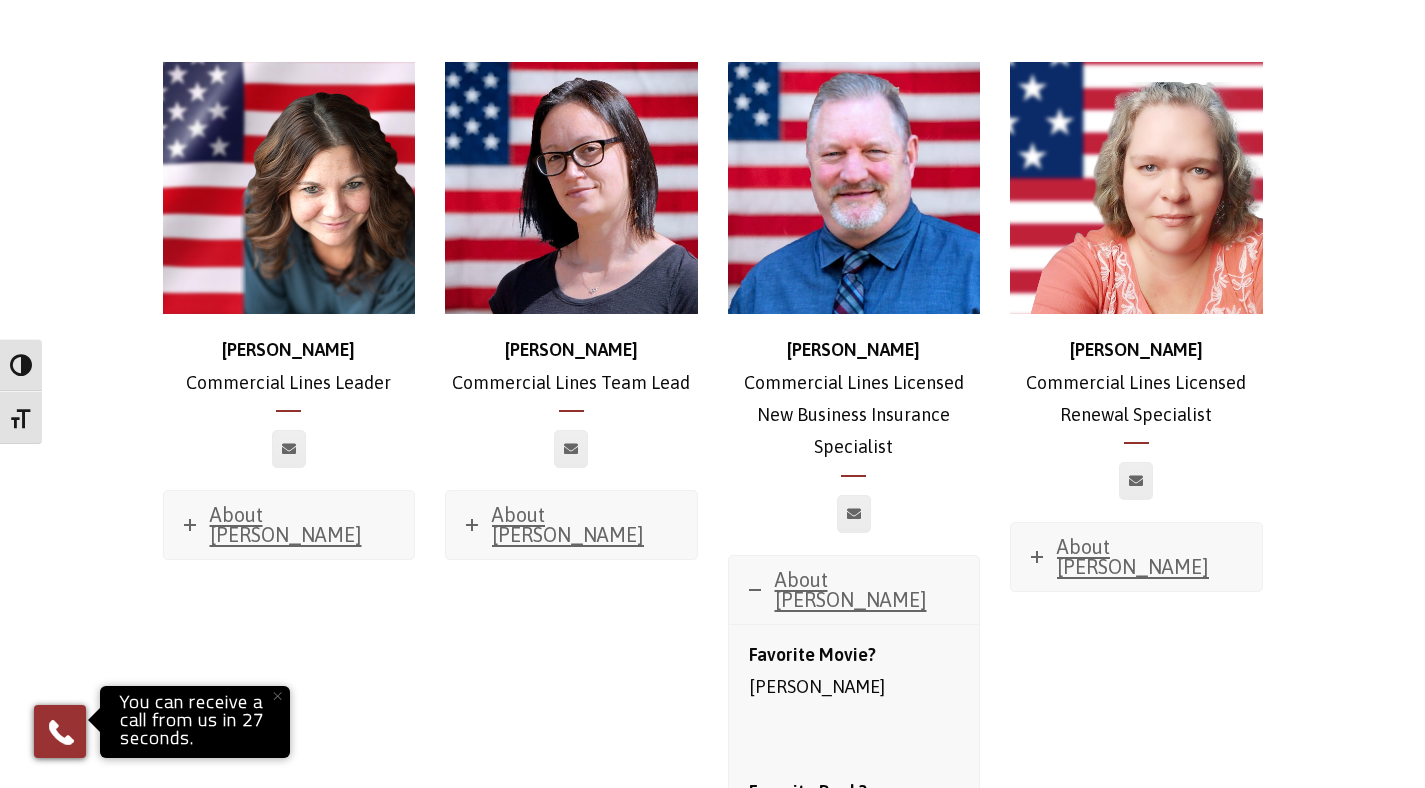 drag, startPoint x: 577, startPoint y: 367, endPoint x: 440, endPoint y: 373, distance: 137.13132 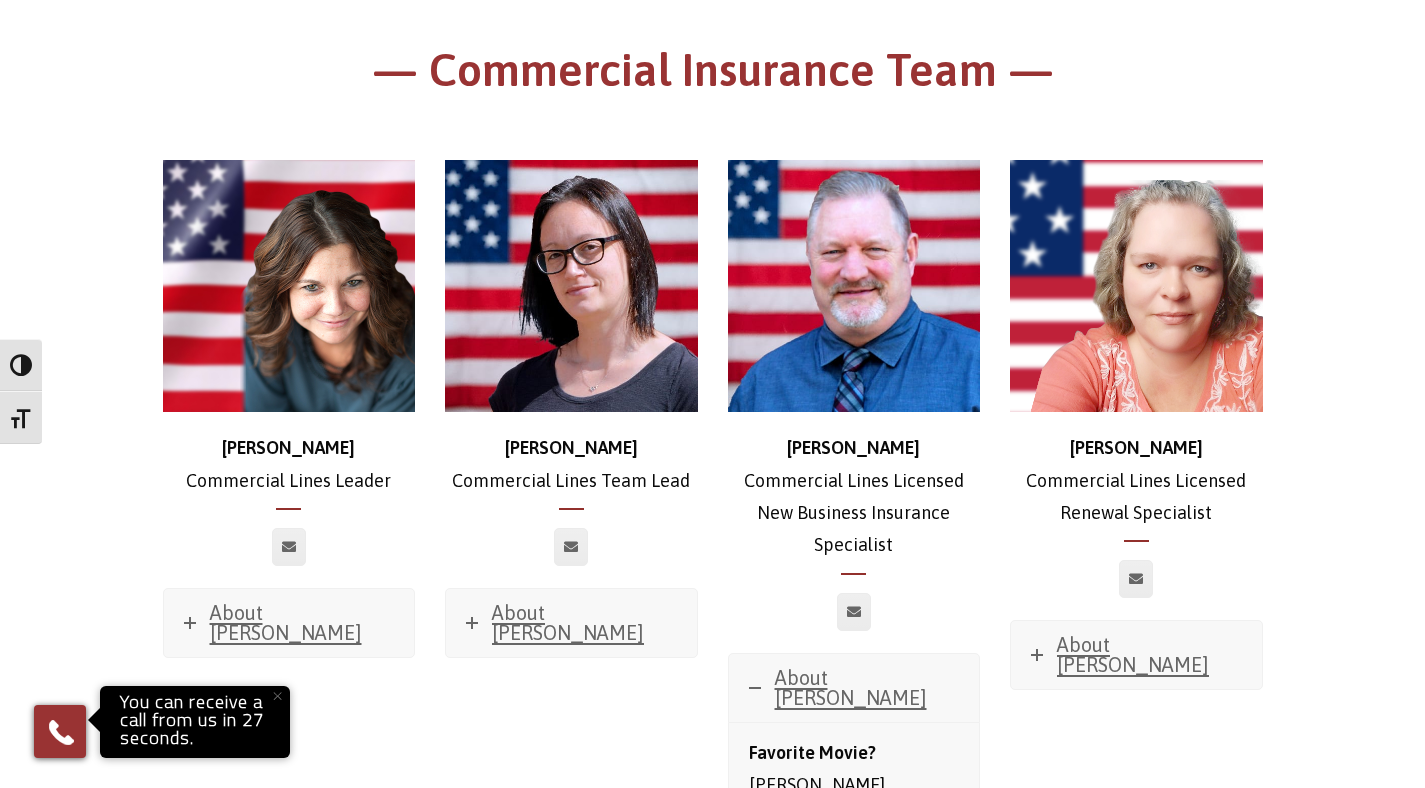 scroll, scrollTop: 937, scrollLeft: 0, axis: vertical 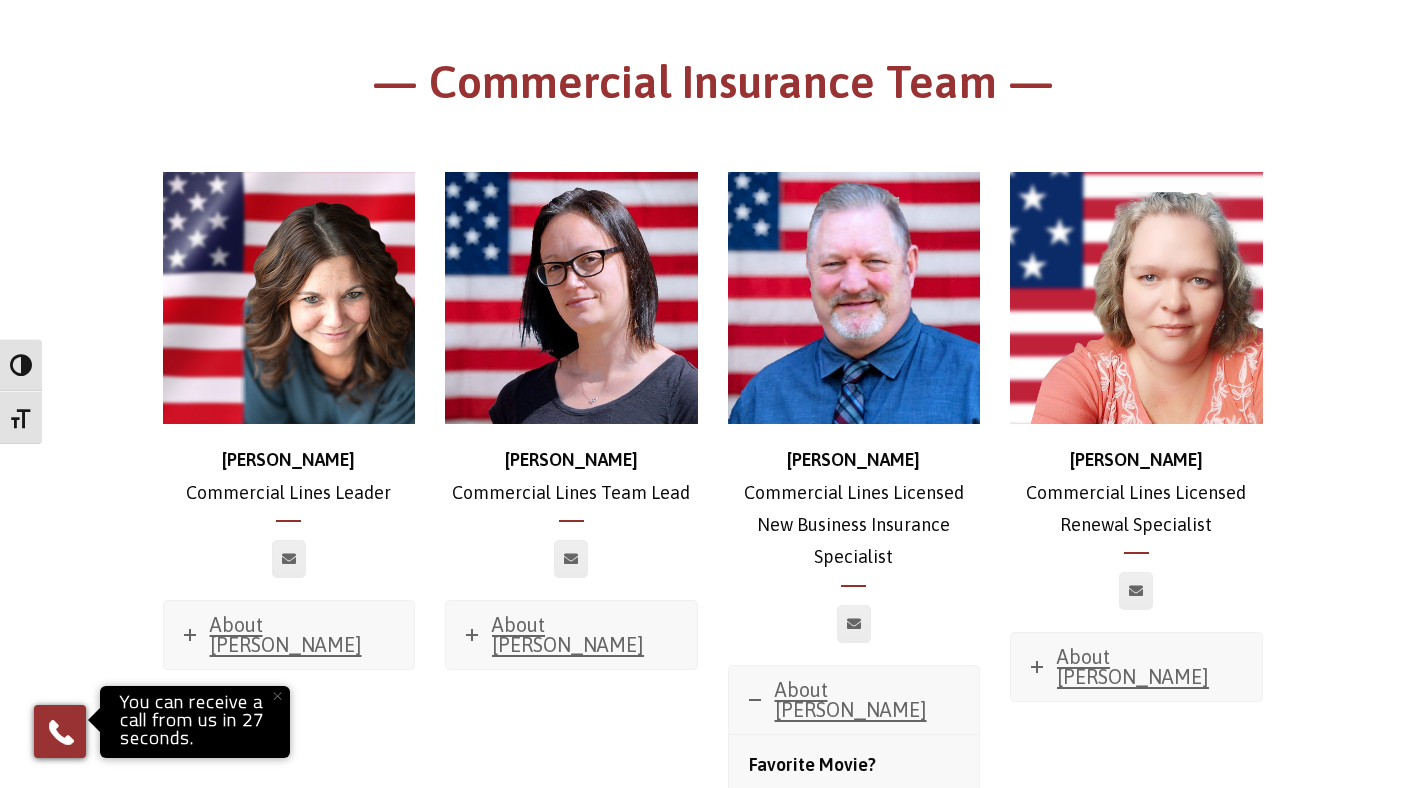 click on "Meet The Team
— Owner & President—
[PERSON_NAME] & CEO
About [PERSON_NAME]
Favorite Movie?
Sweet Home [US_STATE]
Favorite Music Author?
[PERSON_NAME]
Favorite Quote & Why?
“Be the change you want to see in the world.” It speaks for itself.
Favorite Charitable Cause?
Journey Found
Favorite sports team?
The [US_STATE] Yankees
[PERSON_NAME]
President & HR
About Christos
Favorite Movie?
Weekend at [GEOGRAPHIC_DATA]’s
Favorite Book?
Unreasonable Hospitality
Favorite Quote?
“If you can dream it, you can do it” – [PERSON_NAME]. I feel we as people can literally accomplish anything we put our mind to, anything.
Favorite Charitable Cause?
[GEOGRAPHIC_DATA]
Favorite sports team?" at bounding box center (712, 5644) 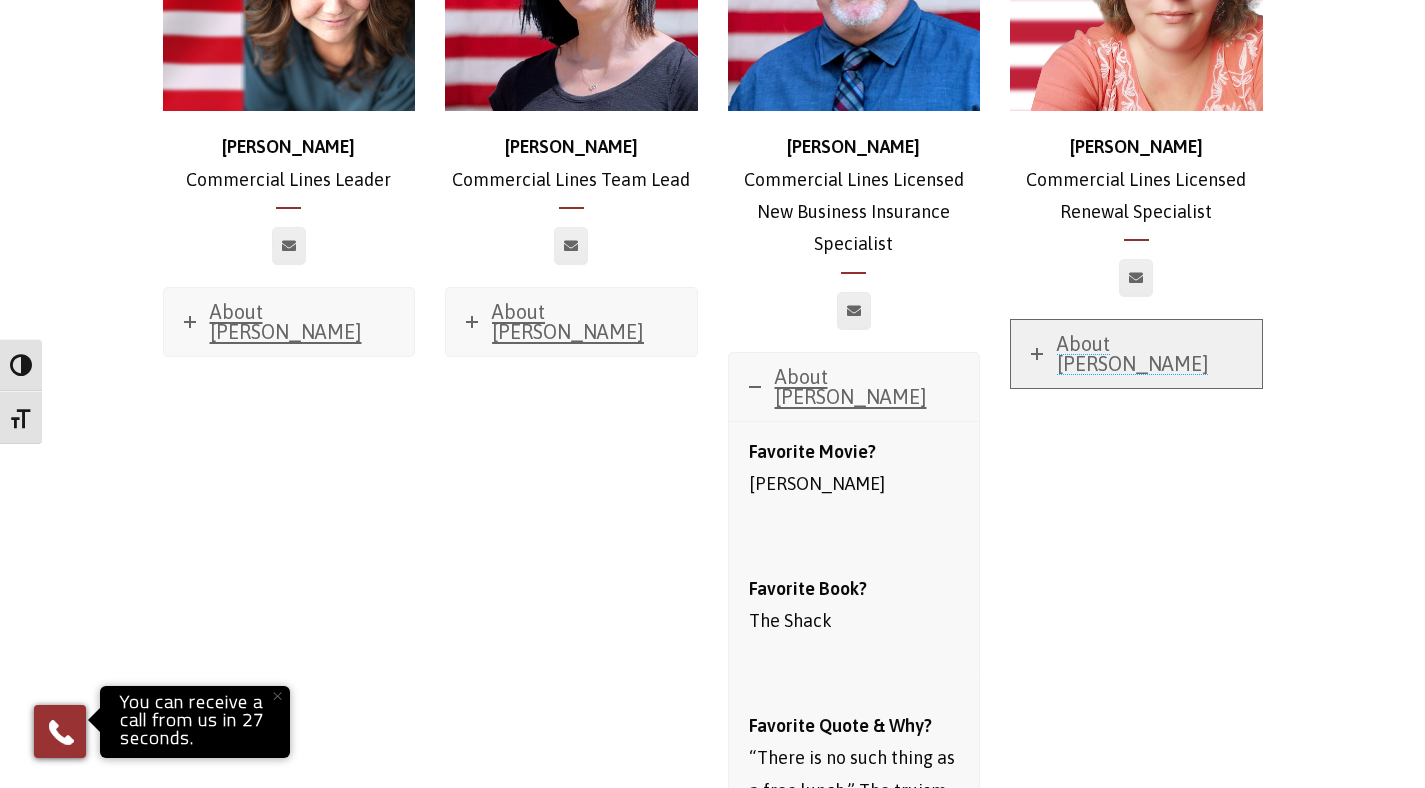 click on "About [PERSON_NAME]" at bounding box center [1133, 353] 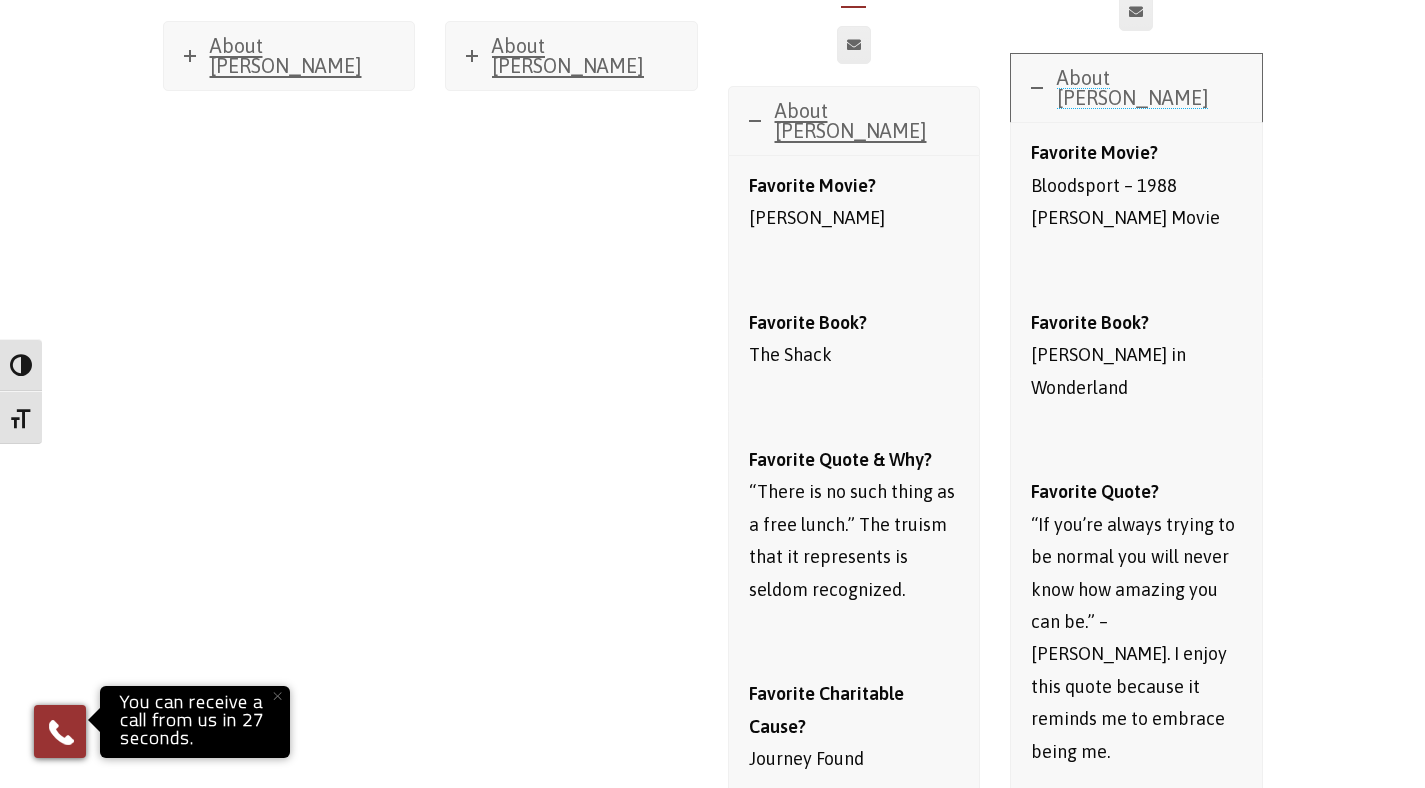 scroll, scrollTop: 1559, scrollLeft: 0, axis: vertical 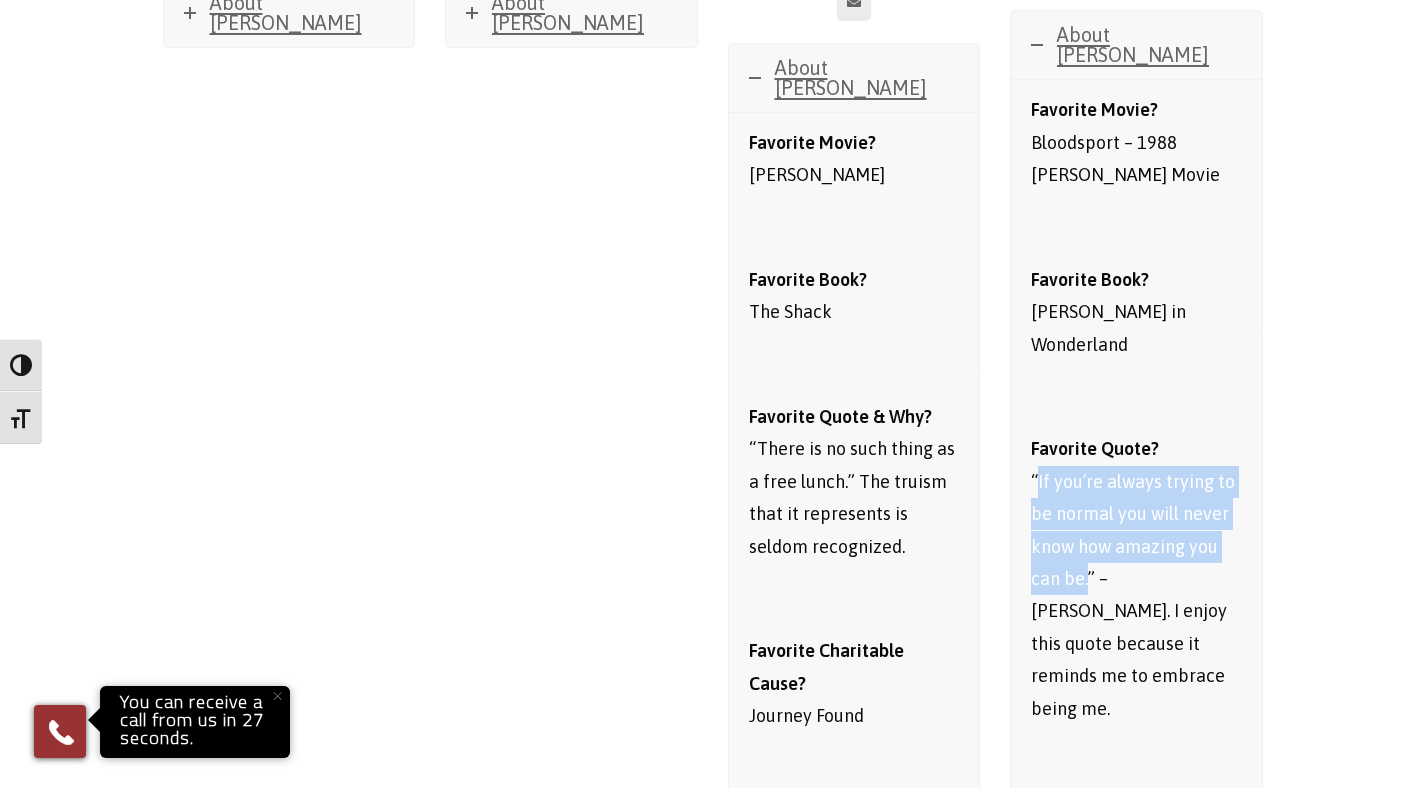 drag, startPoint x: 1038, startPoint y: 404, endPoint x: 1089, endPoint y: 494, distance: 103.44564 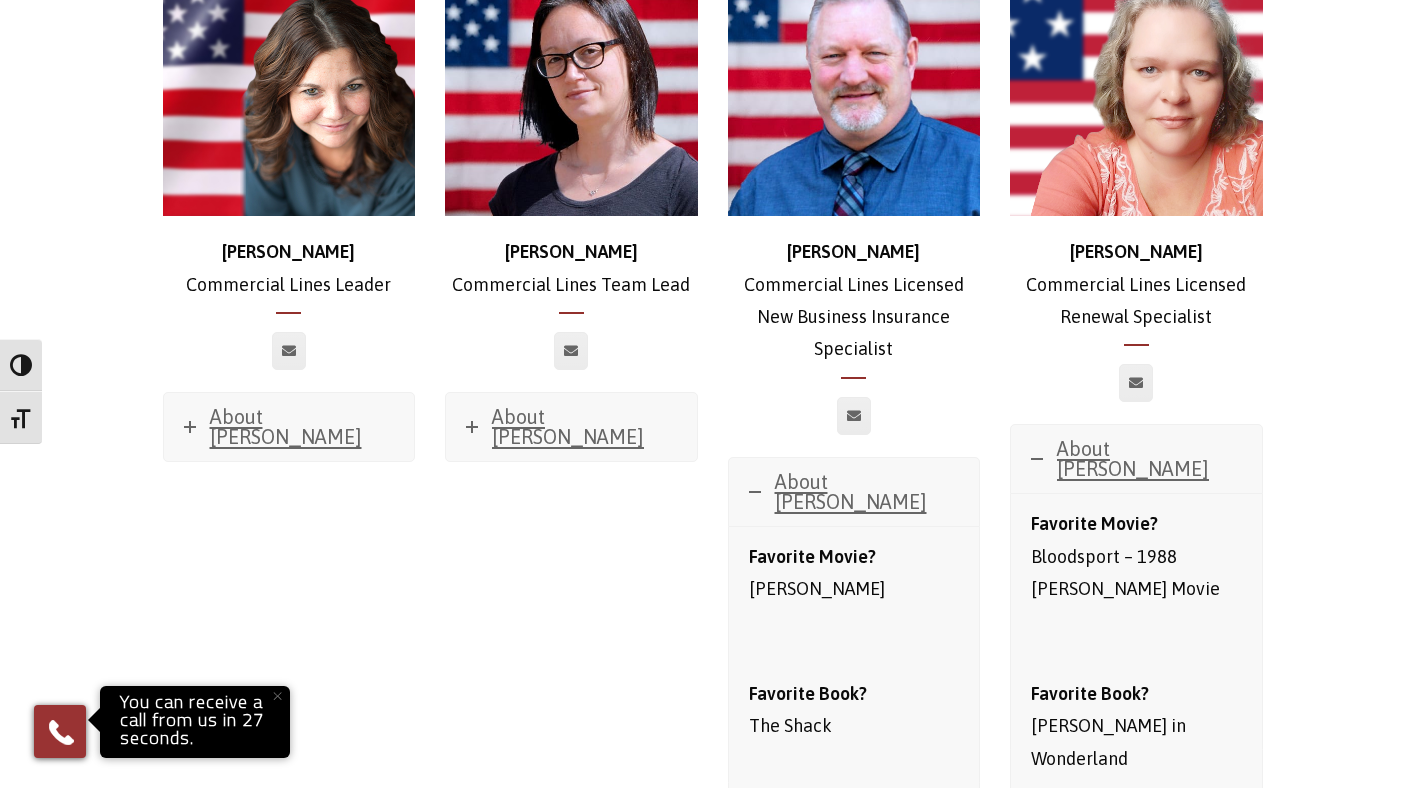 scroll, scrollTop: 1144, scrollLeft: 0, axis: vertical 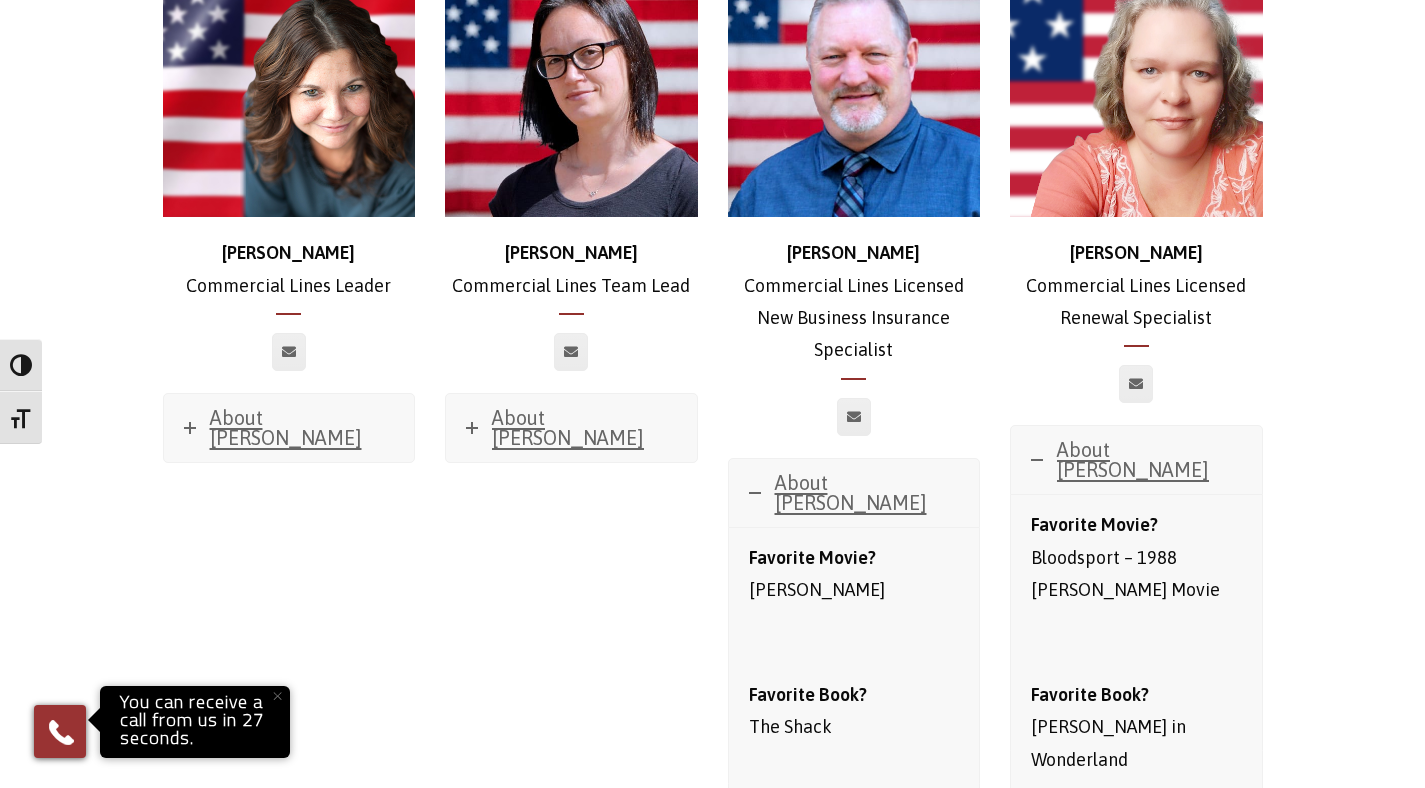 drag, startPoint x: 1021, startPoint y: 260, endPoint x: 1212, endPoint y: 298, distance: 194.74342 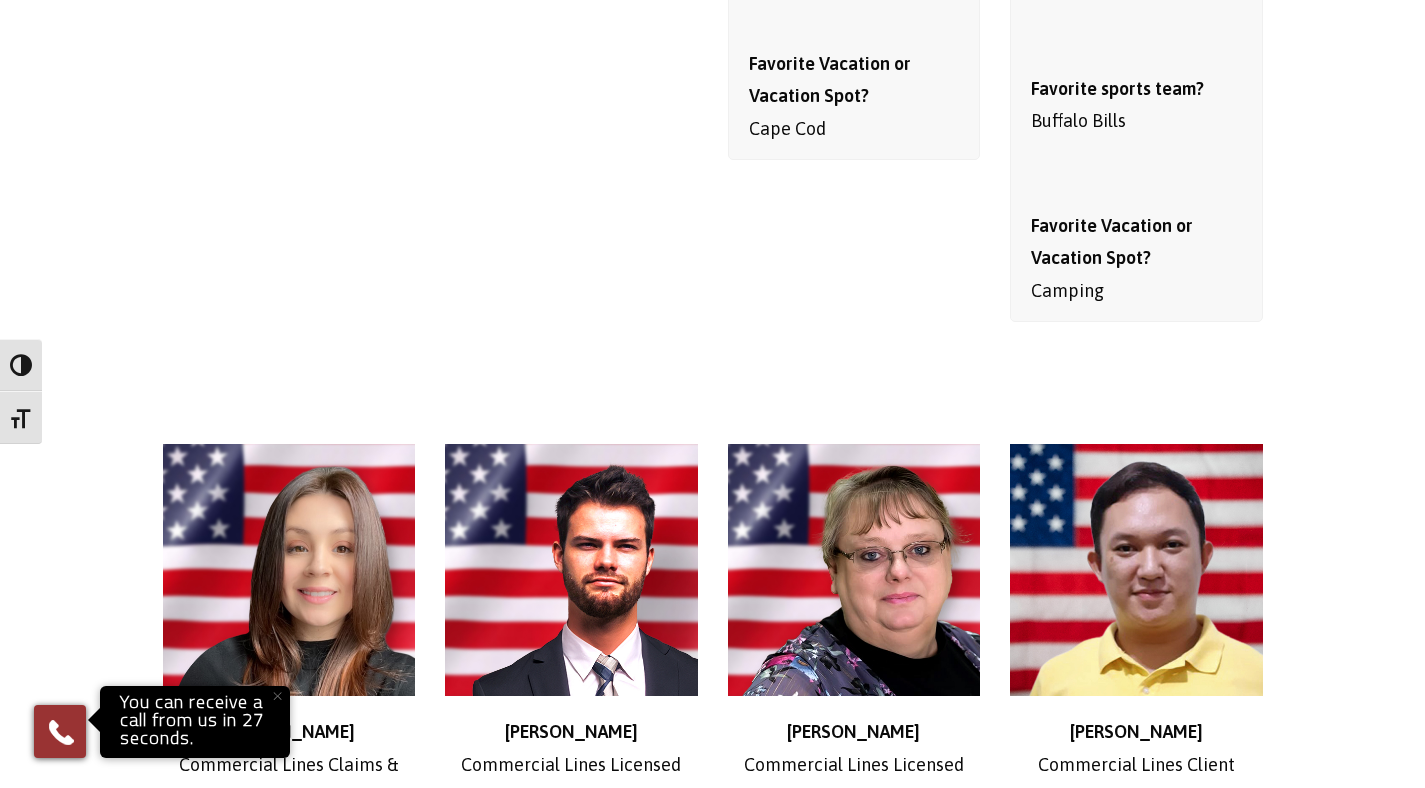 scroll, scrollTop: 2723, scrollLeft: 0, axis: vertical 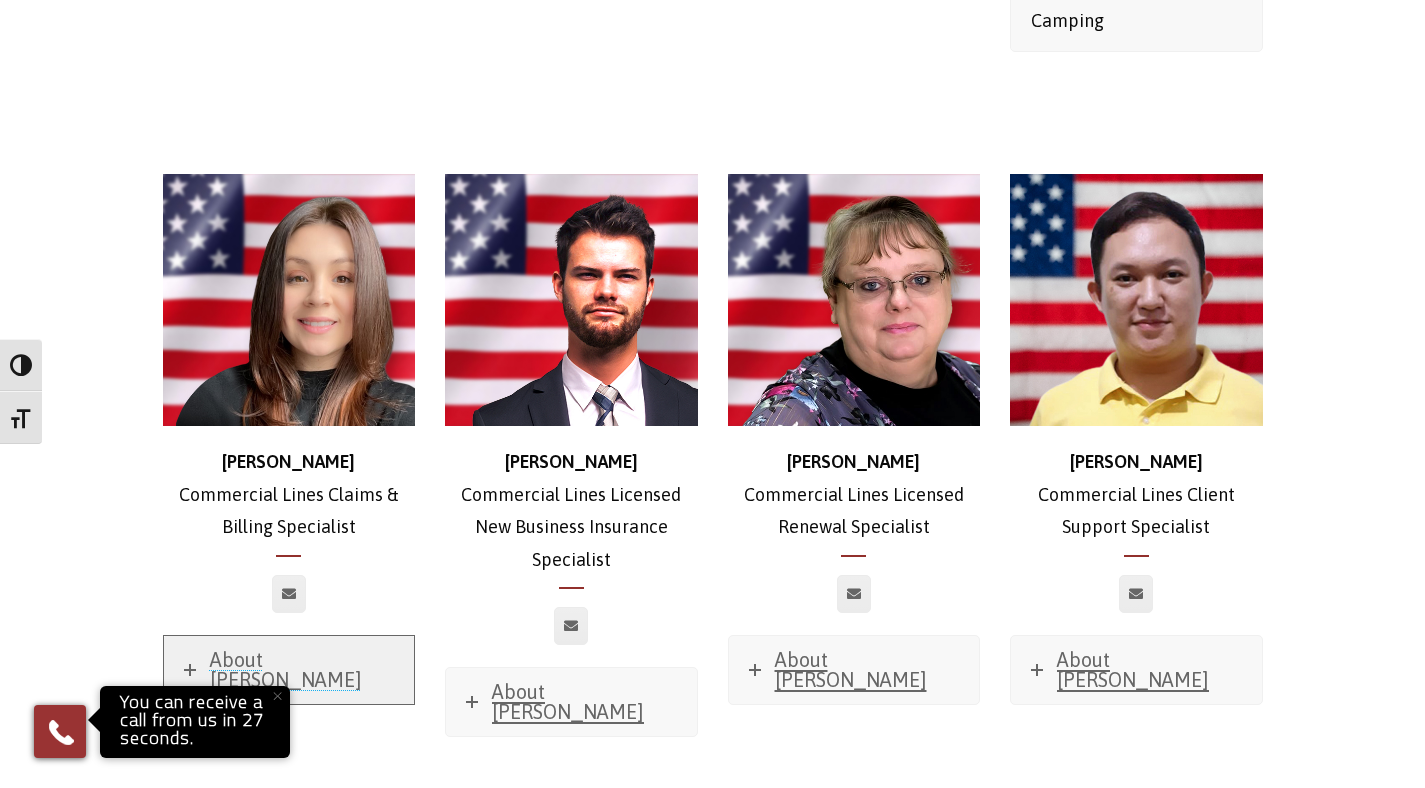 click on "About [PERSON_NAME]" at bounding box center [286, 669] 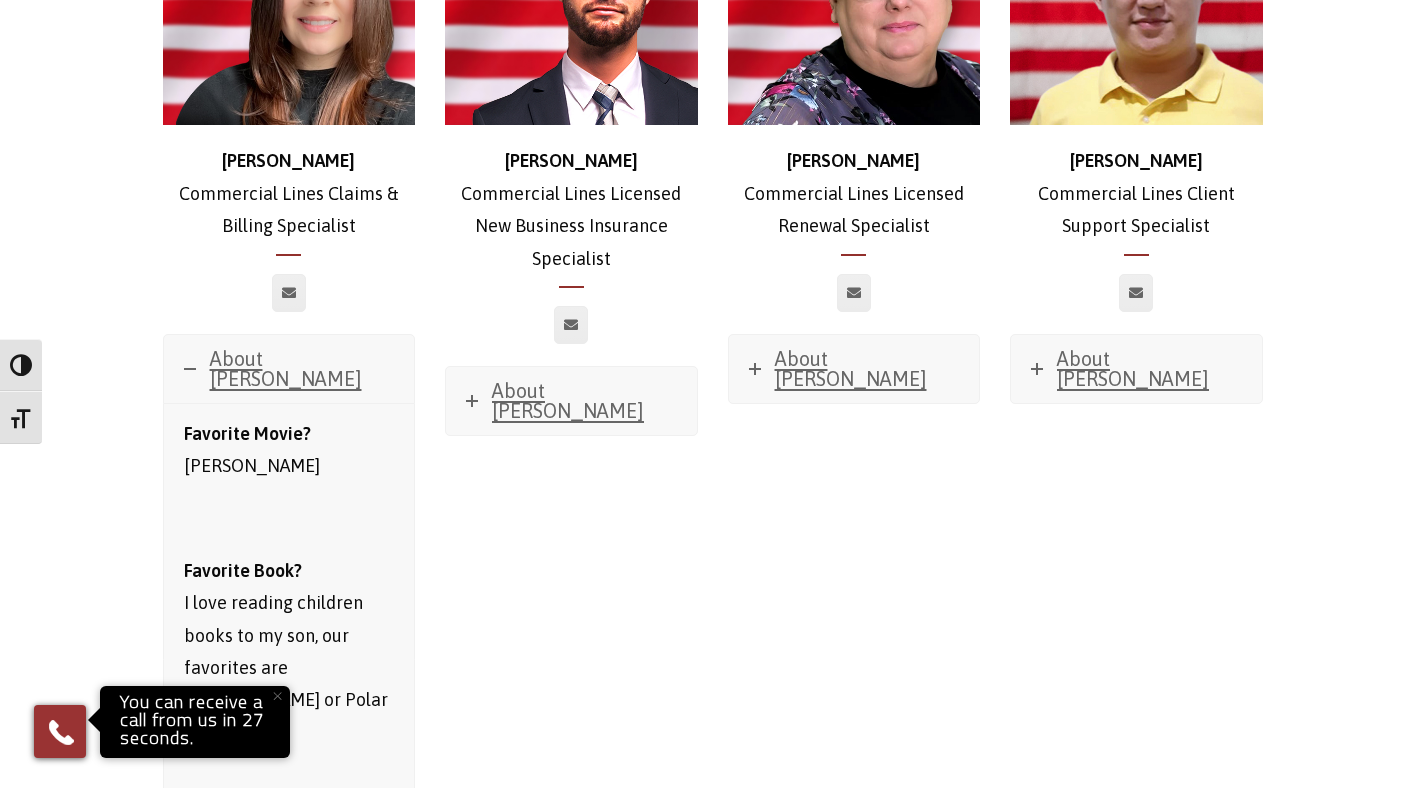 scroll, scrollTop: 3291, scrollLeft: 0, axis: vertical 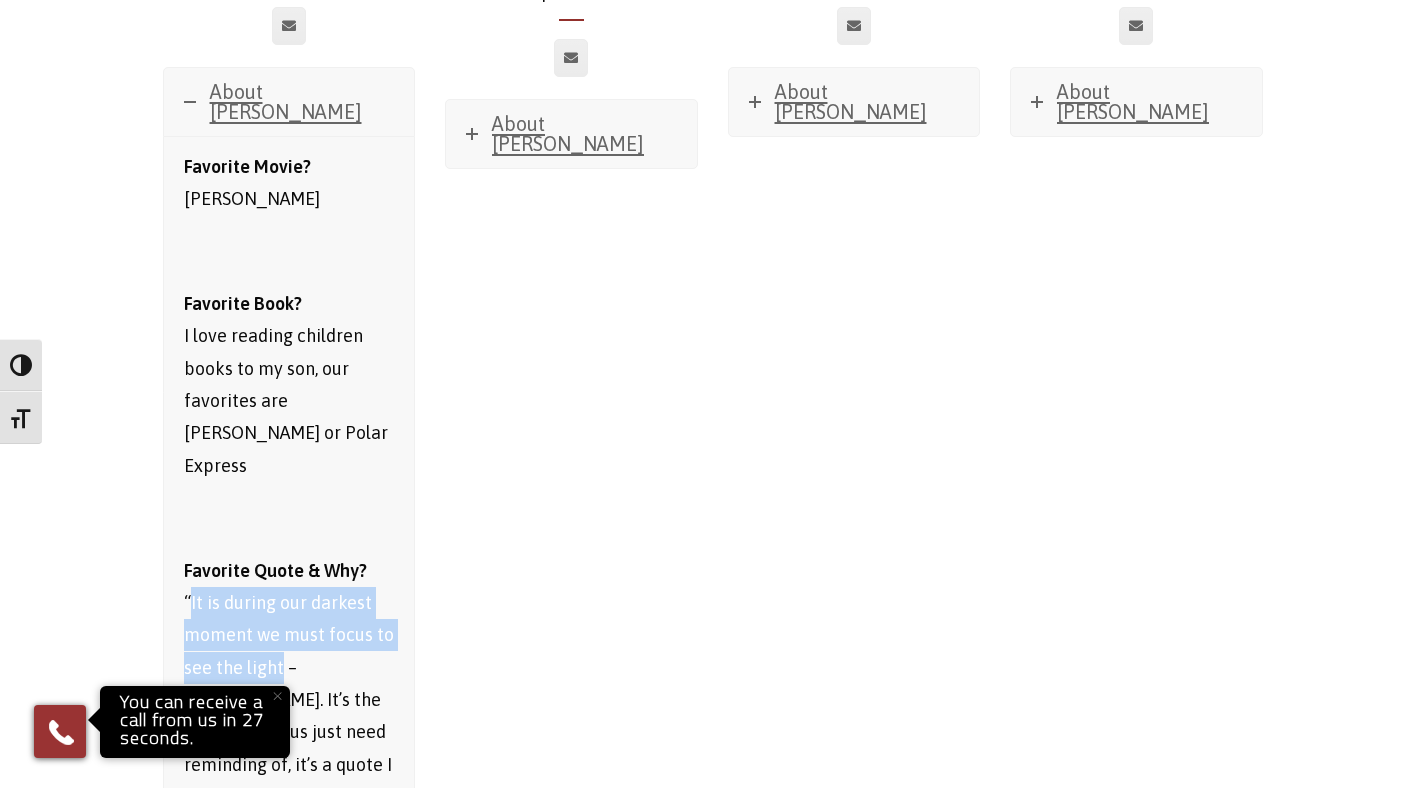 drag, startPoint x: 192, startPoint y: 409, endPoint x: 279, endPoint y: 478, distance: 111.040535 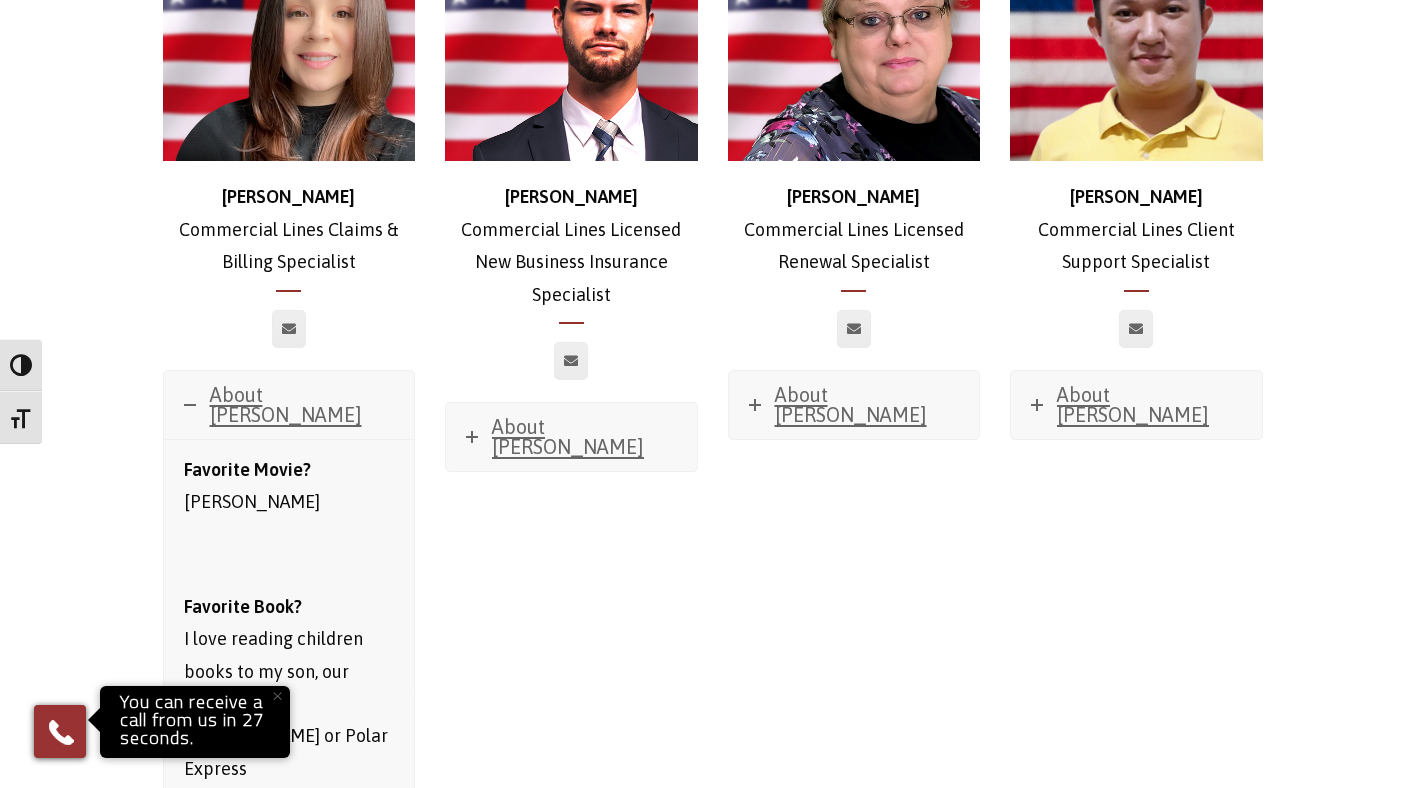 scroll, scrollTop: 2857, scrollLeft: 0, axis: vertical 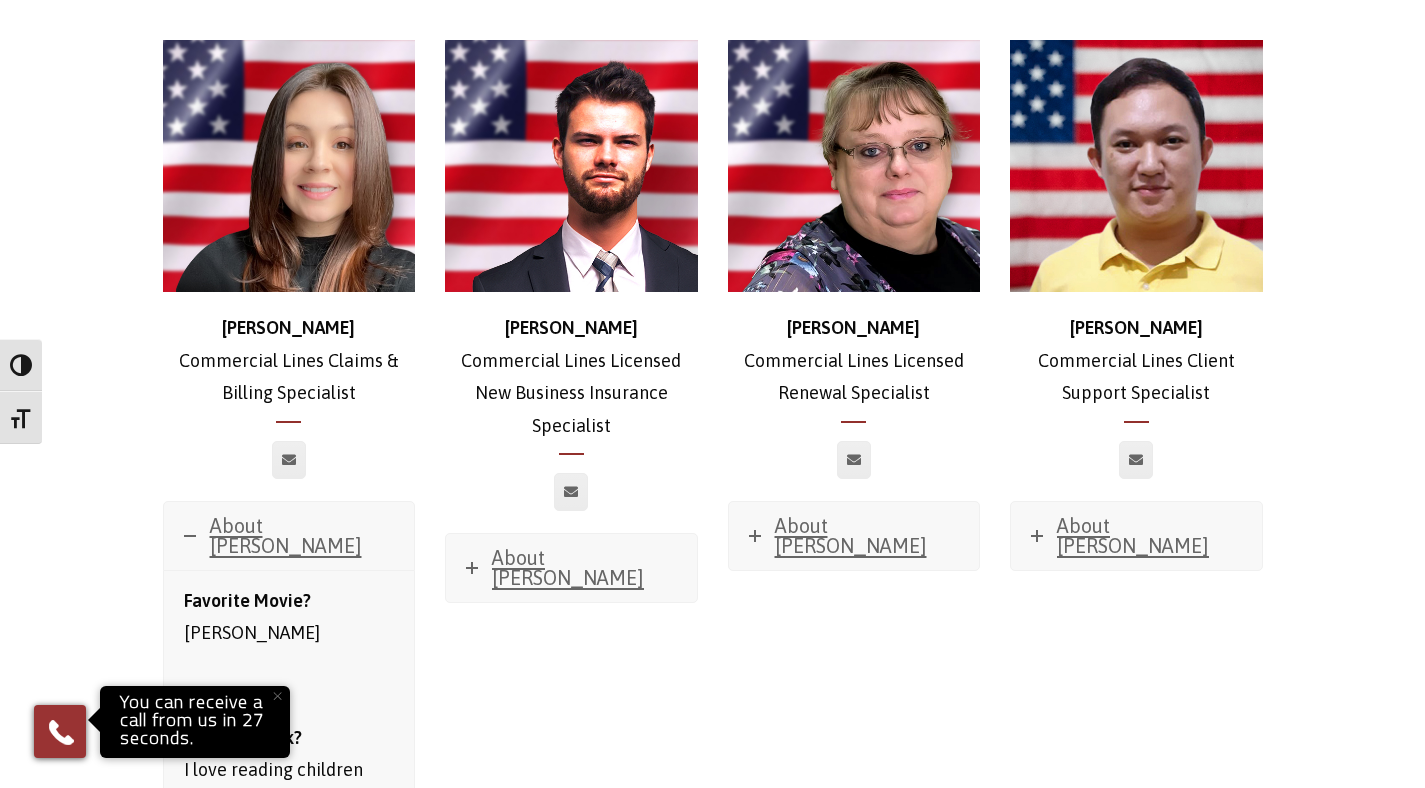 click on "[PERSON_NAME]
Commercial Lines Claims & Billing Specialist" at bounding box center (289, 360) 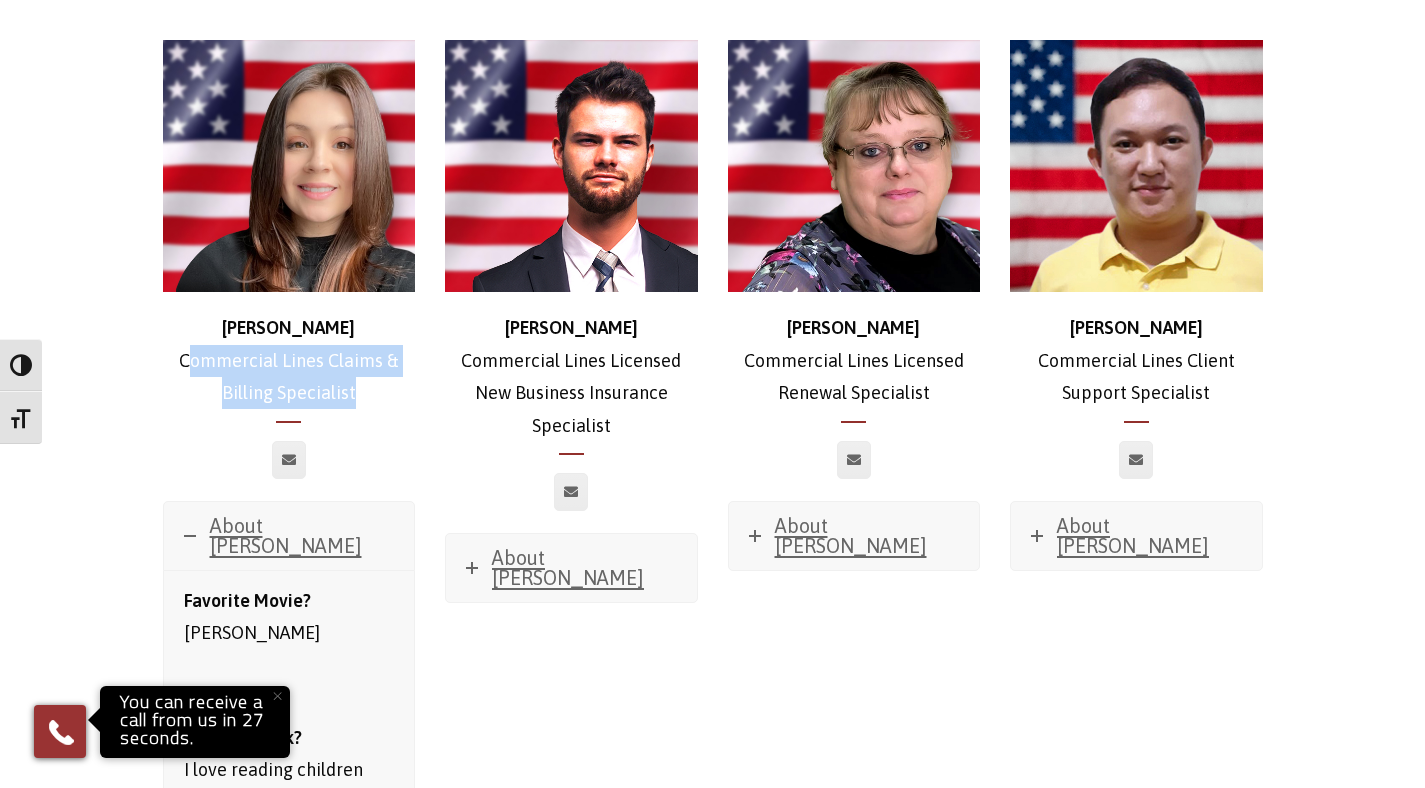 drag, startPoint x: 182, startPoint y: 223, endPoint x: 395, endPoint y: 280, distance: 220.4949 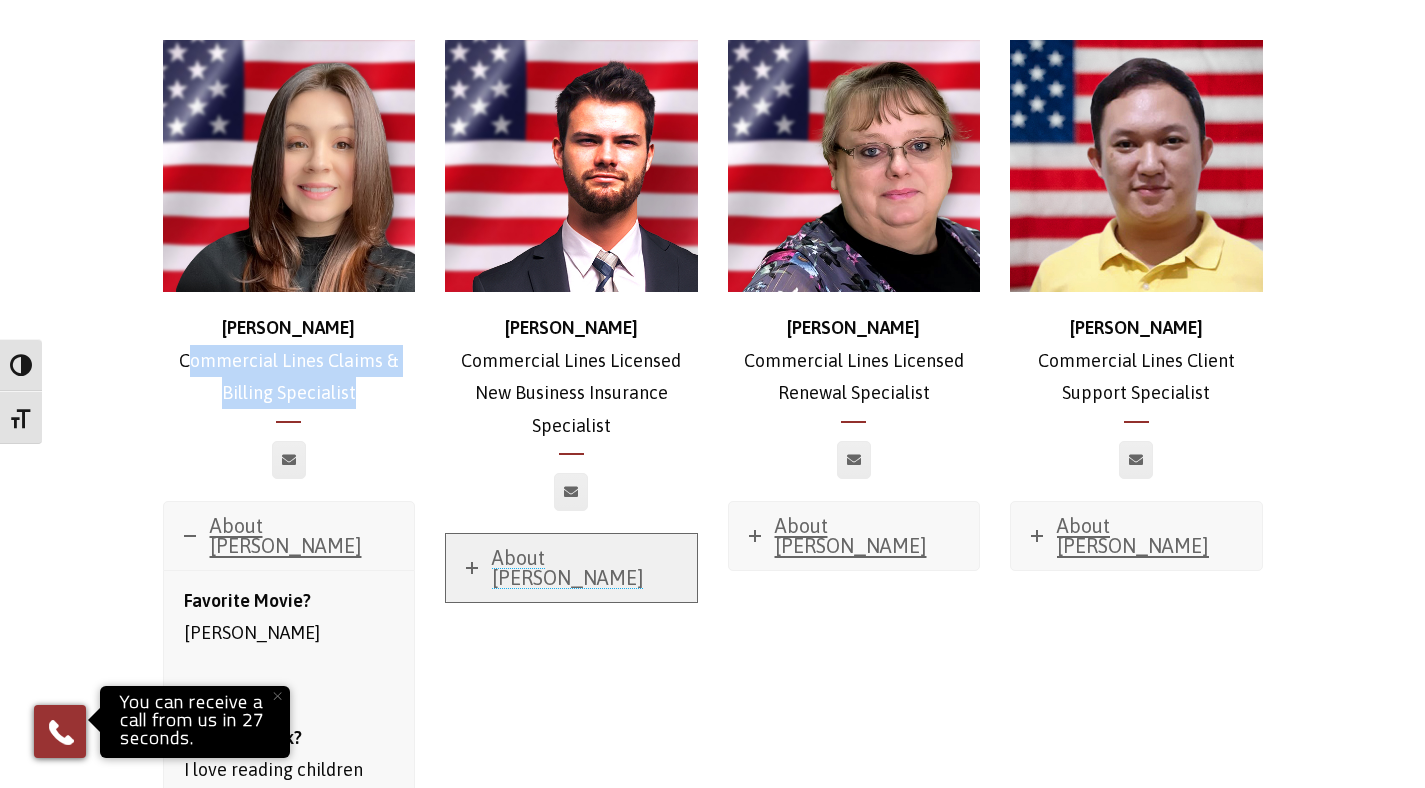 click on "About [PERSON_NAME]" at bounding box center [568, 567] 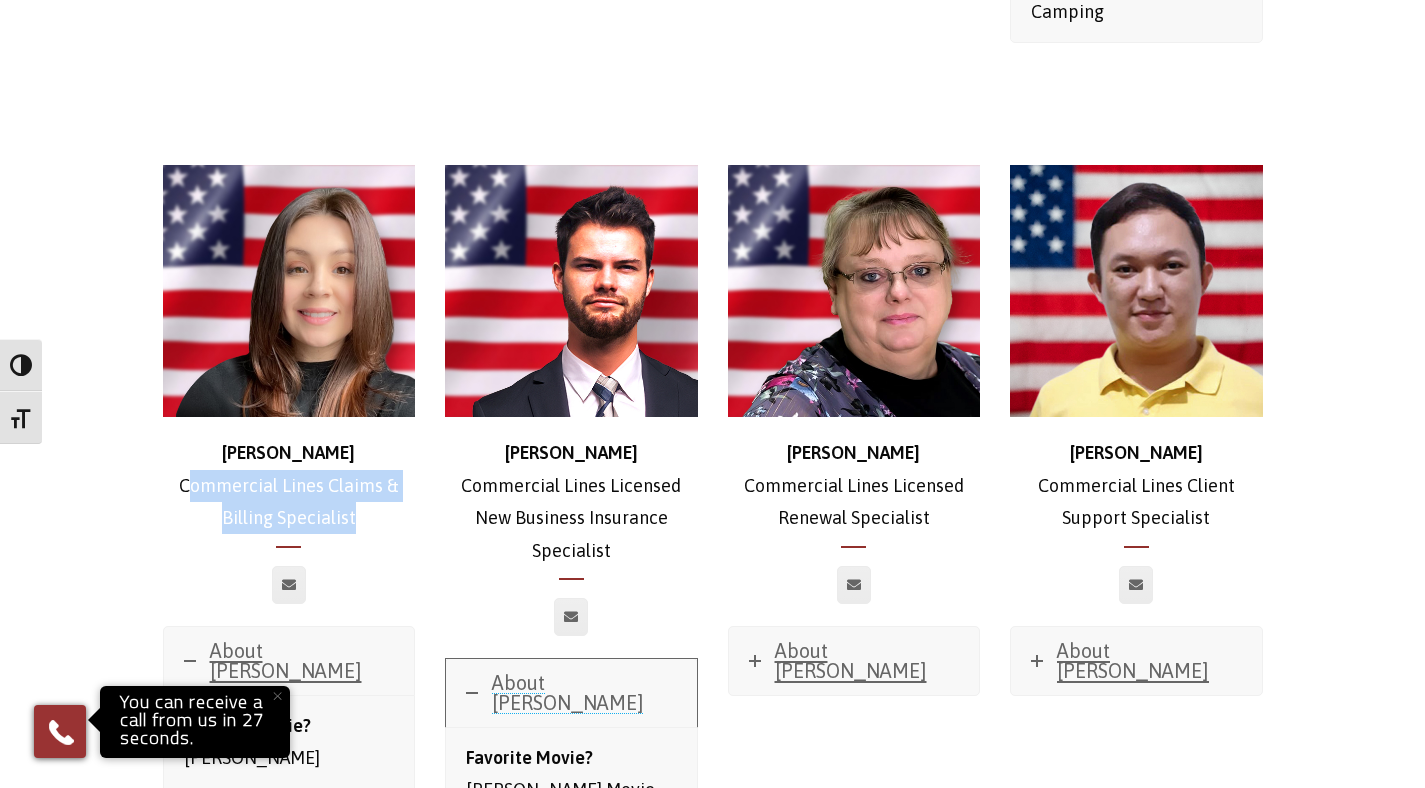 scroll, scrollTop: 2577, scrollLeft: 0, axis: vertical 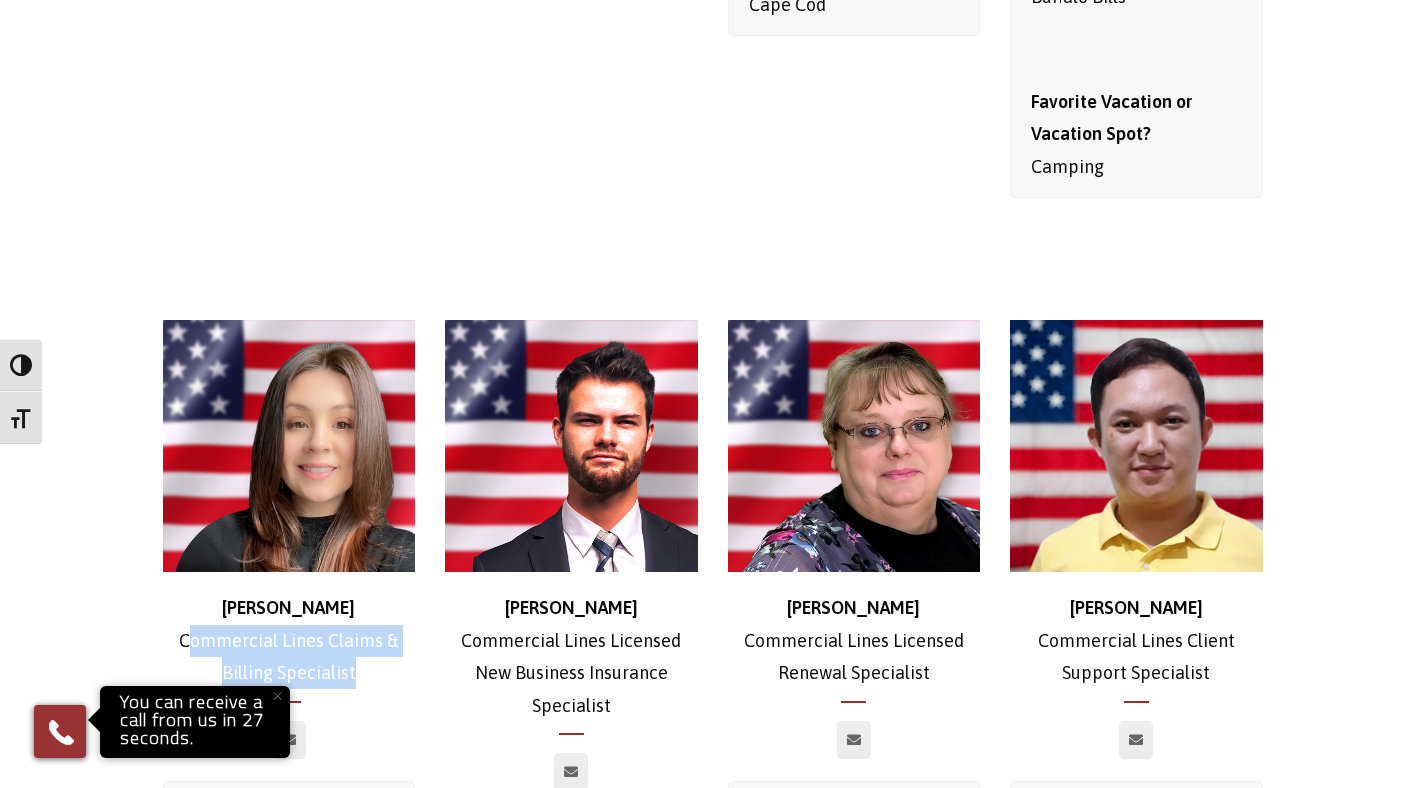 drag, startPoint x: 584, startPoint y: 562, endPoint x: 466, endPoint y: 511, distance: 128.5496 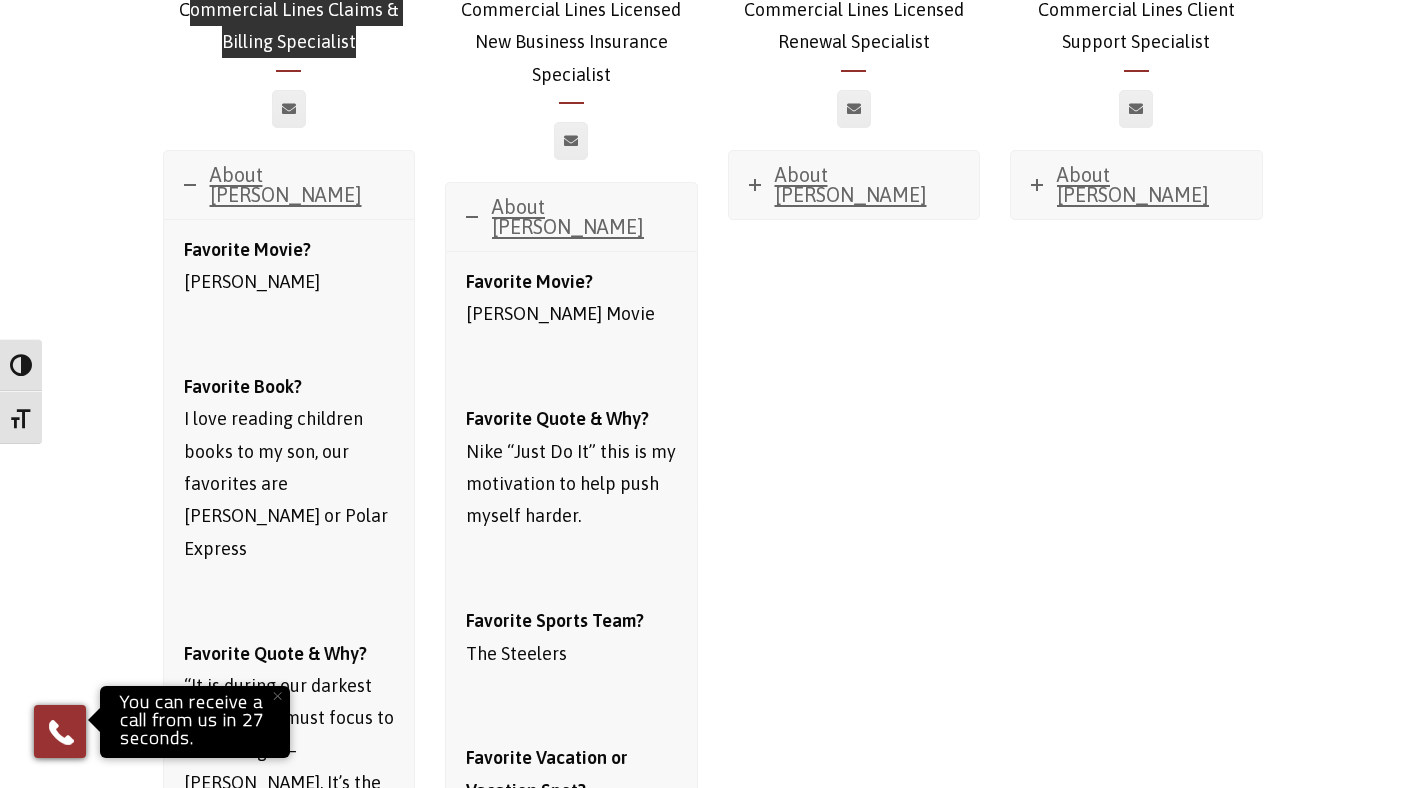 scroll, scrollTop: 3204, scrollLeft: 0, axis: vertical 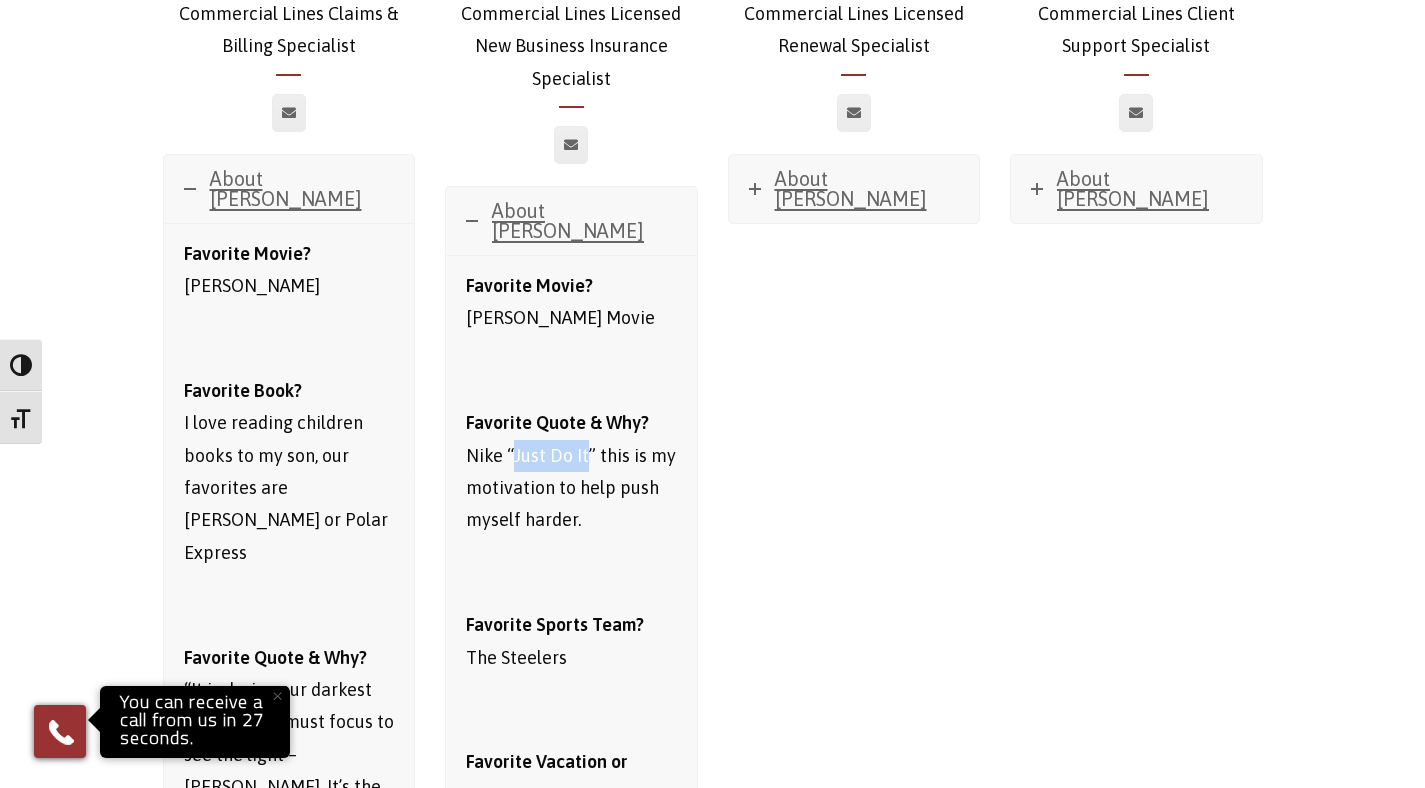 drag, startPoint x: 586, startPoint y: 295, endPoint x: 512, endPoint y: 295, distance: 74 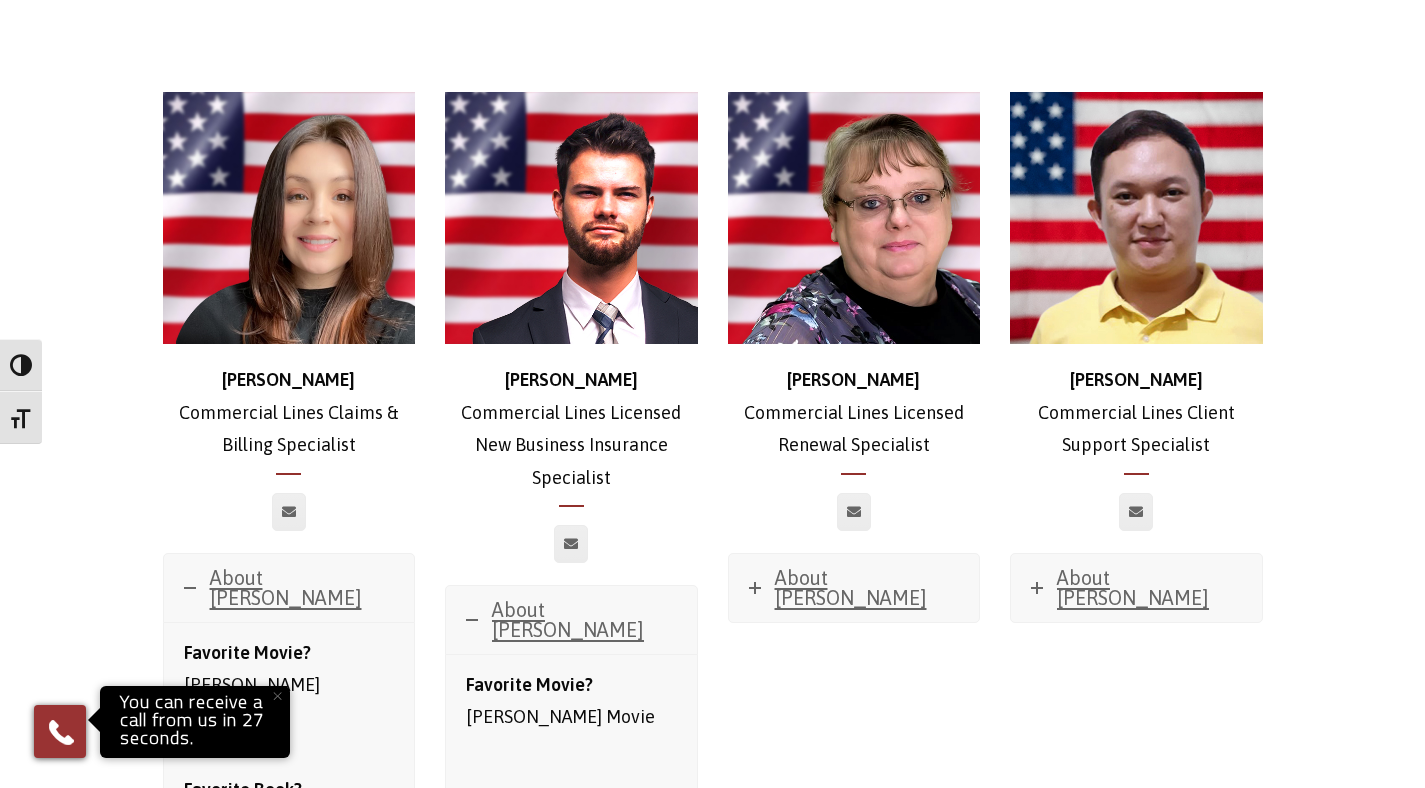 scroll, scrollTop: 2767, scrollLeft: 0, axis: vertical 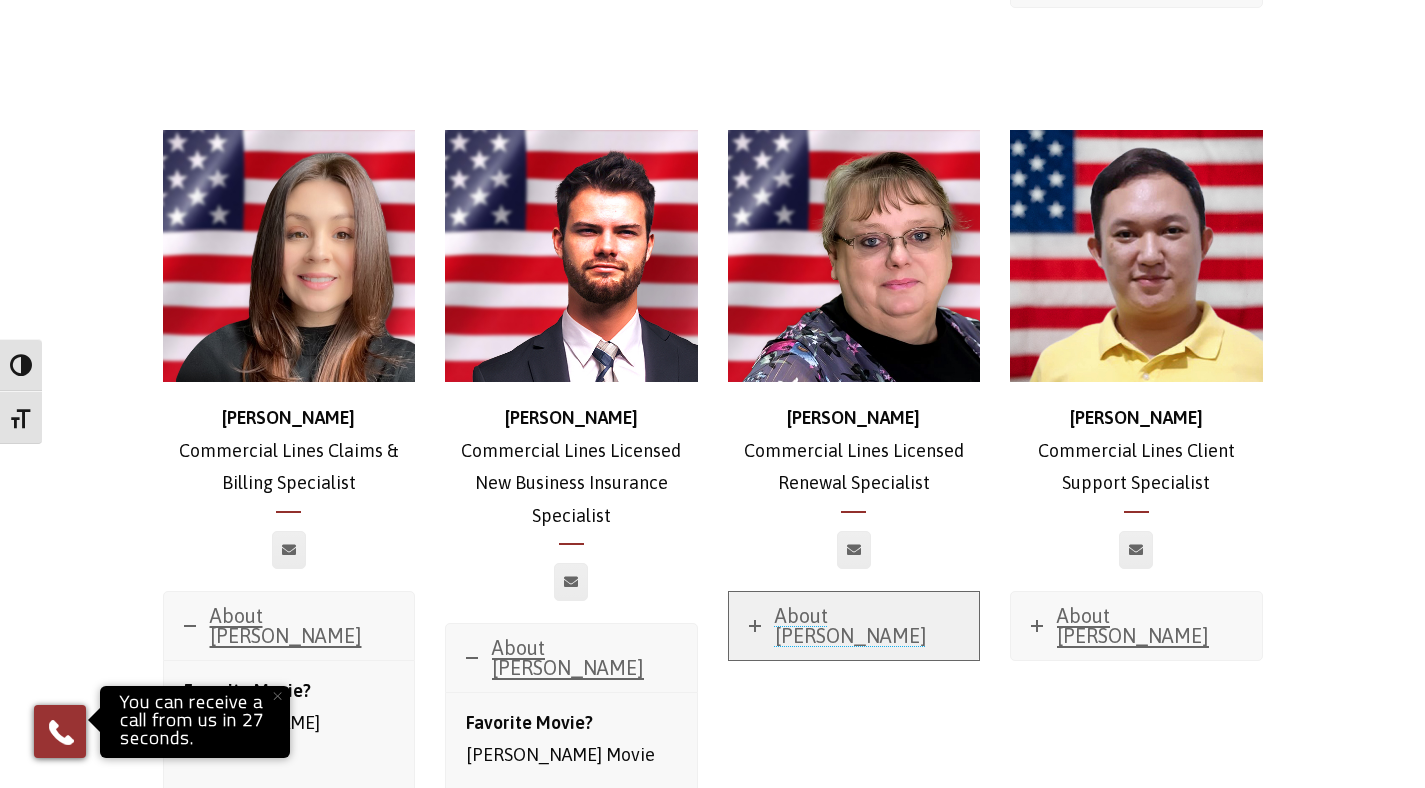 click on "About [PERSON_NAME]" at bounding box center [851, 625] 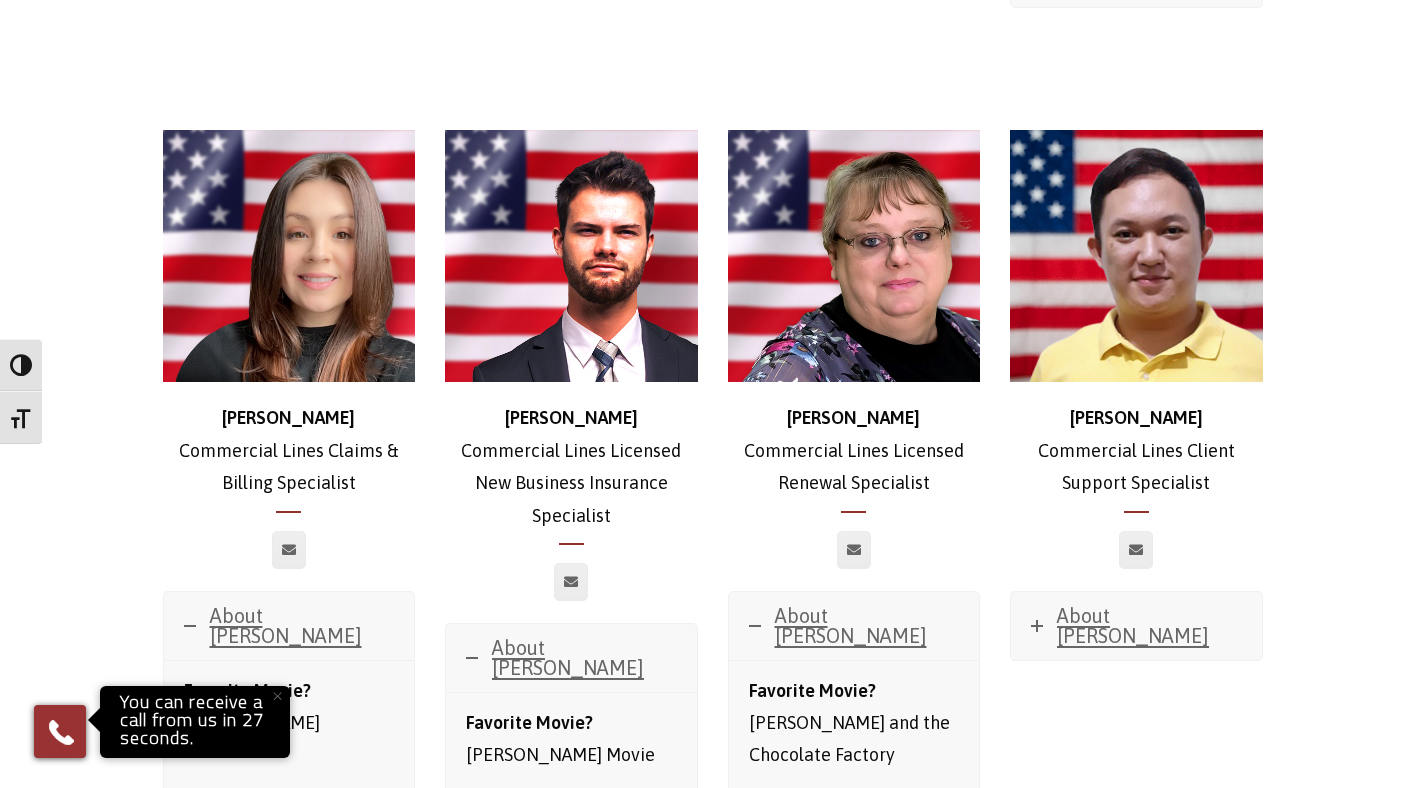 drag, startPoint x: 823, startPoint y: 338, endPoint x: 745, endPoint y: 315, distance: 81.32035 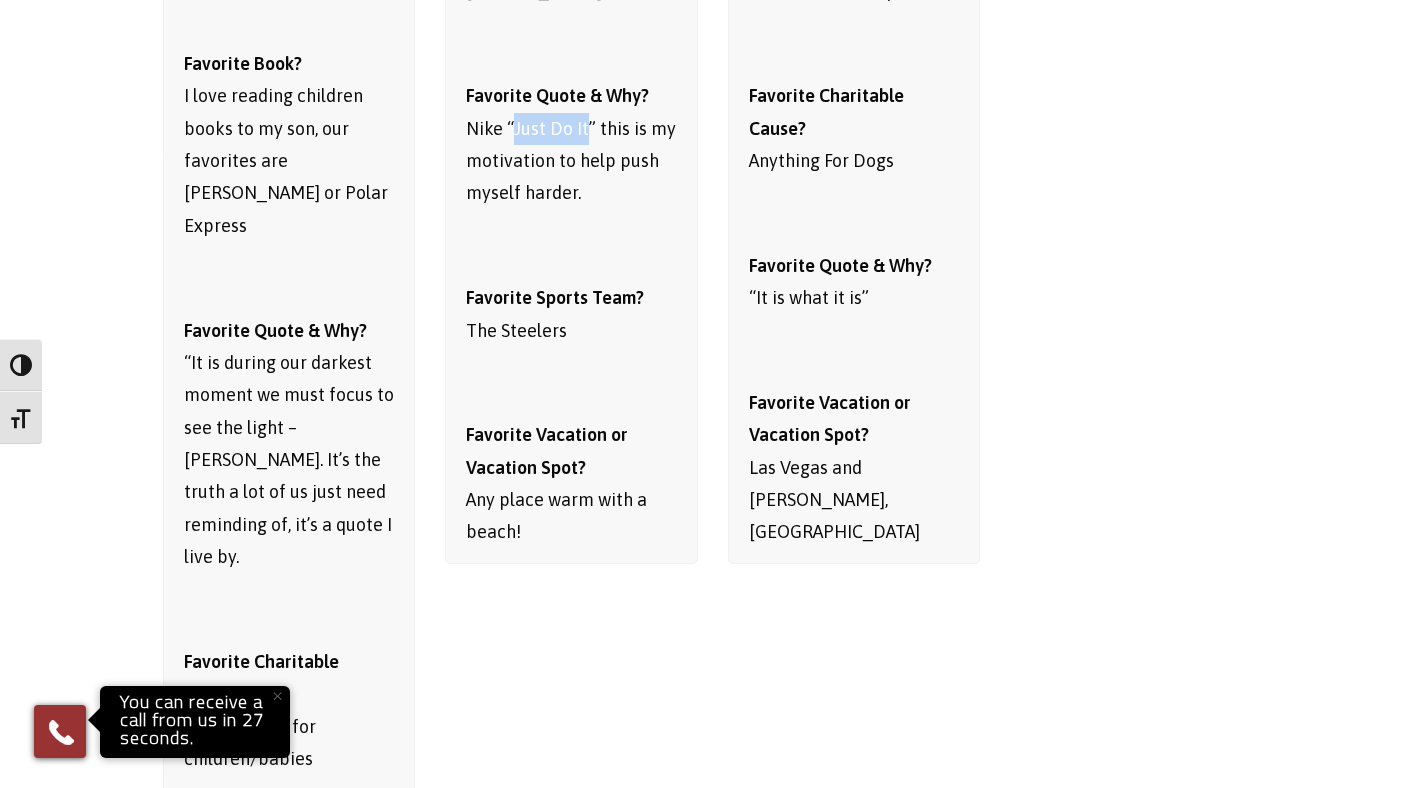 scroll, scrollTop: 3204, scrollLeft: 0, axis: vertical 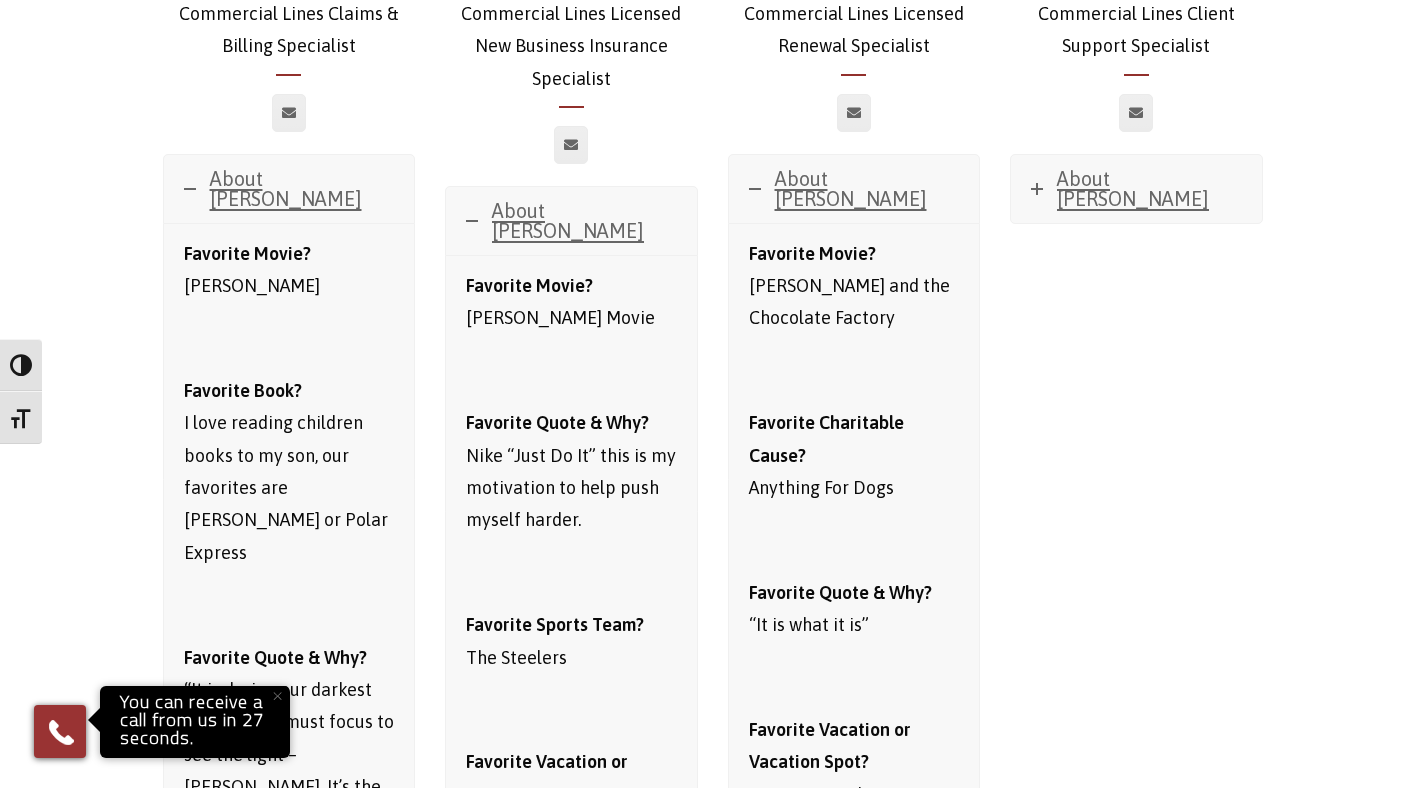 click at bounding box center (854, 540) 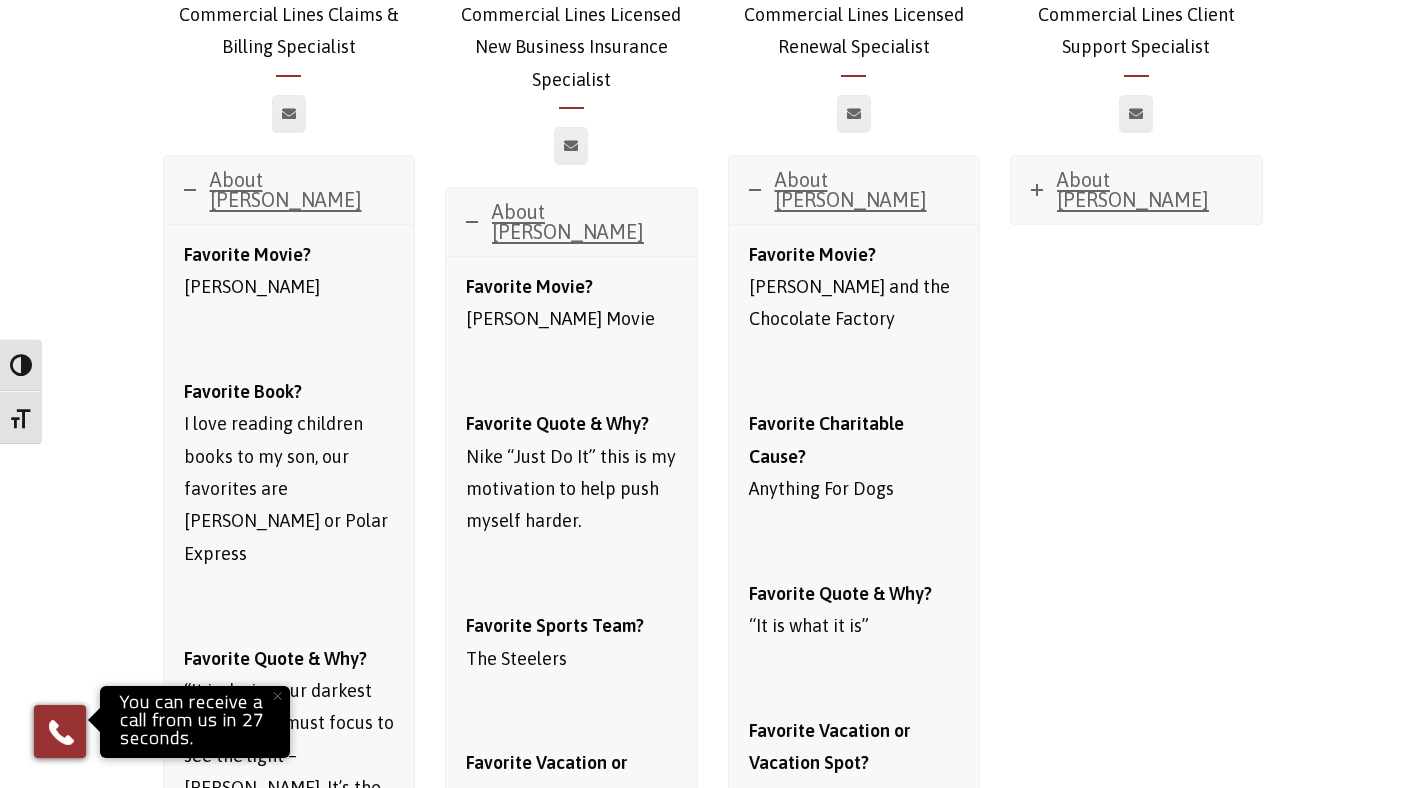 scroll, scrollTop: 3204, scrollLeft: 0, axis: vertical 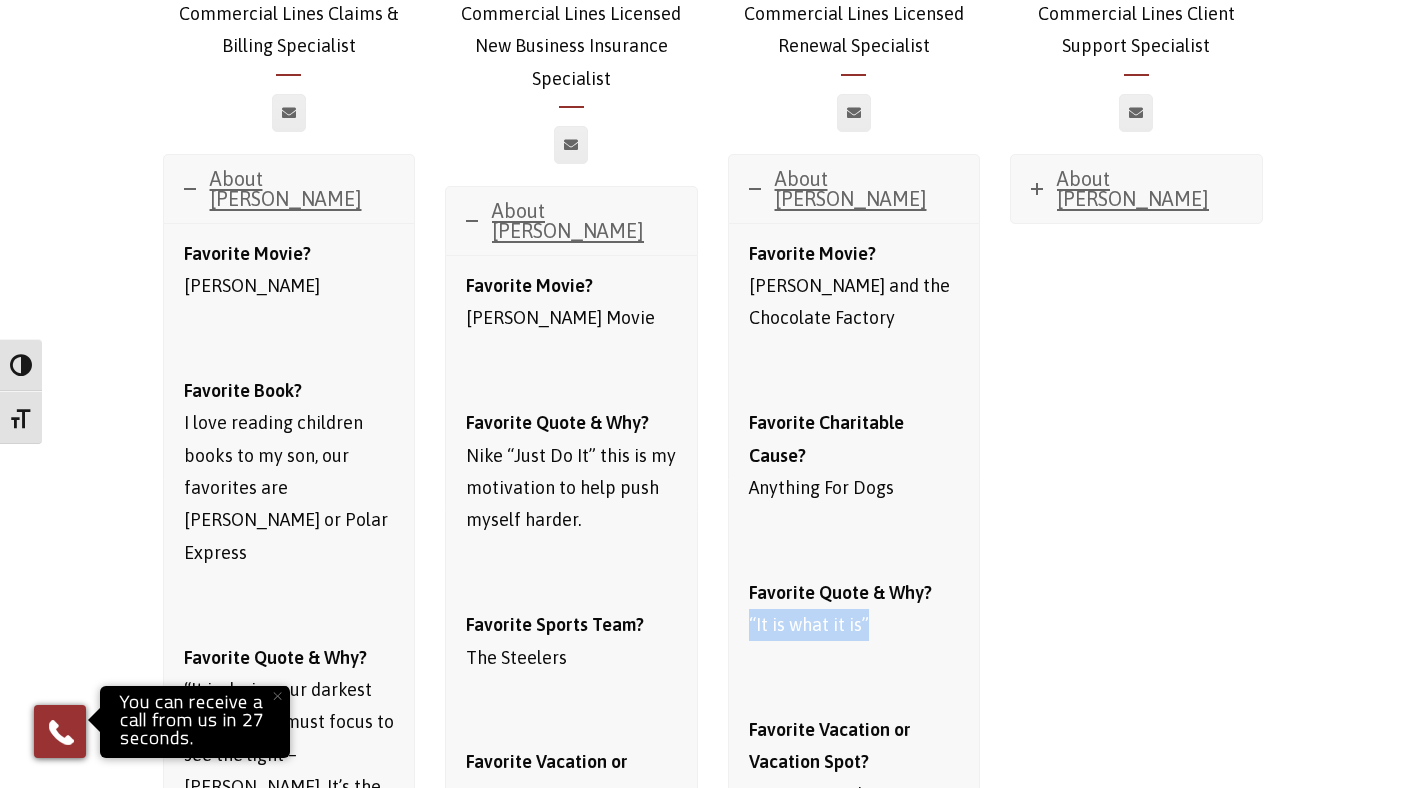 drag, startPoint x: 750, startPoint y: 469, endPoint x: 876, endPoint y: 476, distance: 126.1943 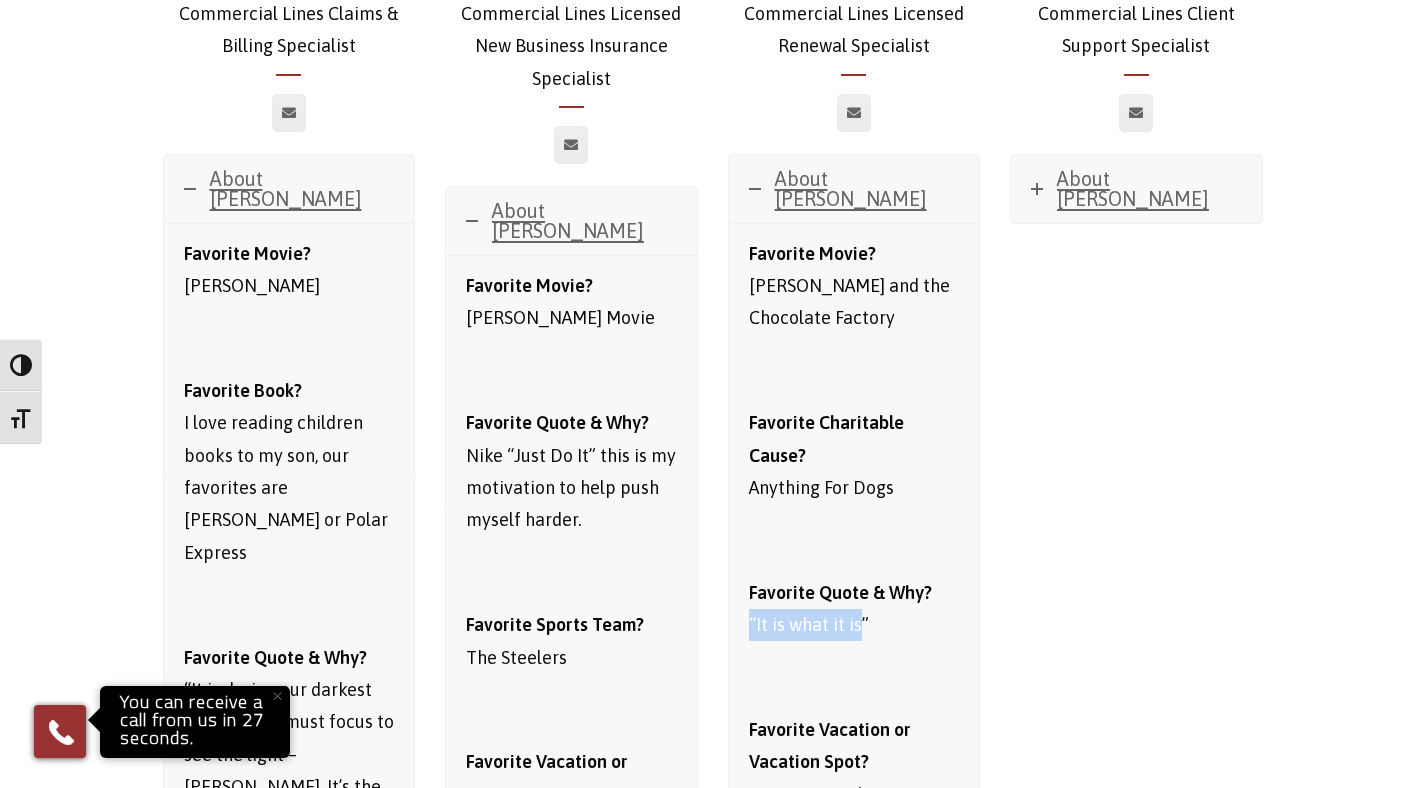 drag, startPoint x: 847, startPoint y: 467, endPoint x: 751, endPoint y: 467, distance: 96 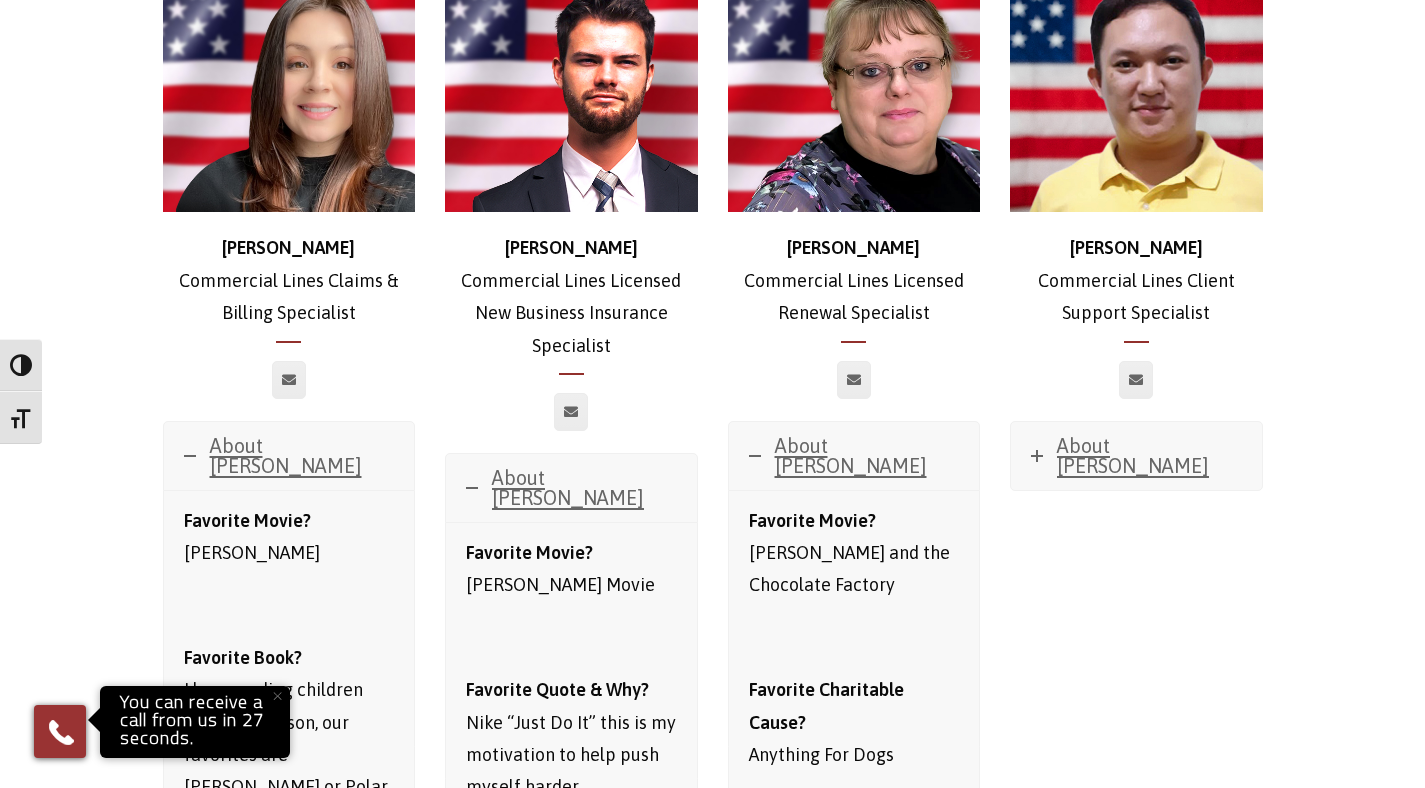 scroll, scrollTop: 2888, scrollLeft: 0, axis: vertical 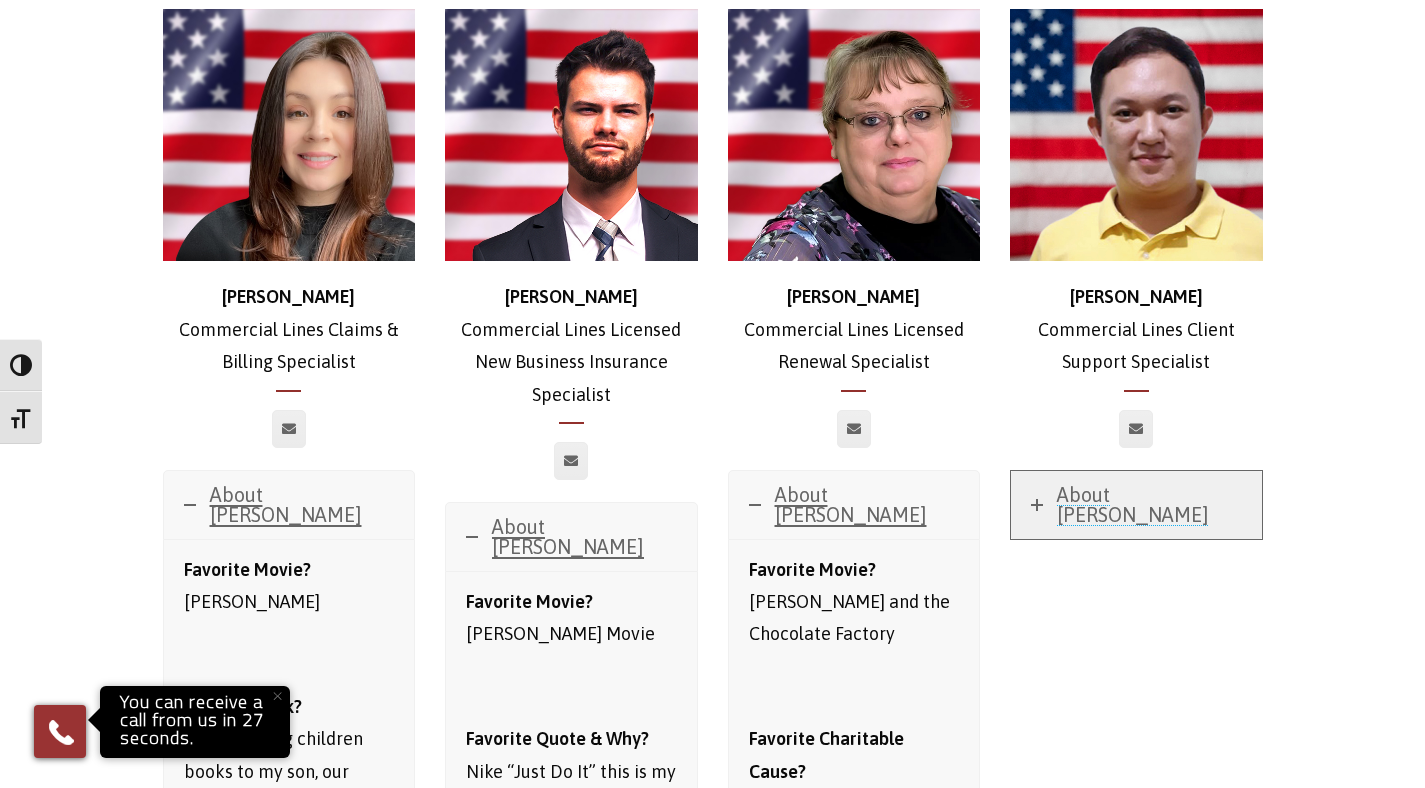click on "About [PERSON_NAME]" at bounding box center [1133, 504] 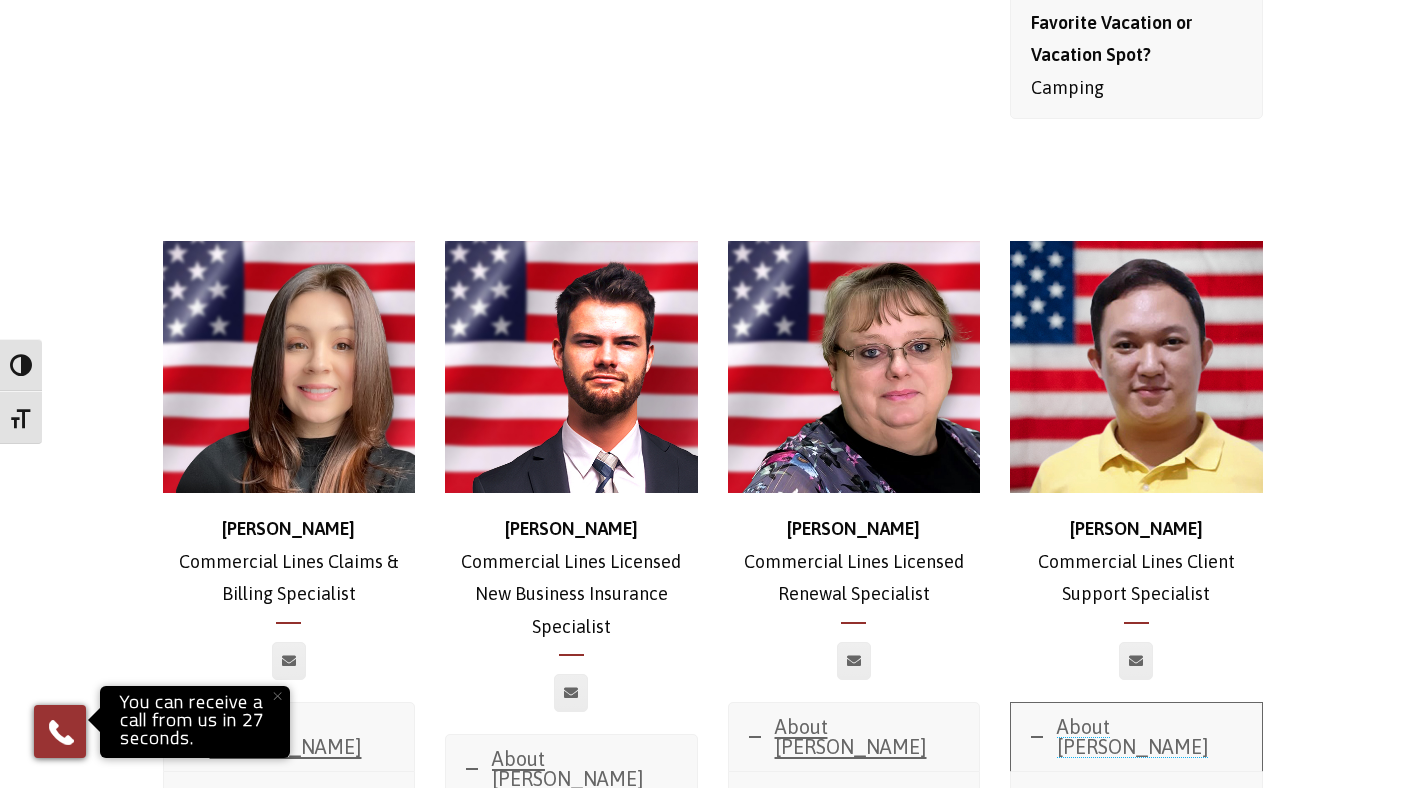 scroll, scrollTop: 2659, scrollLeft: 0, axis: vertical 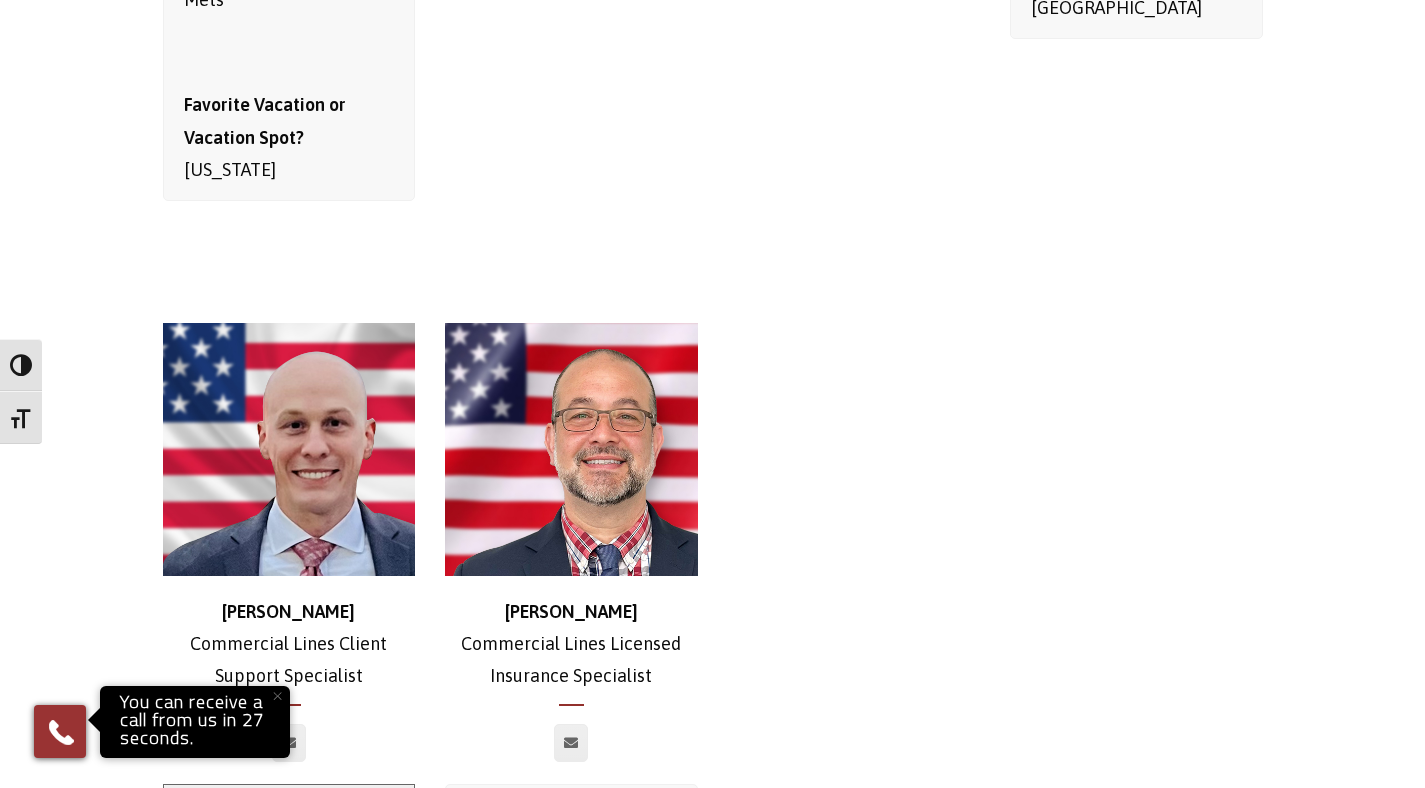 click on "About [PERSON_NAME]" at bounding box center (286, 818) 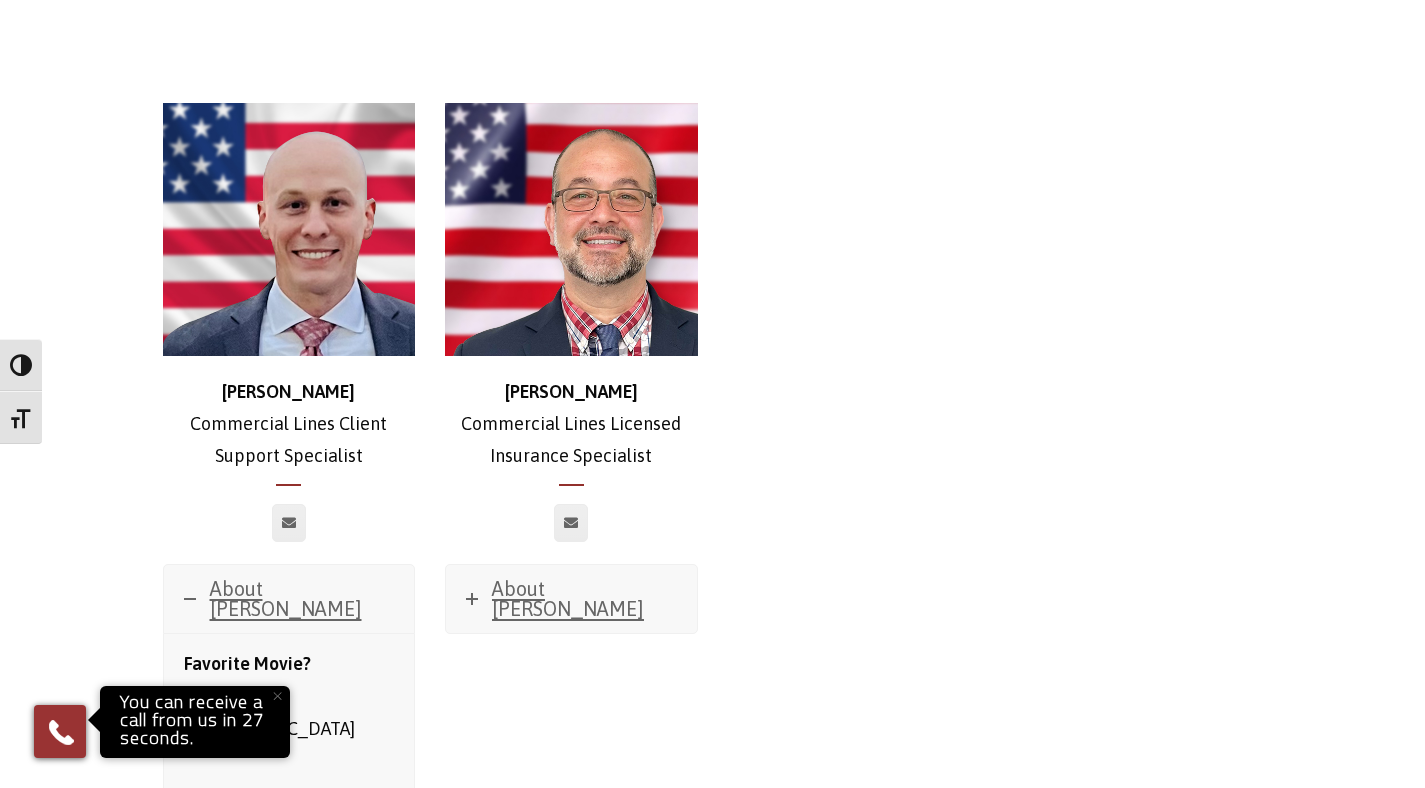 scroll, scrollTop: 4741, scrollLeft: 0, axis: vertical 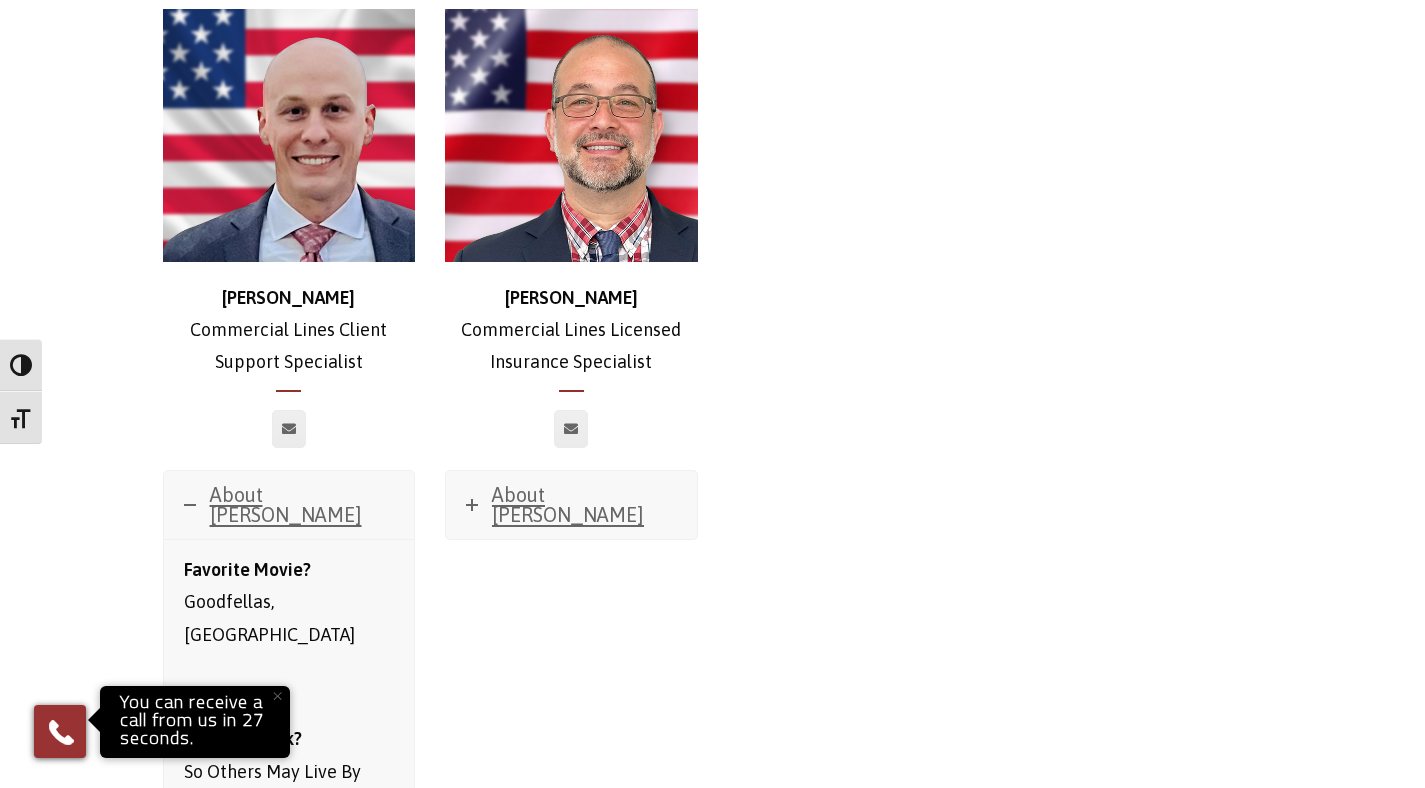 drag, startPoint x: 365, startPoint y: 134, endPoint x: 147, endPoint y: 108, distance: 219.54498 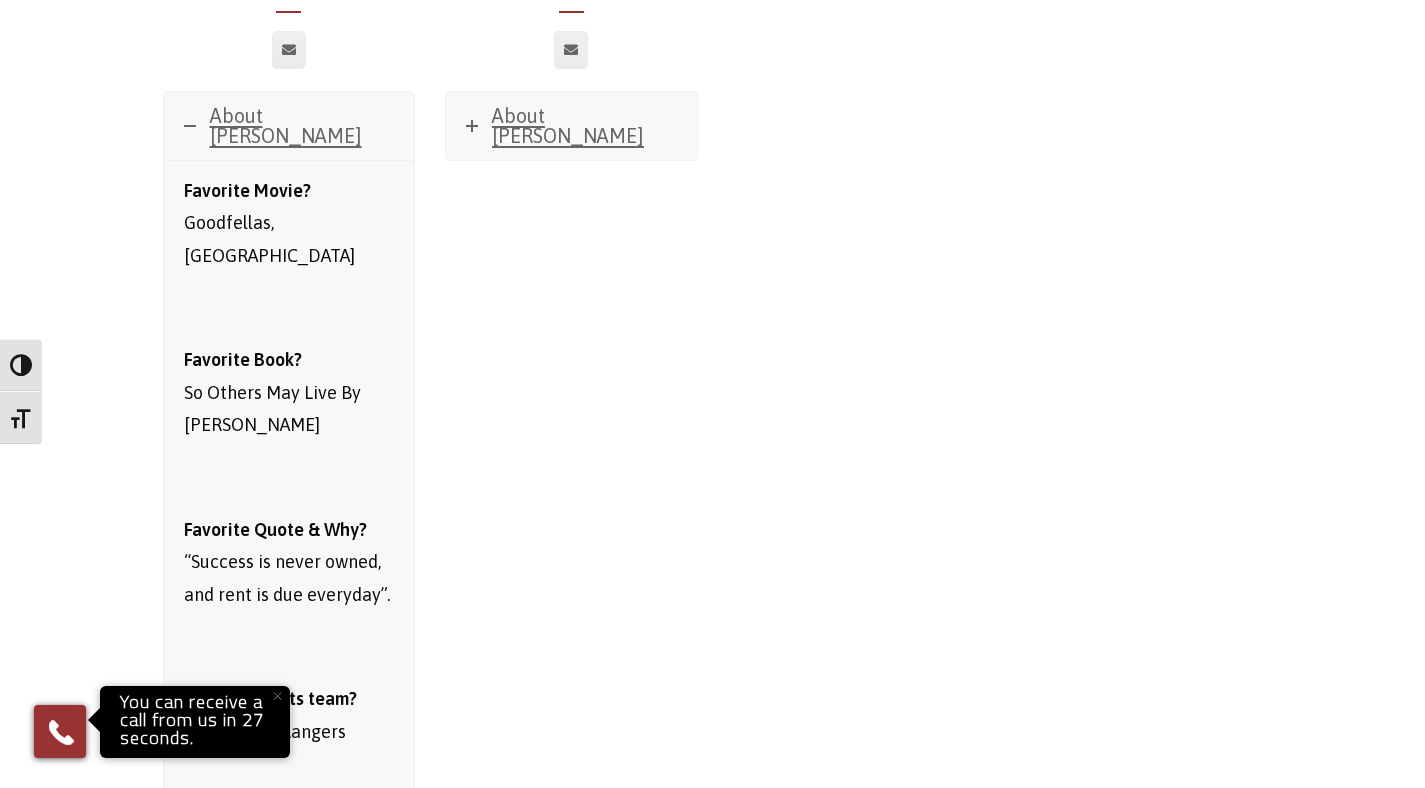scroll, scrollTop: 5122, scrollLeft: 0, axis: vertical 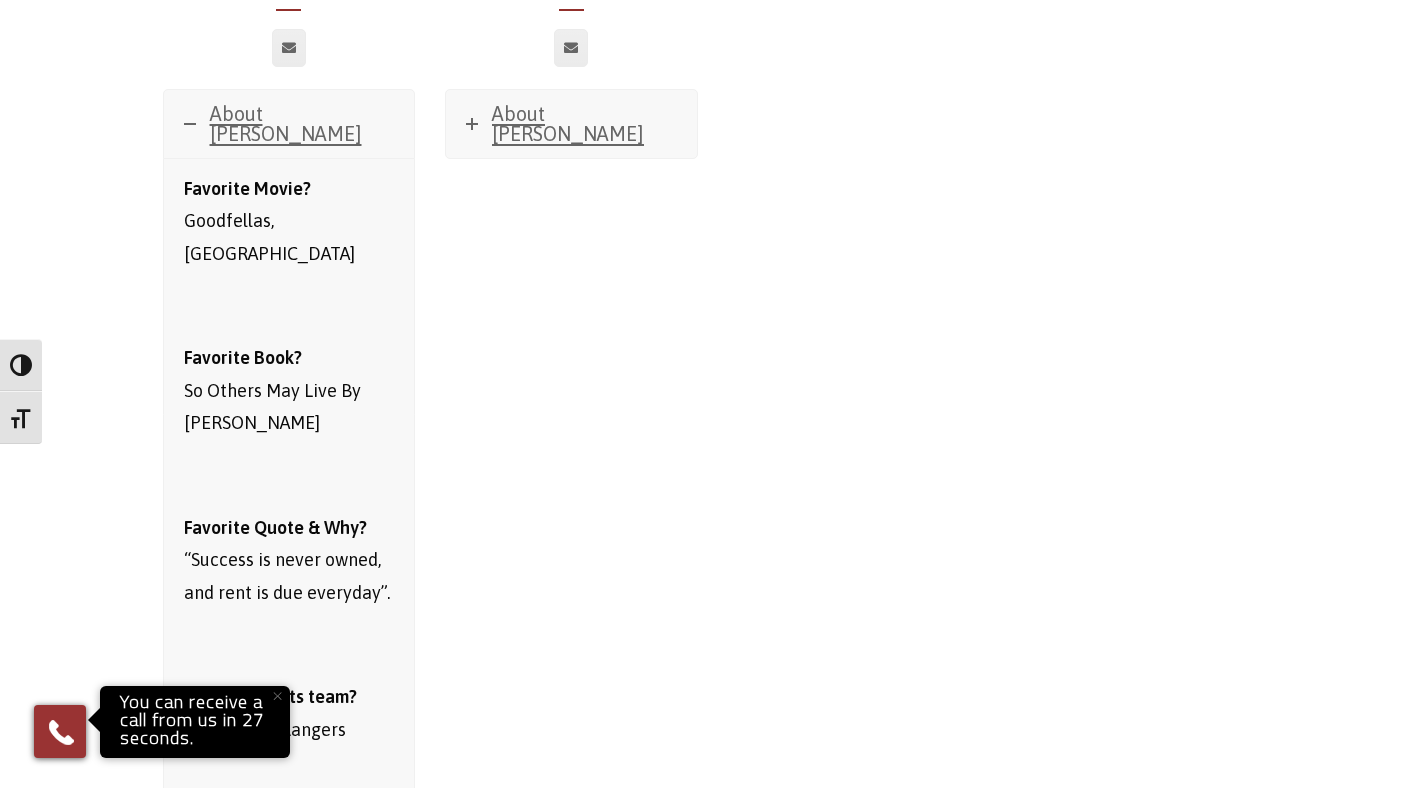 click on "Favorite Quote & Why?
“Success is never owned, and rent is due everyday”." at bounding box center (289, 560) 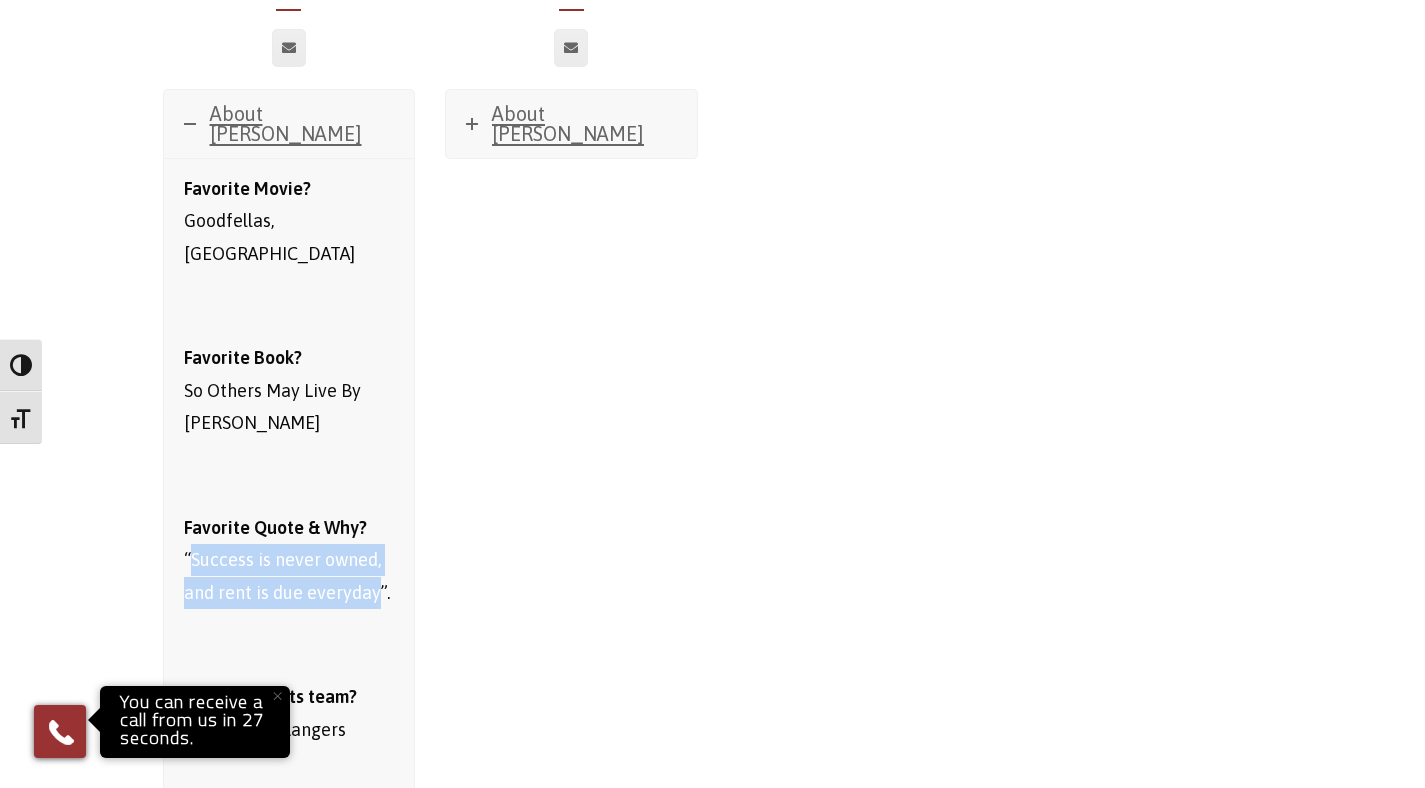 drag, startPoint x: 189, startPoint y: 281, endPoint x: 377, endPoint y: 315, distance: 191.04973 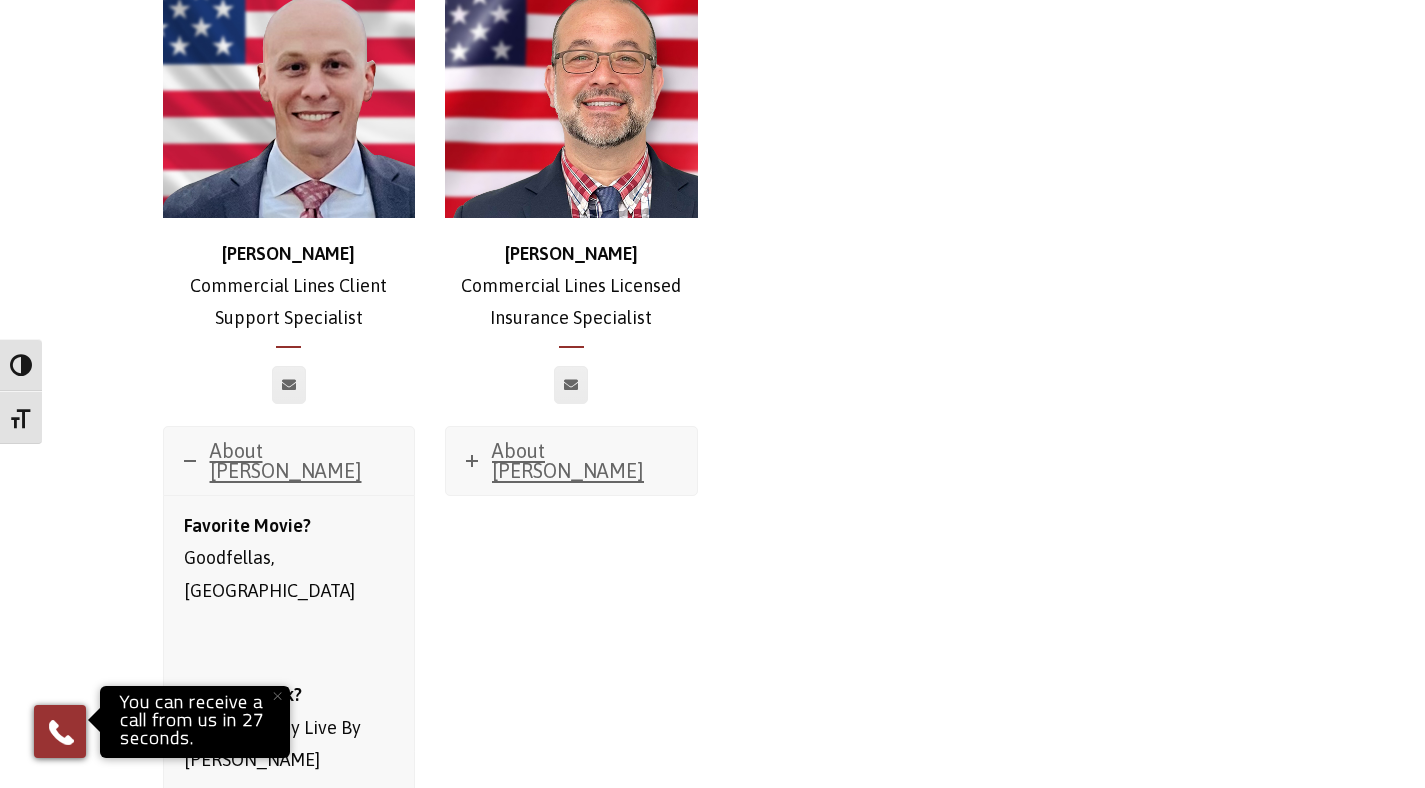 scroll, scrollTop: 4470, scrollLeft: 0, axis: vertical 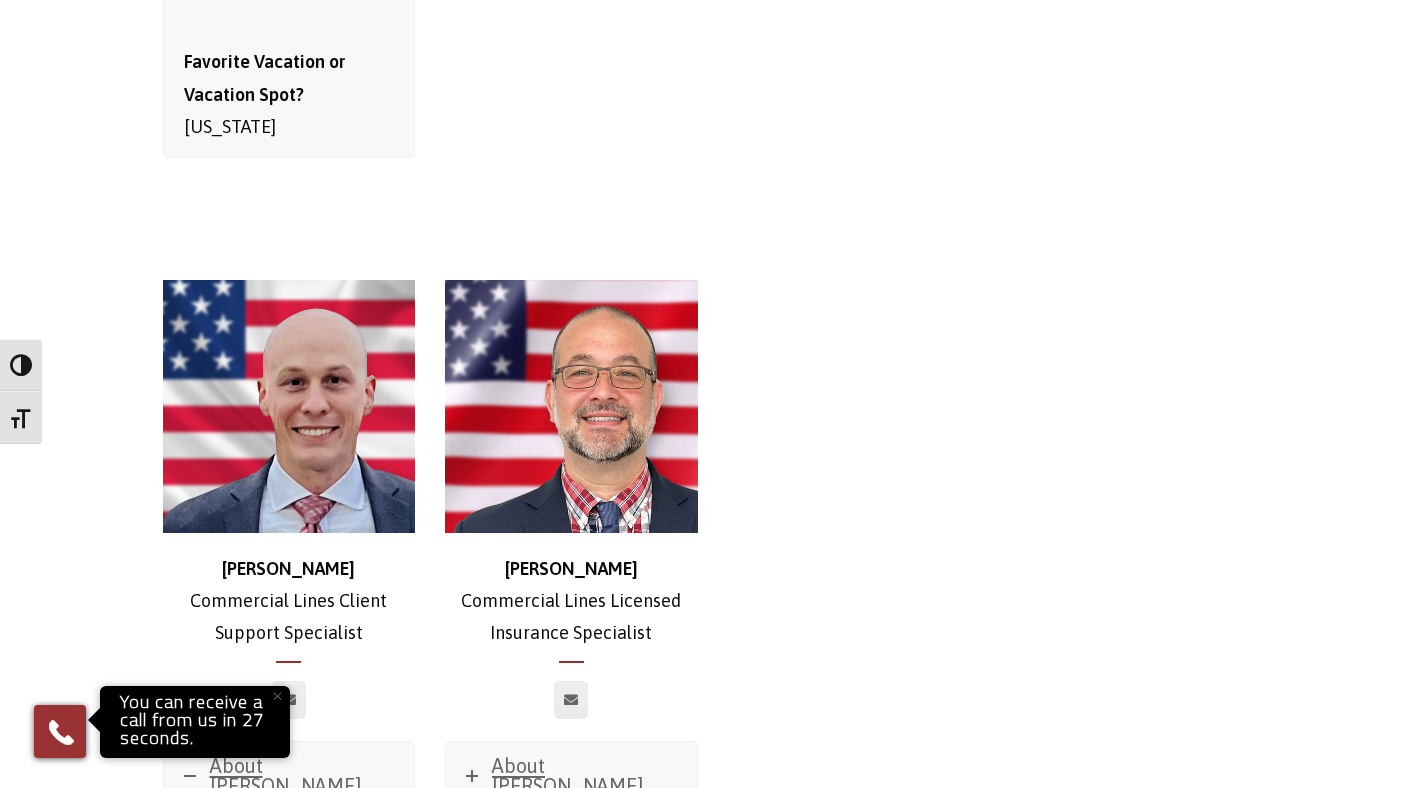 drag, startPoint x: 683, startPoint y: 409, endPoint x: 450, endPoint y: 384, distance: 234.33736 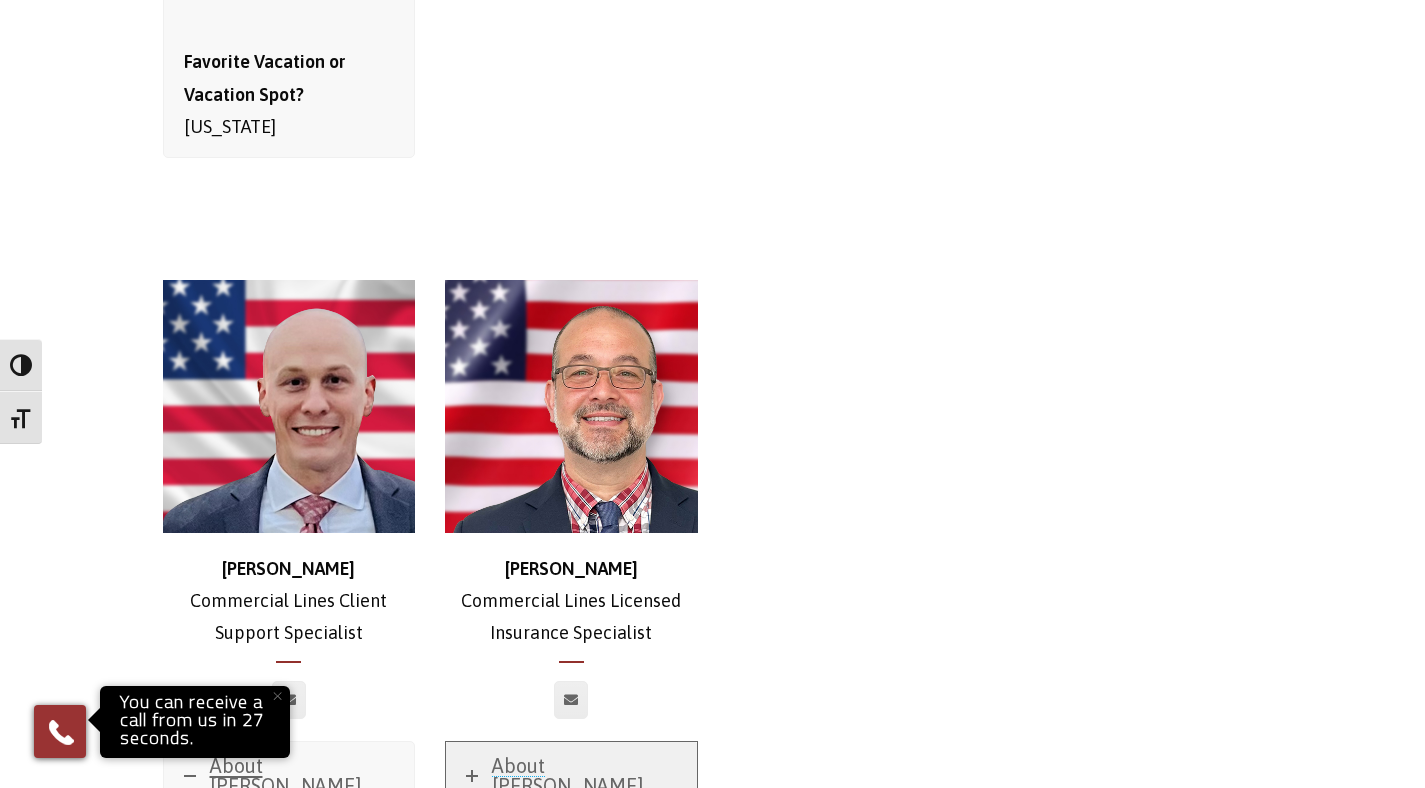 click on "About [PERSON_NAME]" at bounding box center (568, 775) 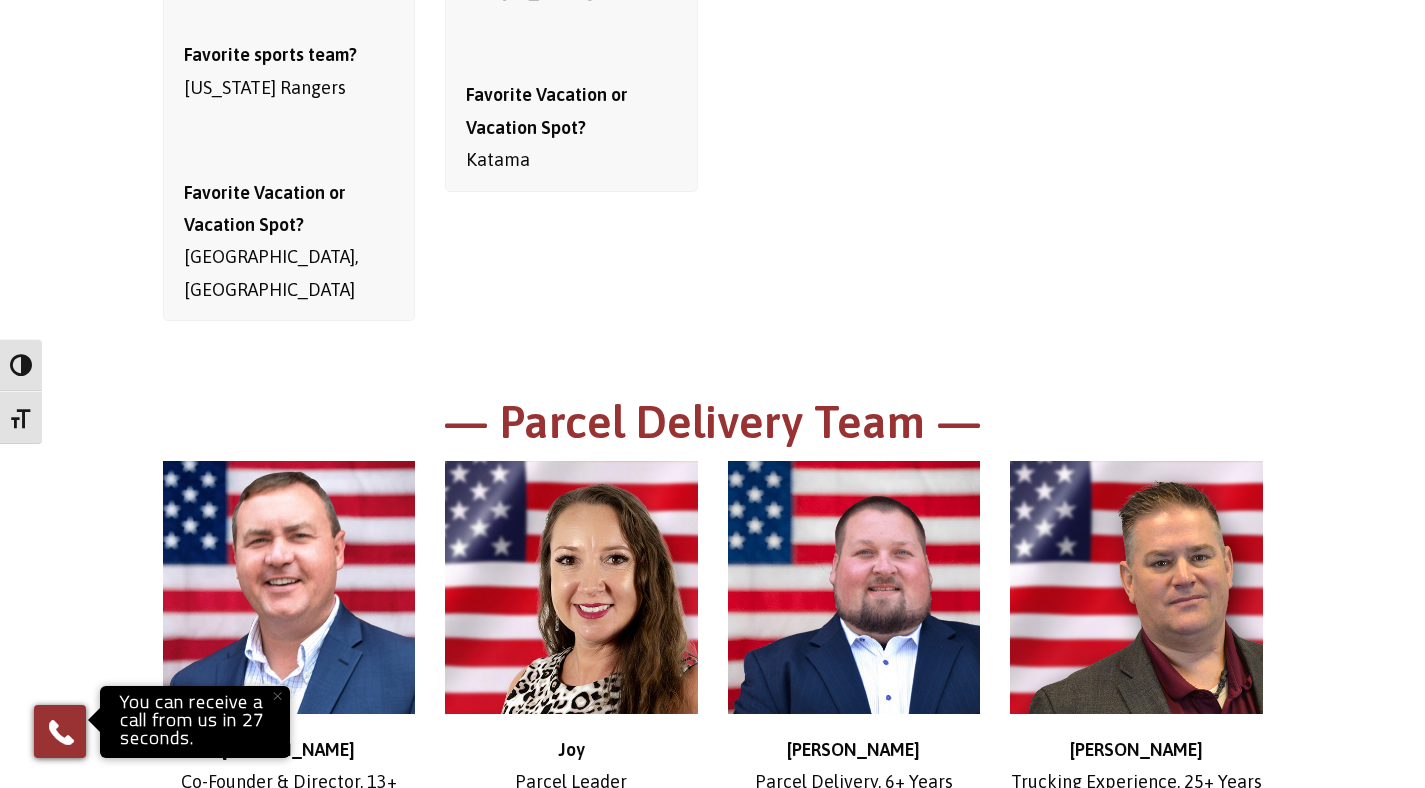 scroll, scrollTop: 5765, scrollLeft: 0, axis: vertical 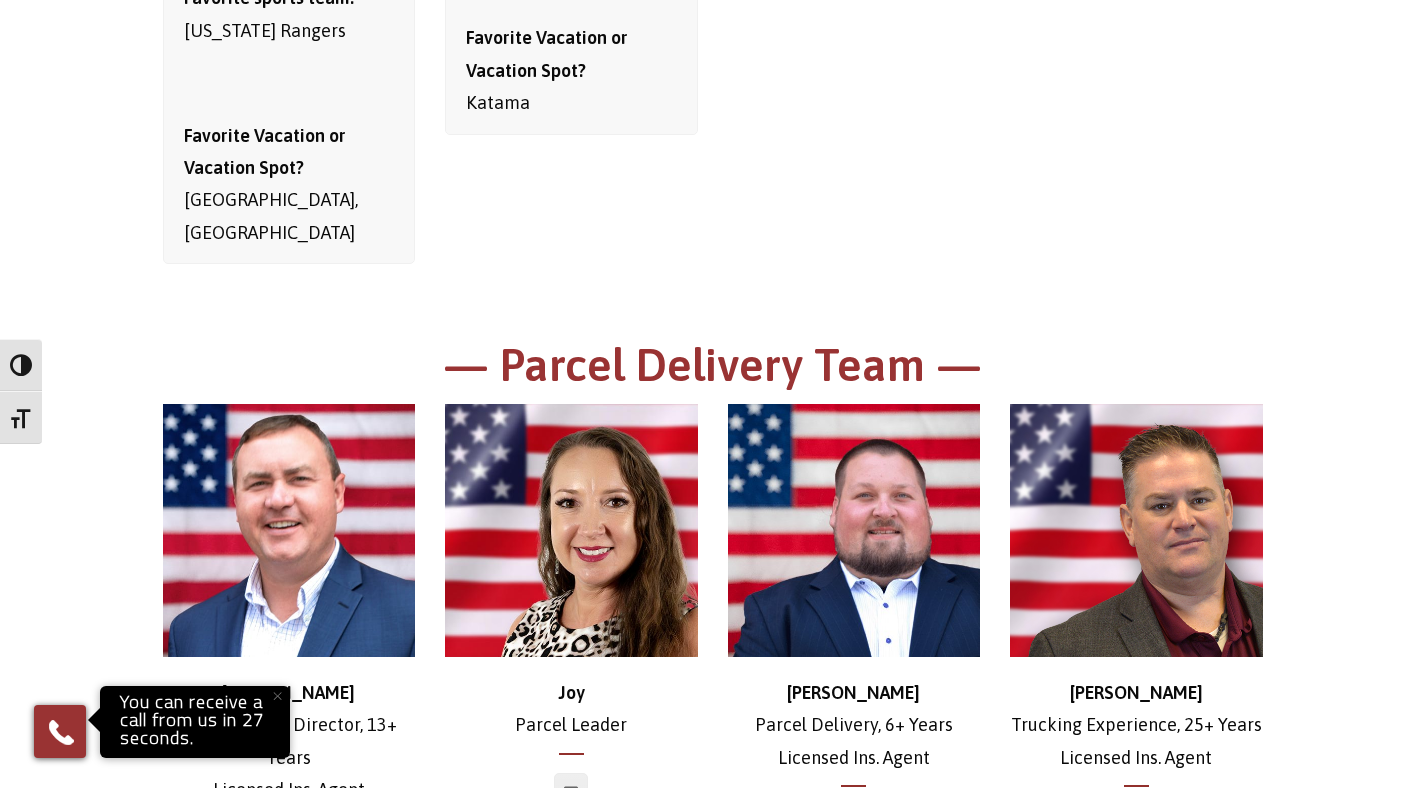 click on "About [PERSON_NAME]" at bounding box center (286, 931) 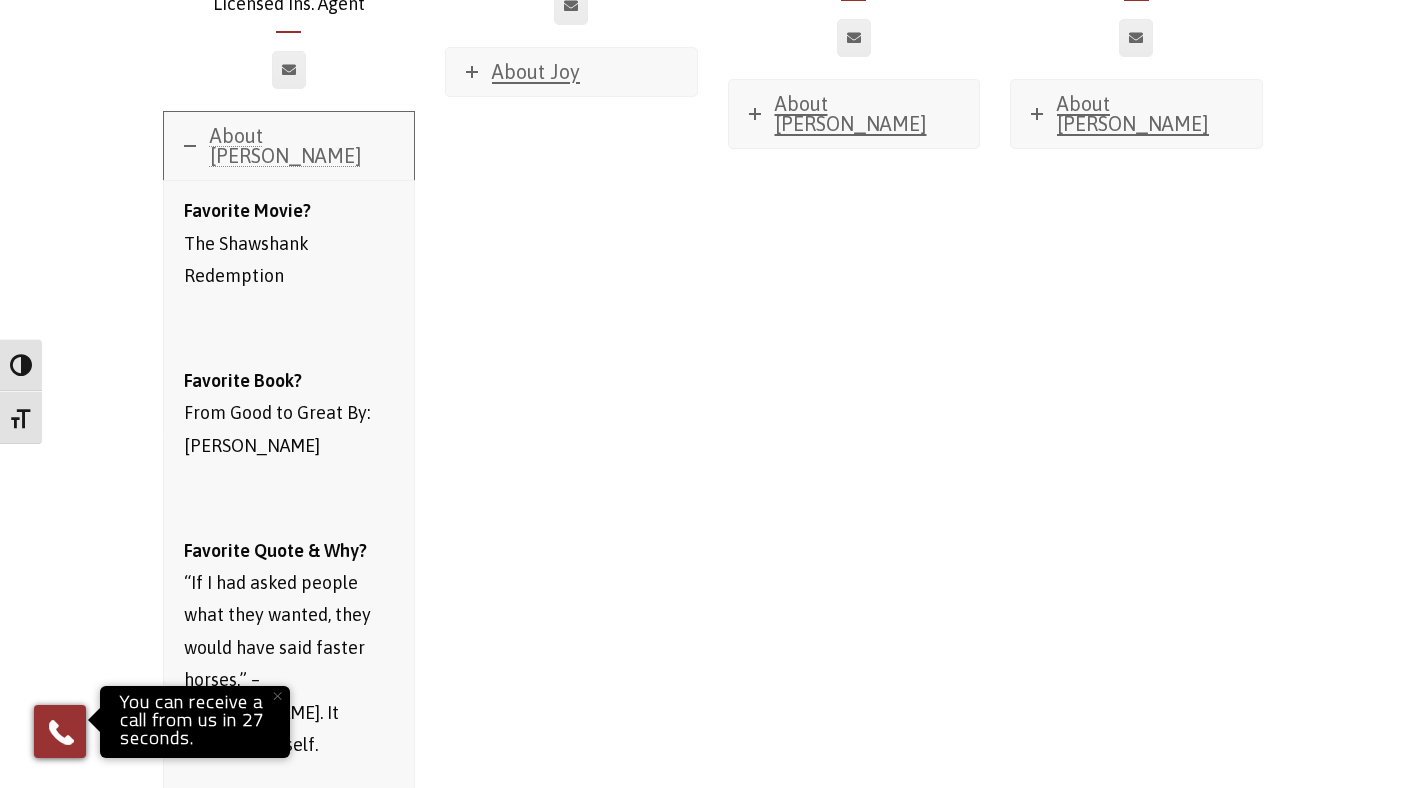 scroll, scrollTop: 6499, scrollLeft: 0, axis: vertical 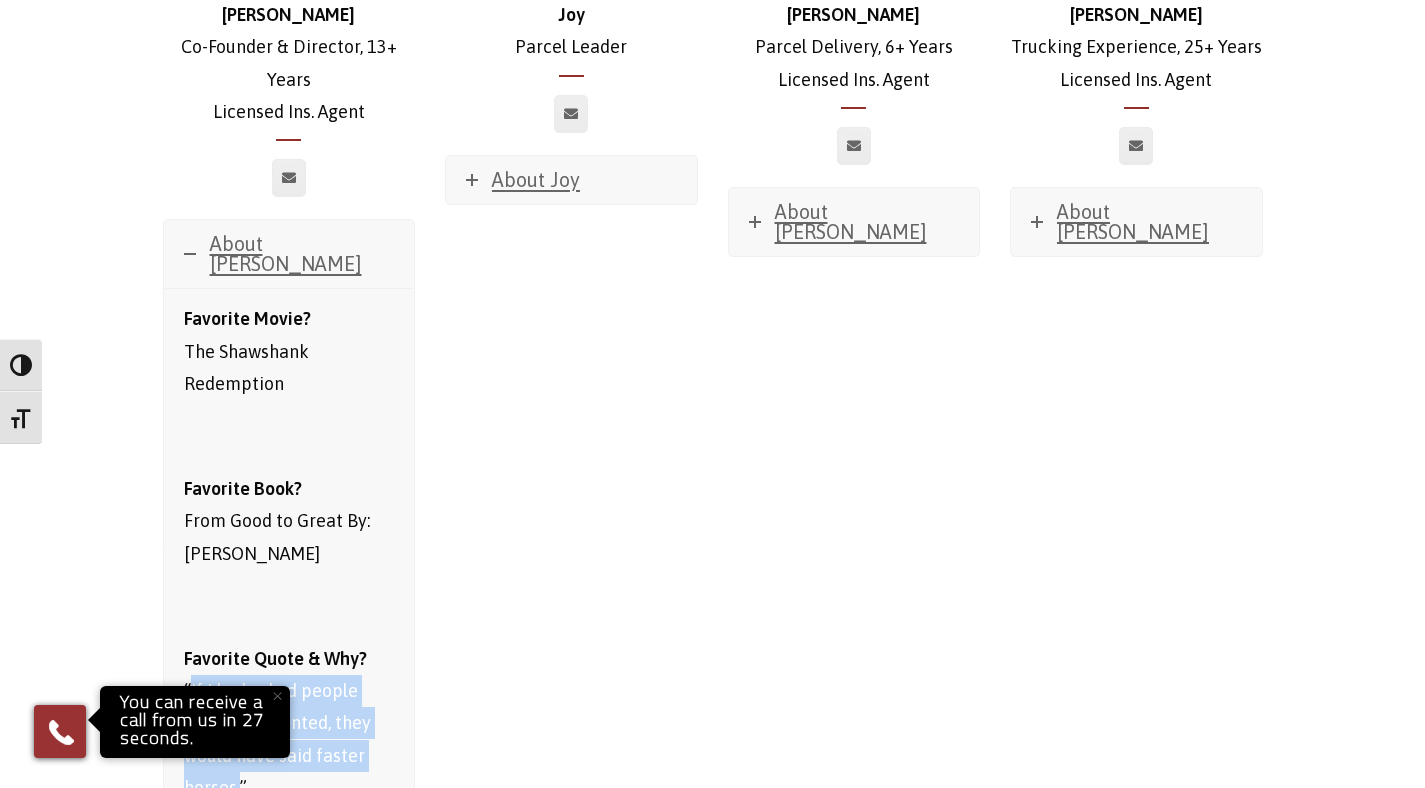 drag, startPoint x: 270, startPoint y: 376, endPoint x: 239, endPoint y: 451, distance: 81.154175 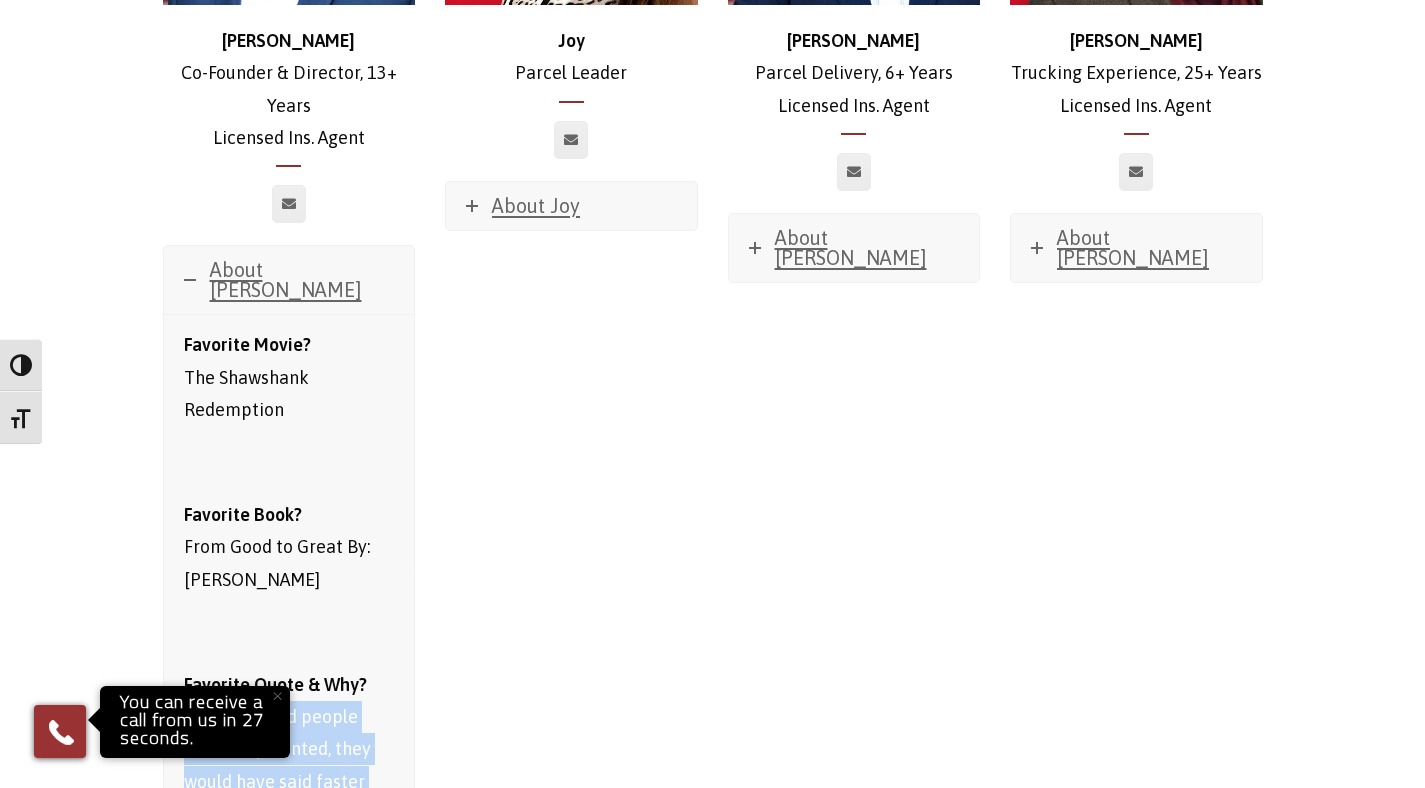 scroll, scrollTop: 5690, scrollLeft: 0, axis: vertical 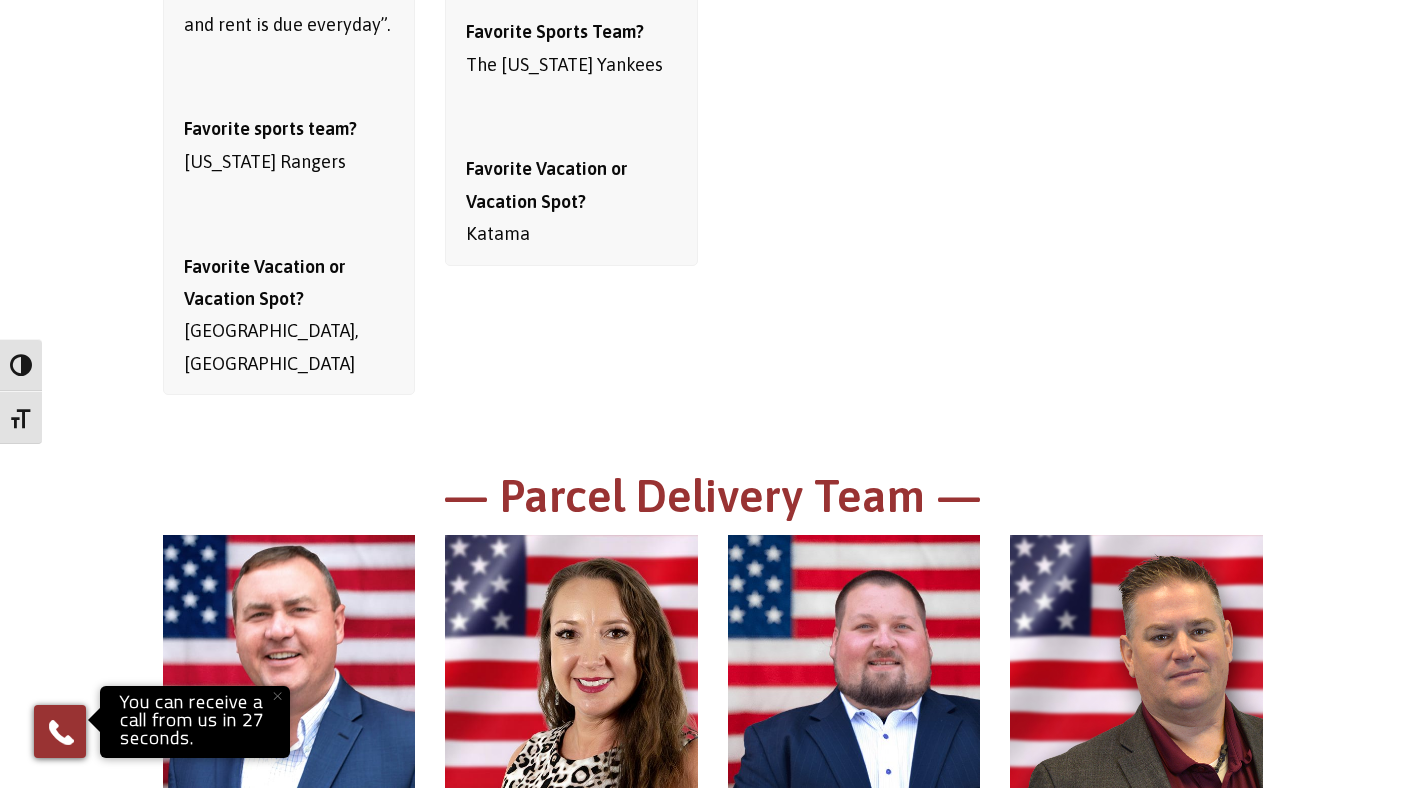 drag, startPoint x: 180, startPoint y: 548, endPoint x: 391, endPoint y: 609, distance: 219.64061 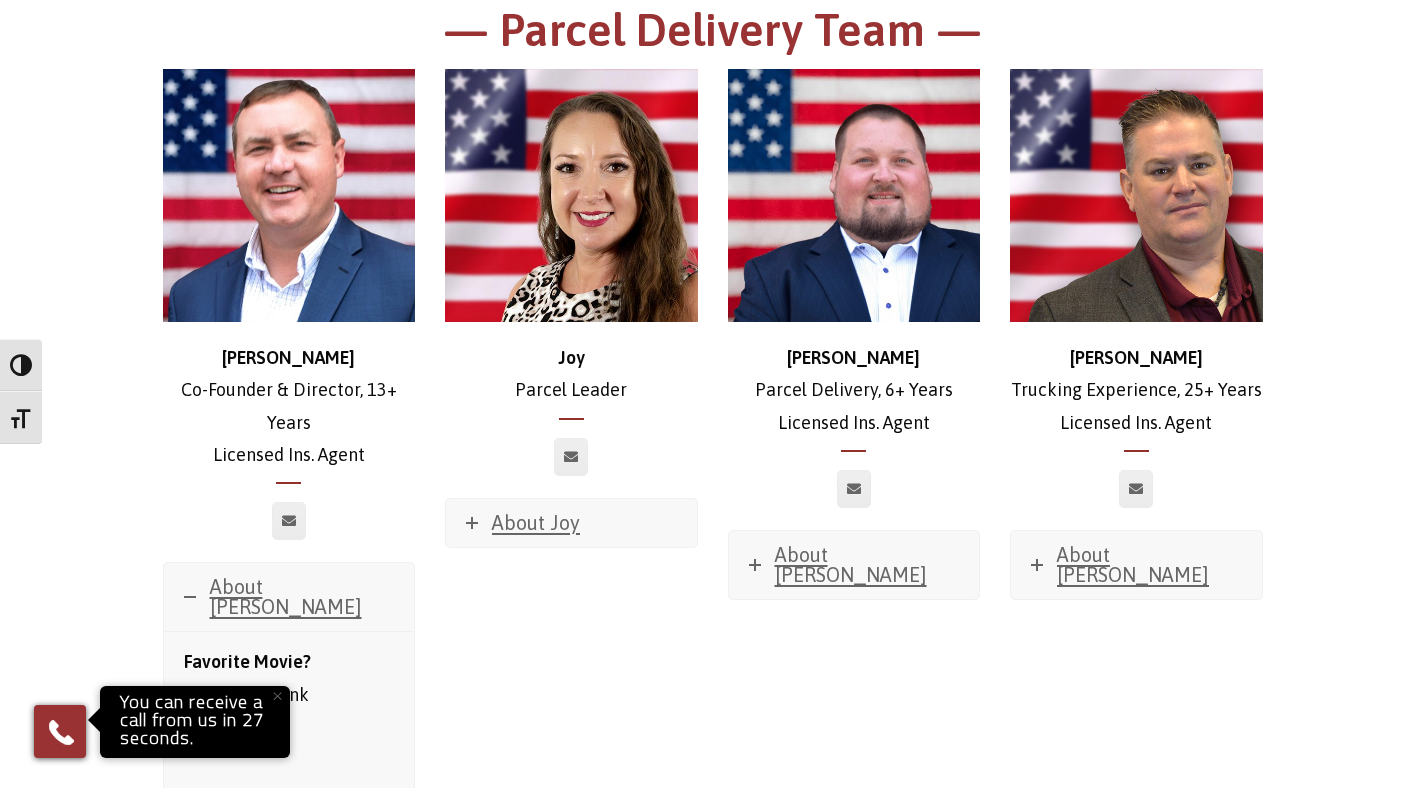 scroll, scrollTop: 6393, scrollLeft: 0, axis: vertical 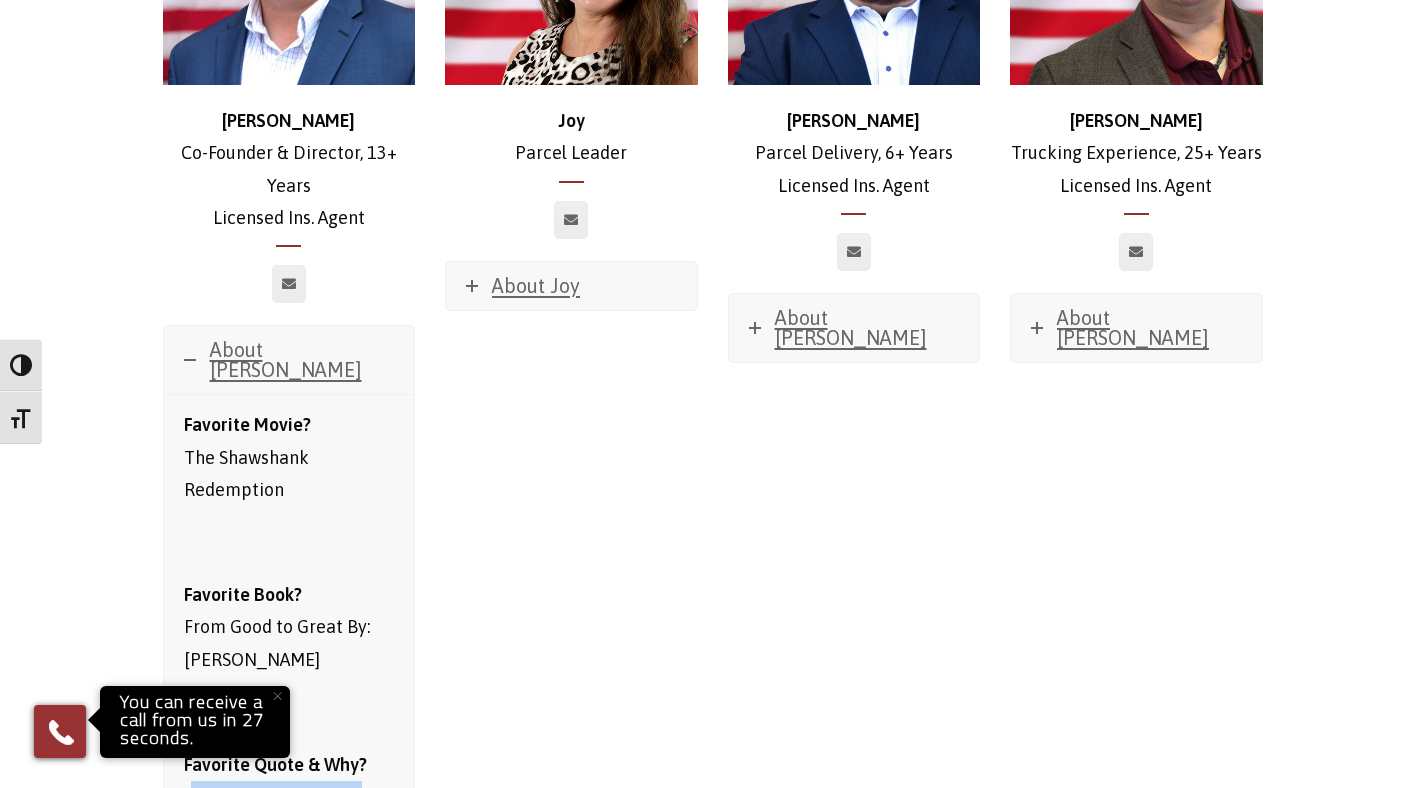drag, startPoint x: 190, startPoint y: 465, endPoint x: 240, endPoint y: 564, distance: 110.909874 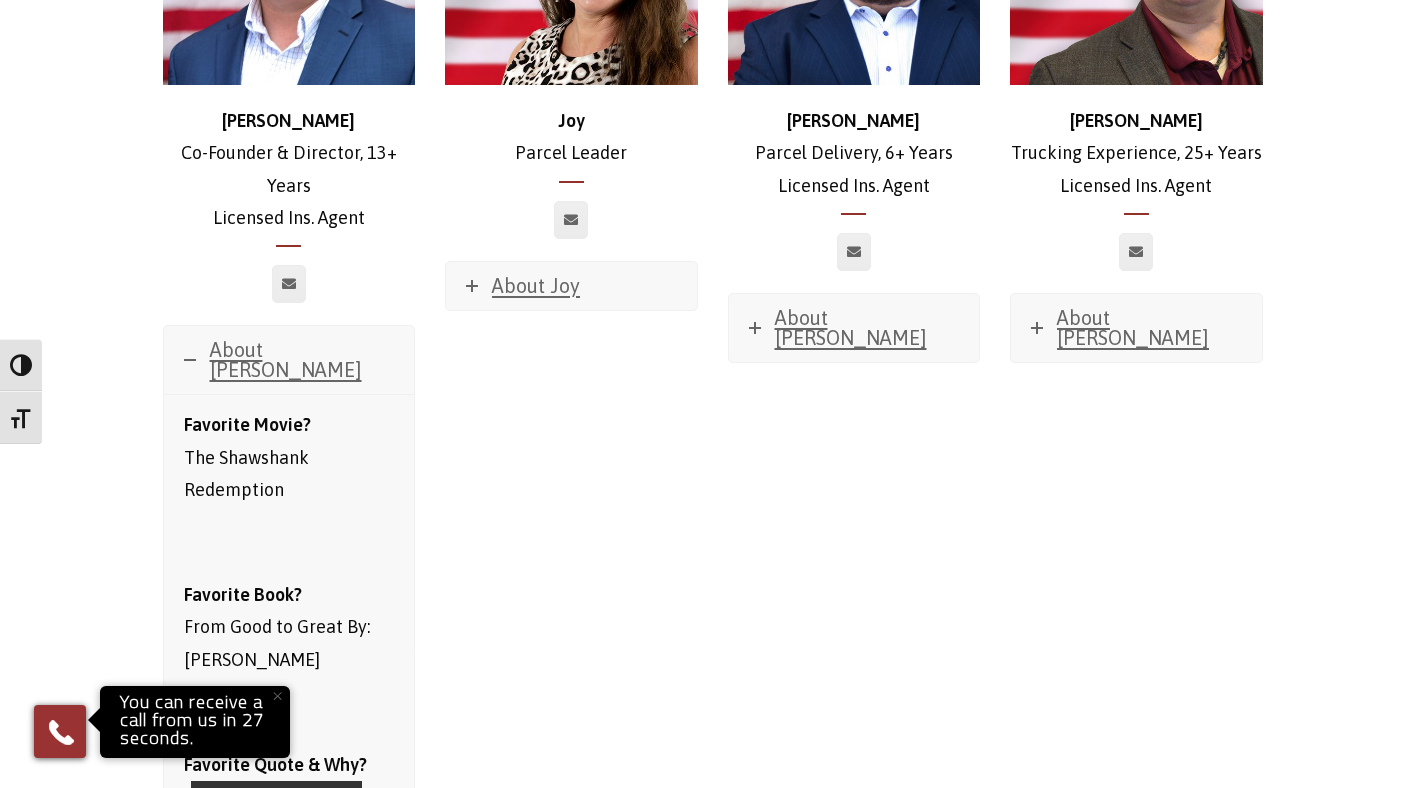 scroll, scrollTop: 6017, scrollLeft: 0, axis: vertical 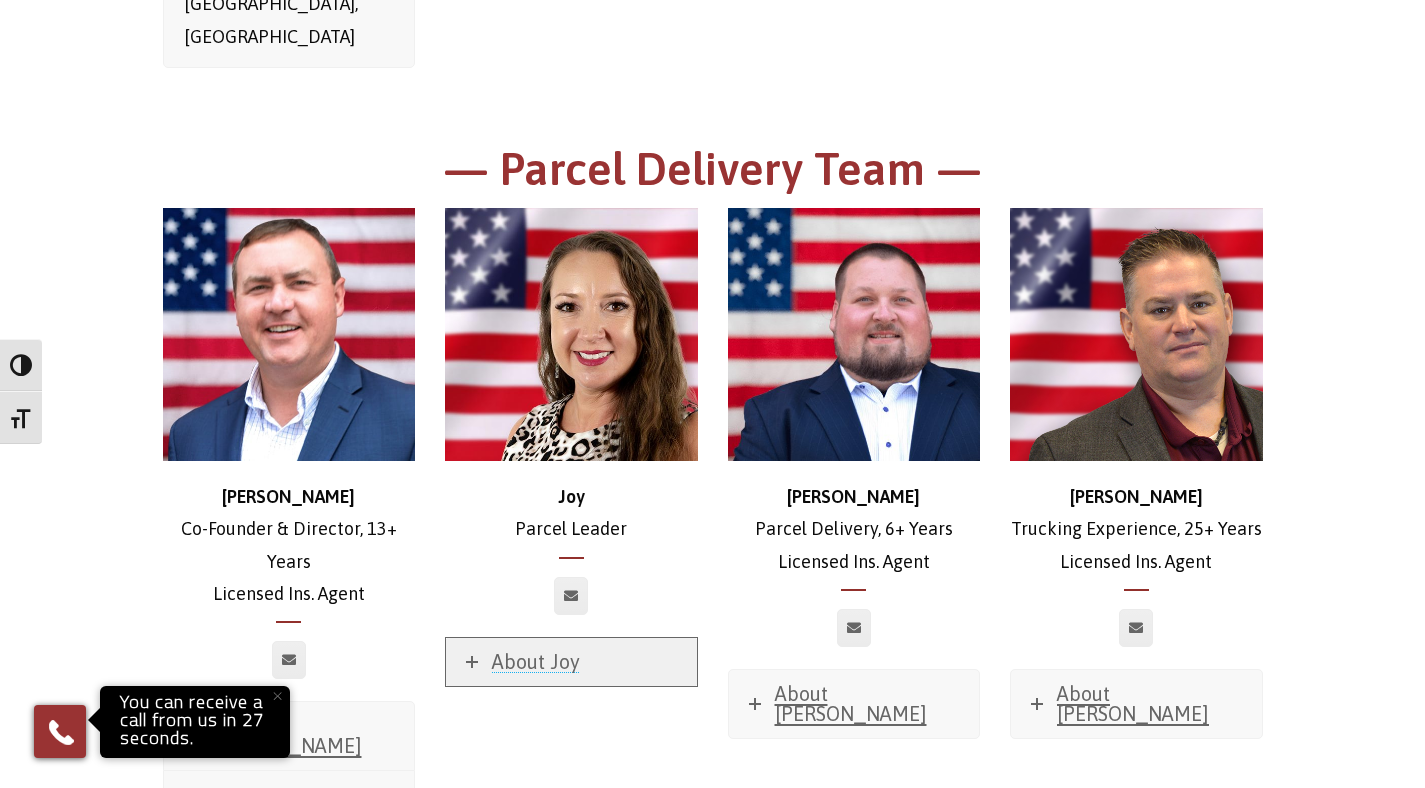 click on "About Joy" at bounding box center [536, 661] 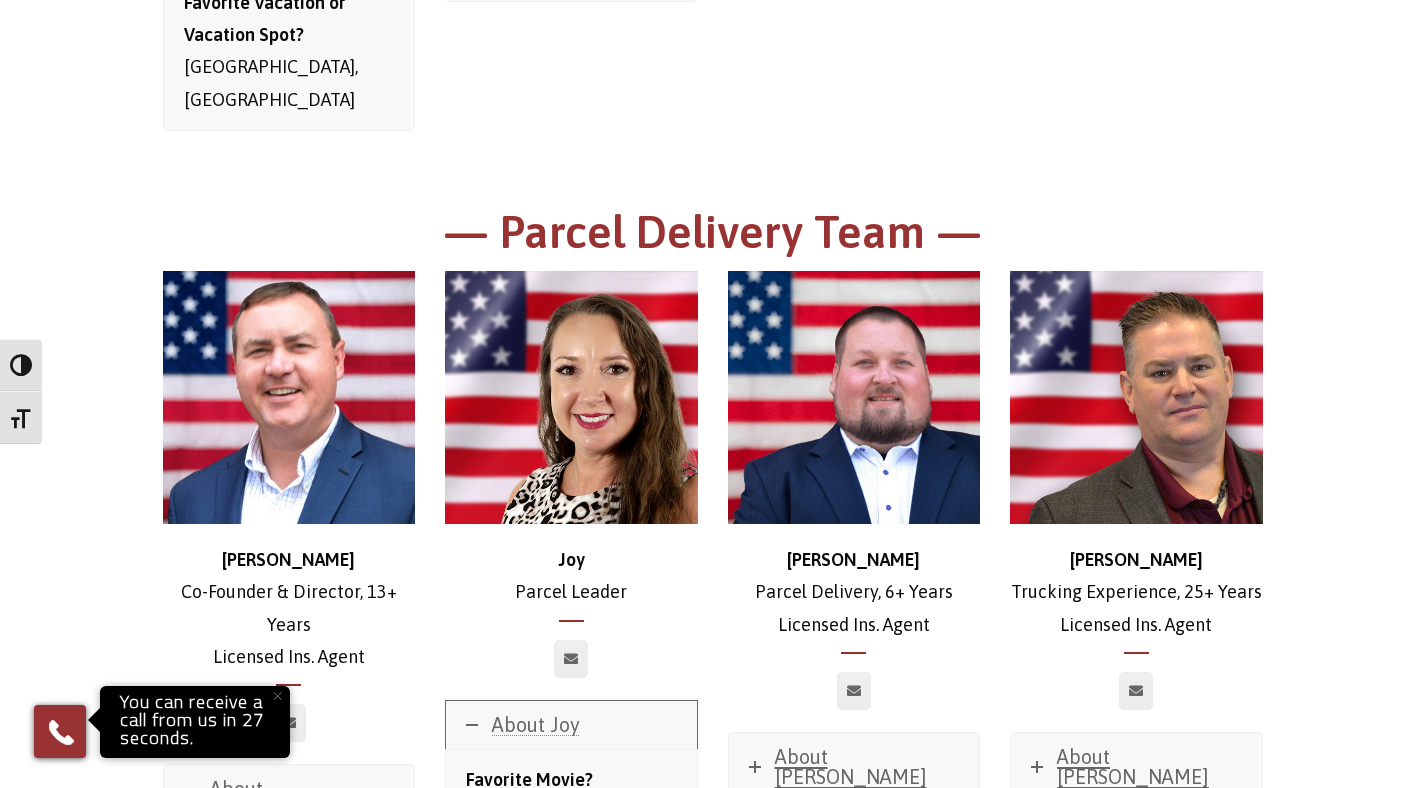 scroll, scrollTop: 5953, scrollLeft: 0, axis: vertical 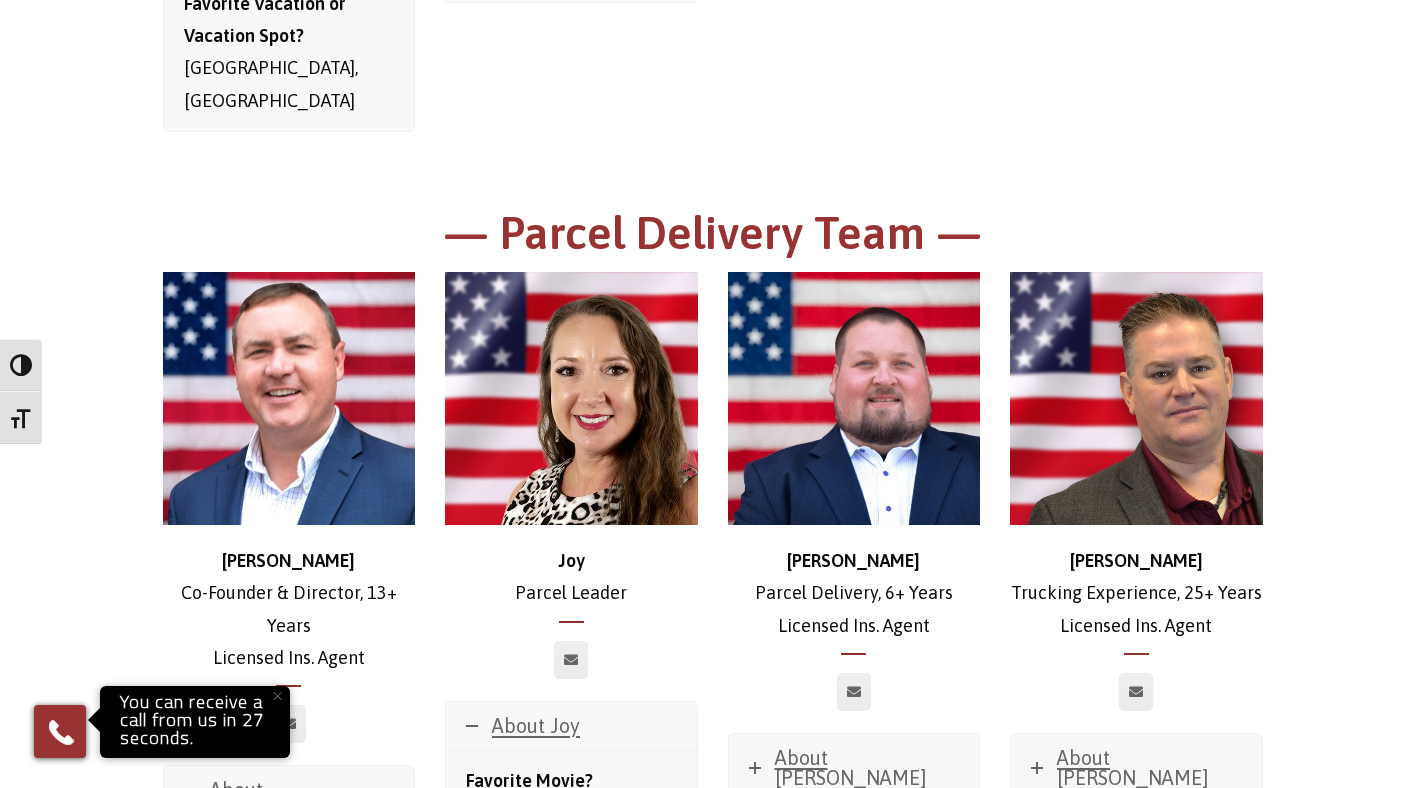 drag, startPoint x: 532, startPoint y: 287, endPoint x: 513, endPoint y: 287, distance: 19 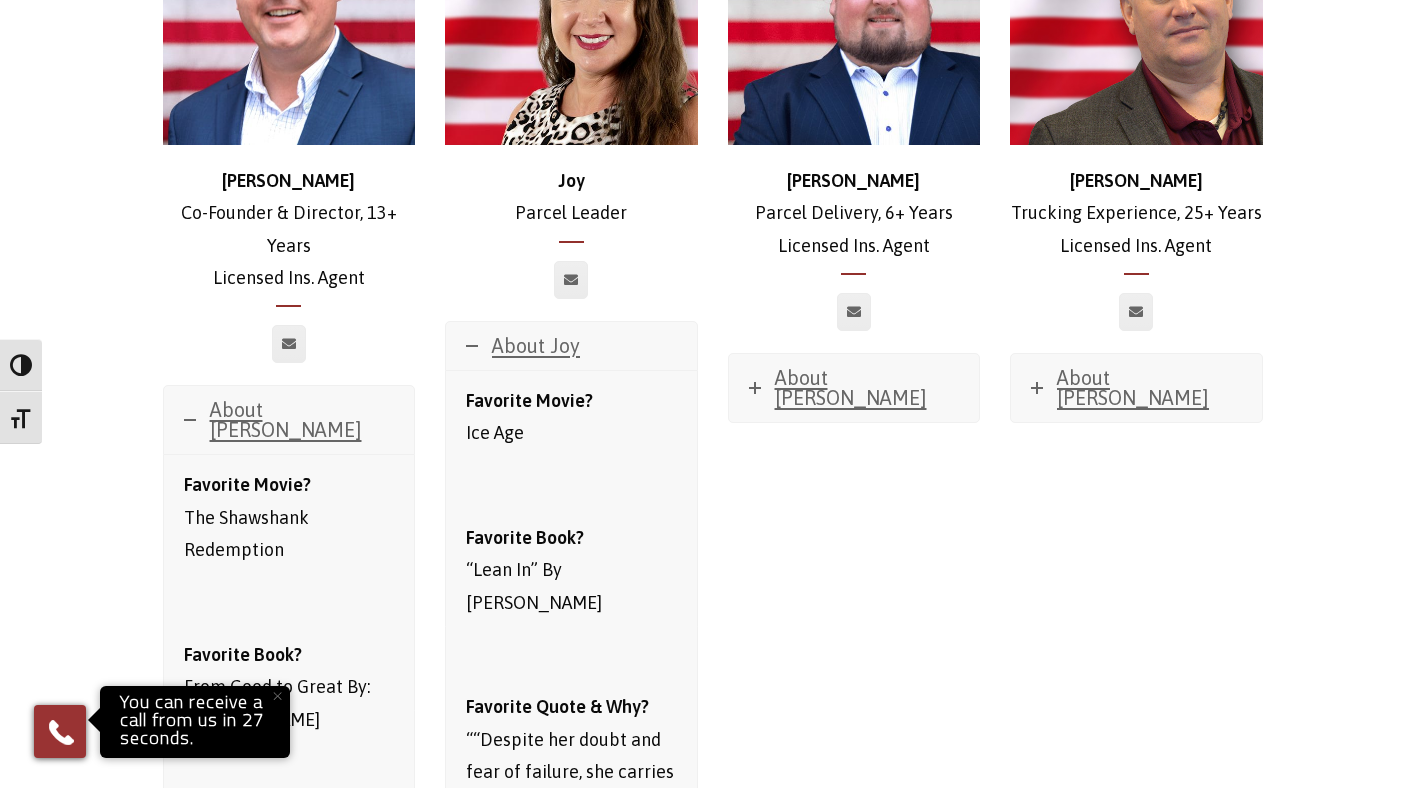 scroll, scrollTop: 6366, scrollLeft: 0, axis: vertical 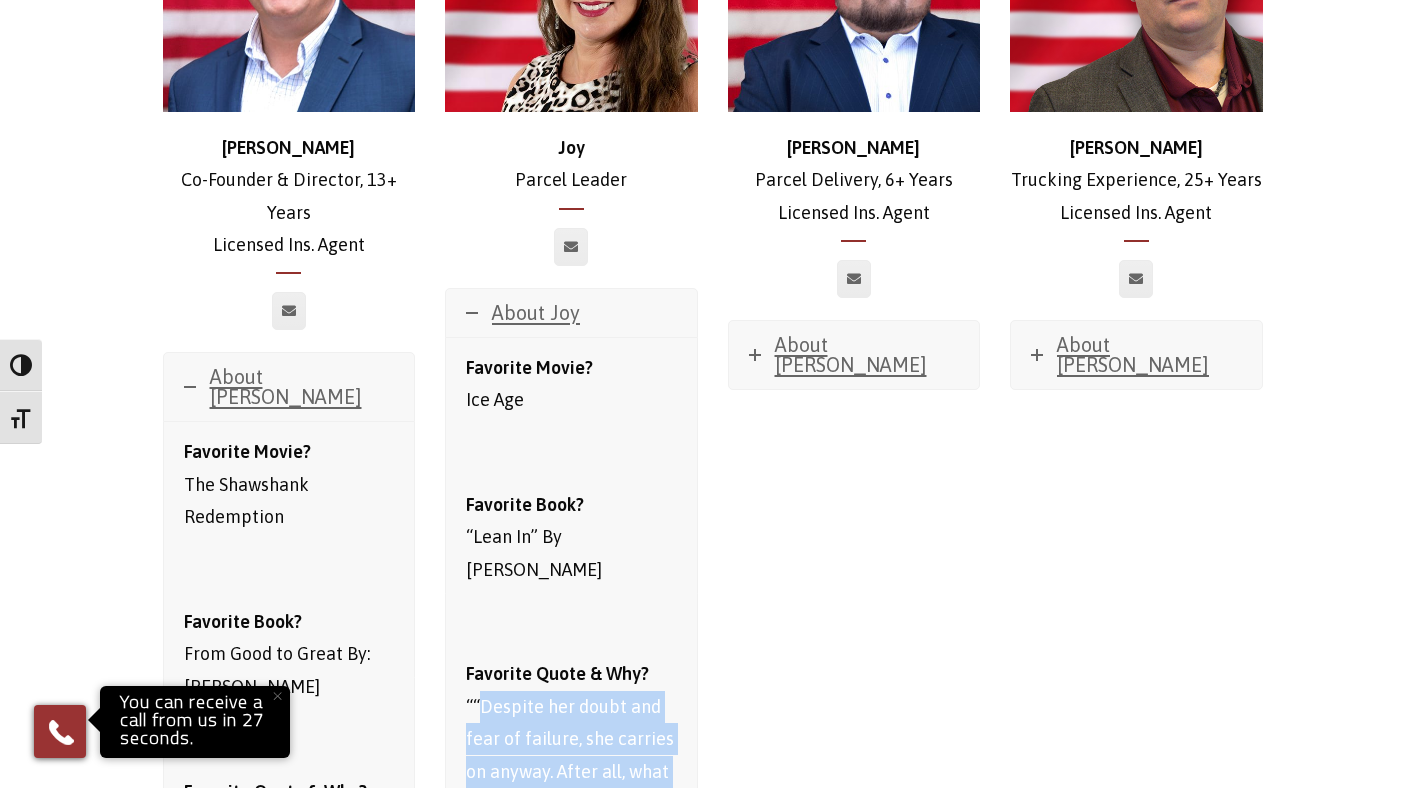 drag, startPoint x: 482, startPoint y: 399, endPoint x: 606, endPoint y: 504, distance: 162.48384 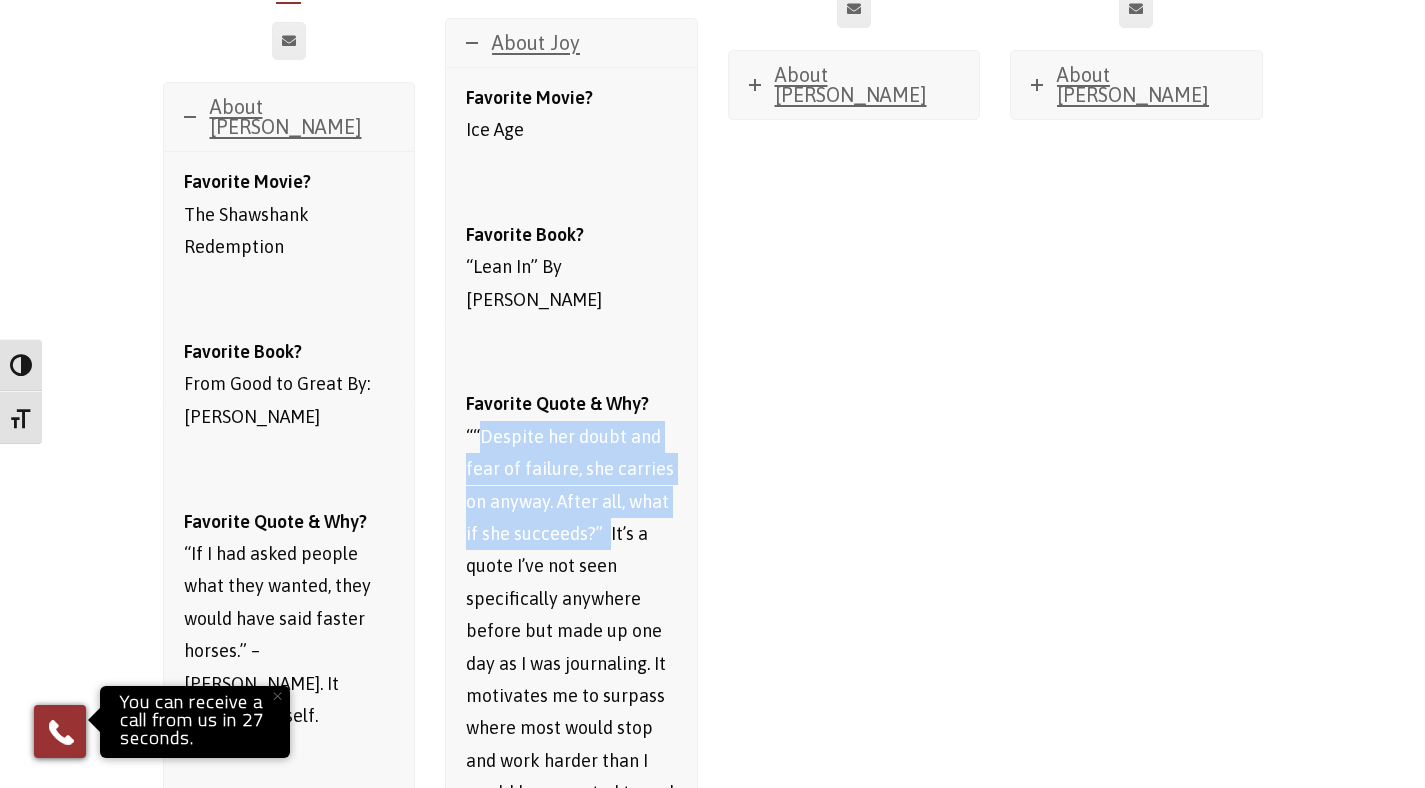 scroll, scrollTop: 6683, scrollLeft: 0, axis: vertical 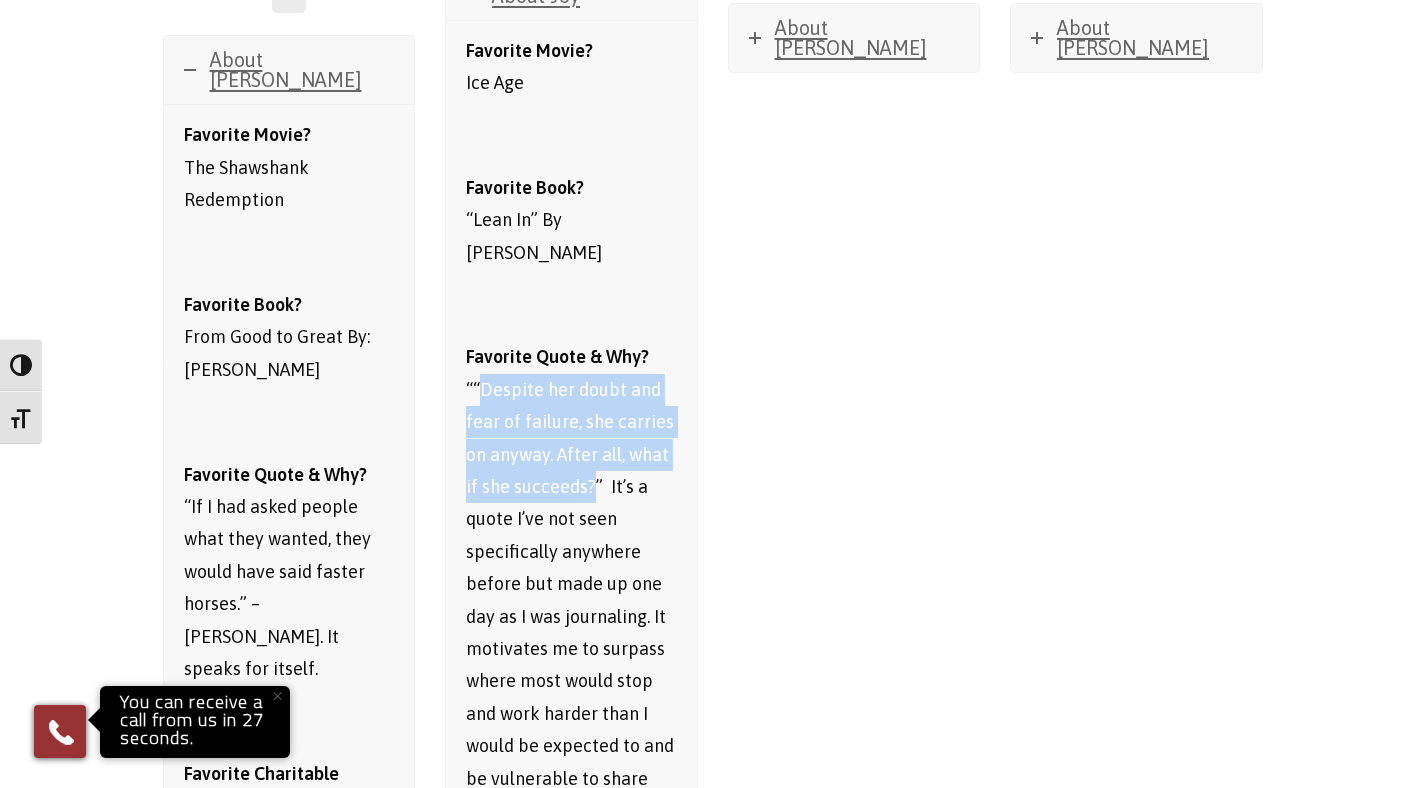 click on "“Despite her doubt and fear of failure, she carries on anyway. After all, what if she succeeds?”  It’s a quote I’ve not seen specifically anywhere before but made up one day as I was journaling. It motivates me to surpass where most would stop and work harder than I would be expected to and be vulnerable to share my ideas. It’s scary to get outside your comfort zone but like the quote says, WHAT IF 🙂" at bounding box center (570, 648) 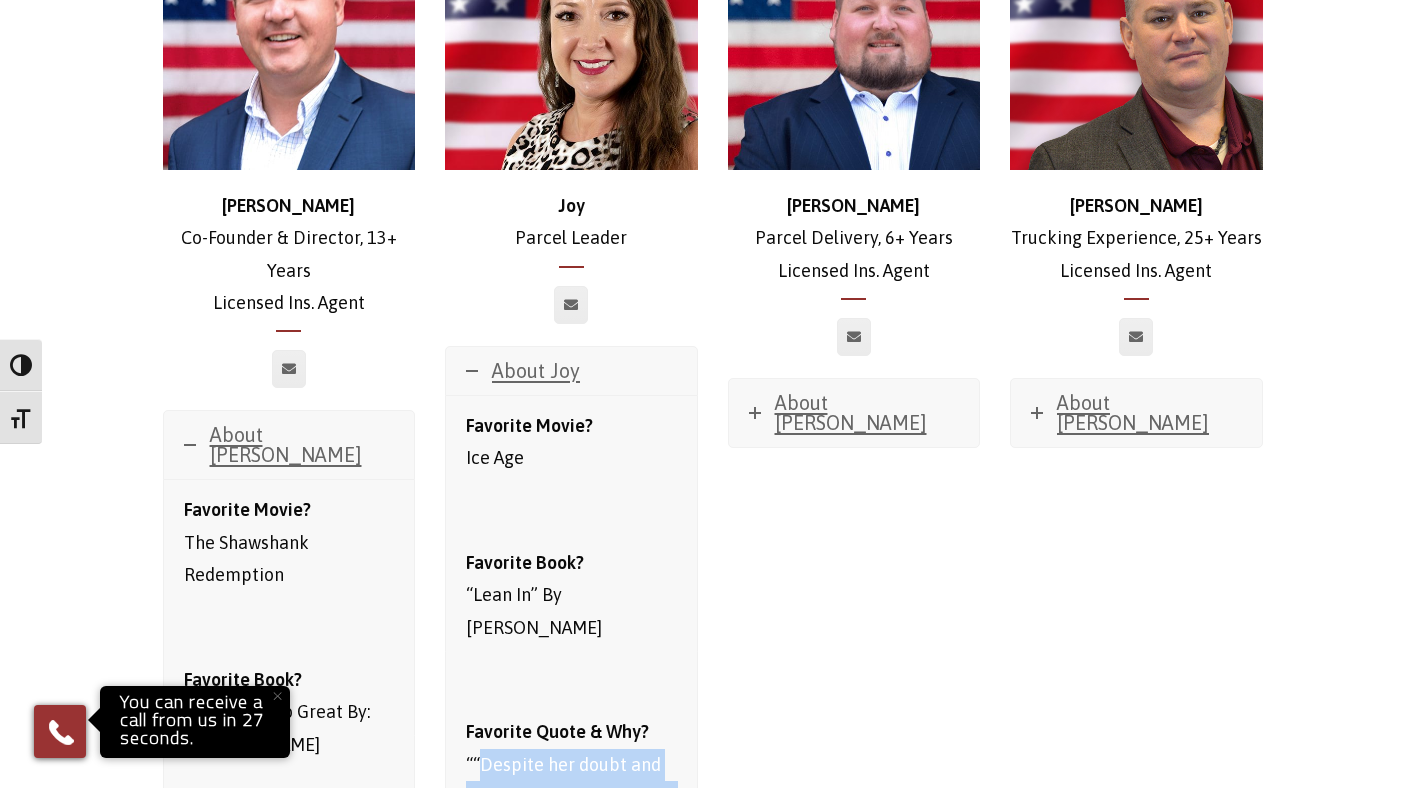 scroll, scrollTop: 6306, scrollLeft: 0, axis: vertical 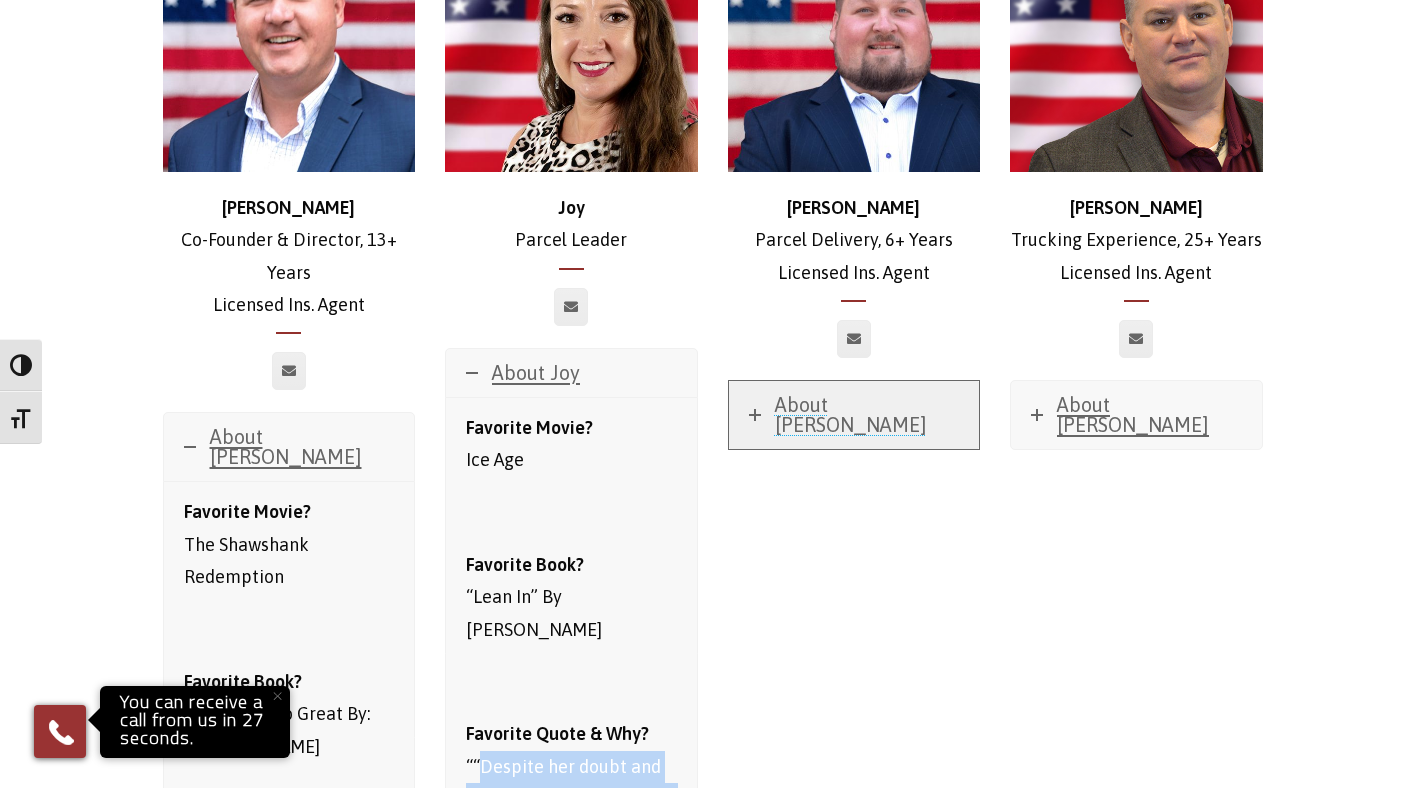 click on "About [PERSON_NAME]" at bounding box center [851, 414] 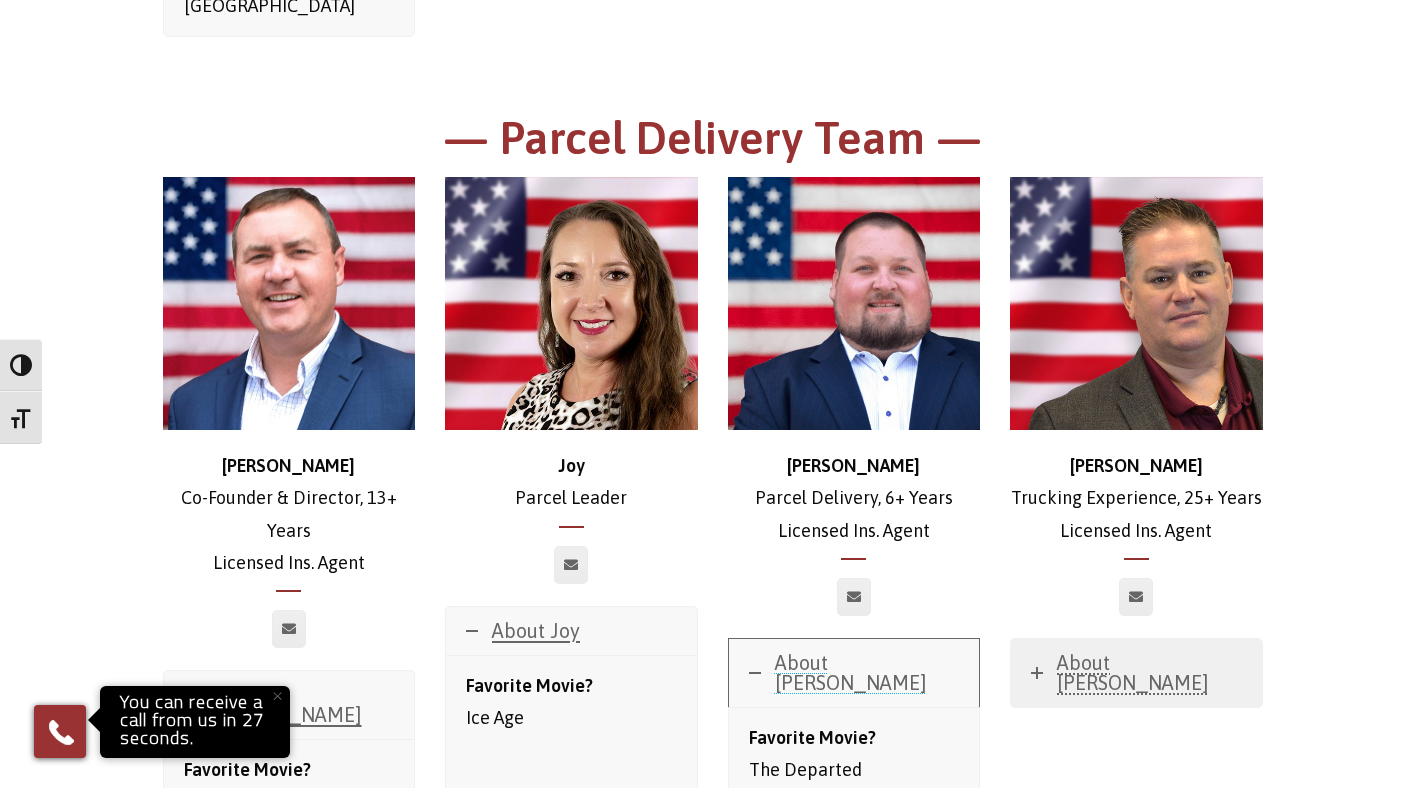 scroll, scrollTop: 5960, scrollLeft: 0, axis: vertical 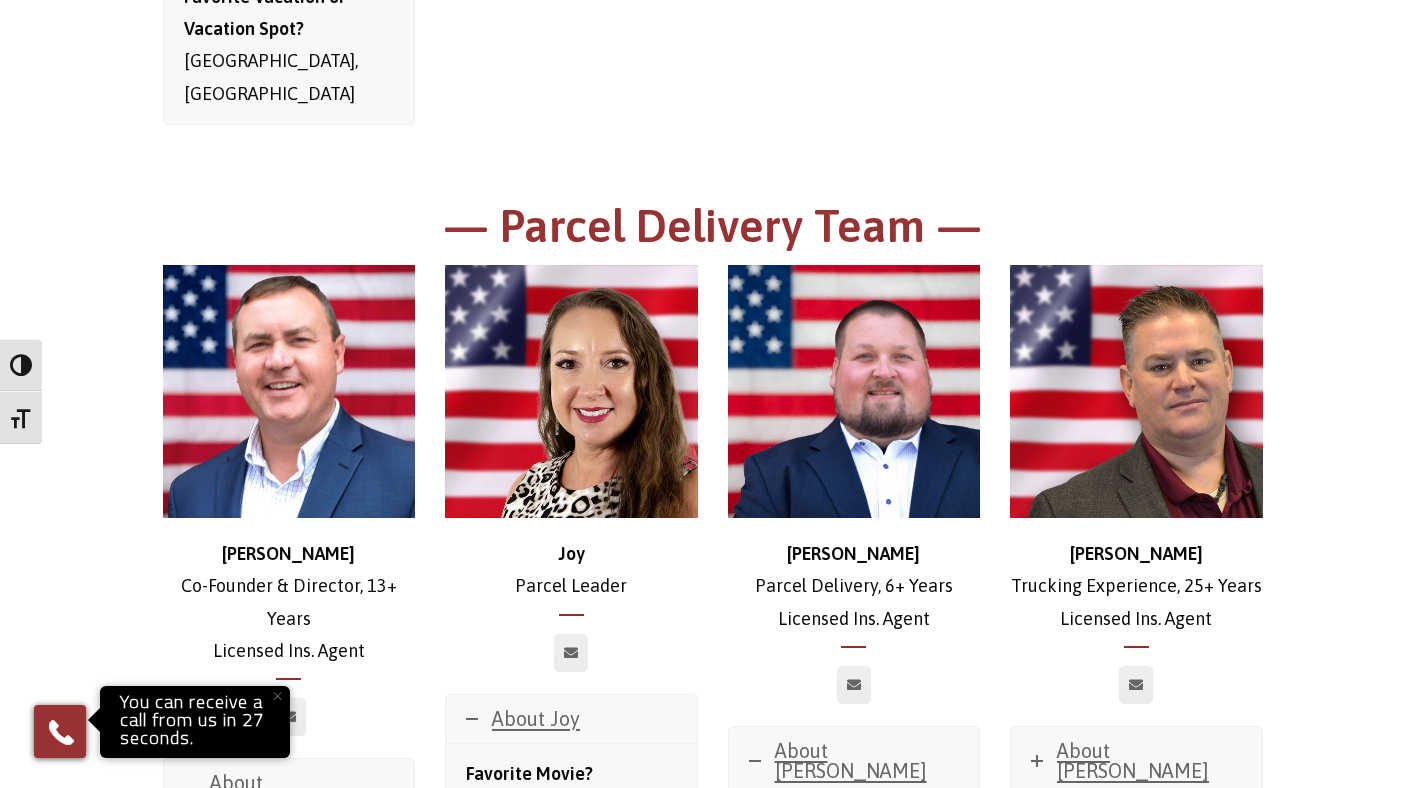 drag, startPoint x: 768, startPoint y: 276, endPoint x: 933, endPoint y: 309, distance: 168.26764 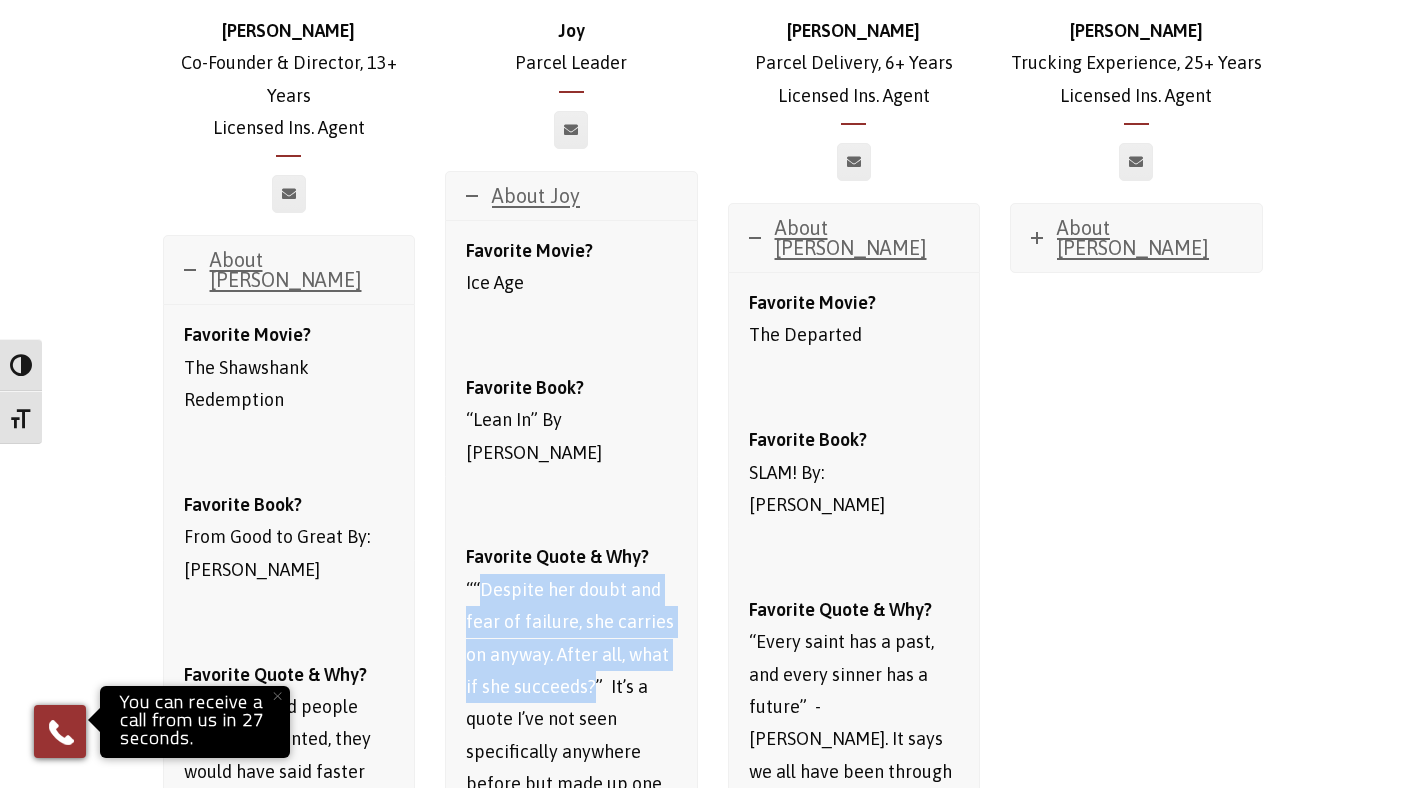 scroll, scrollTop: 6569, scrollLeft: 0, axis: vertical 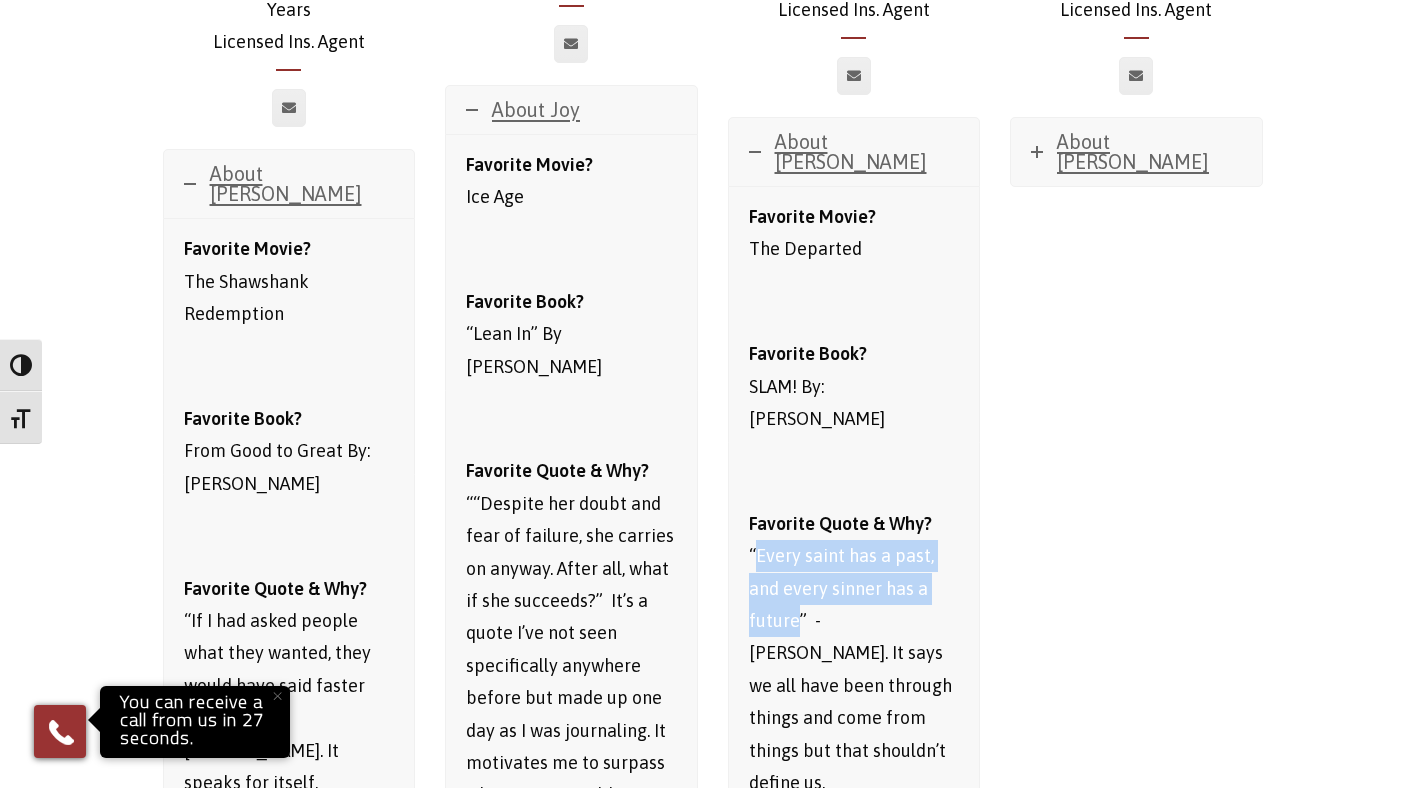 drag, startPoint x: 757, startPoint y: 229, endPoint x: 798, endPoint y: 285, distance: 69.40461 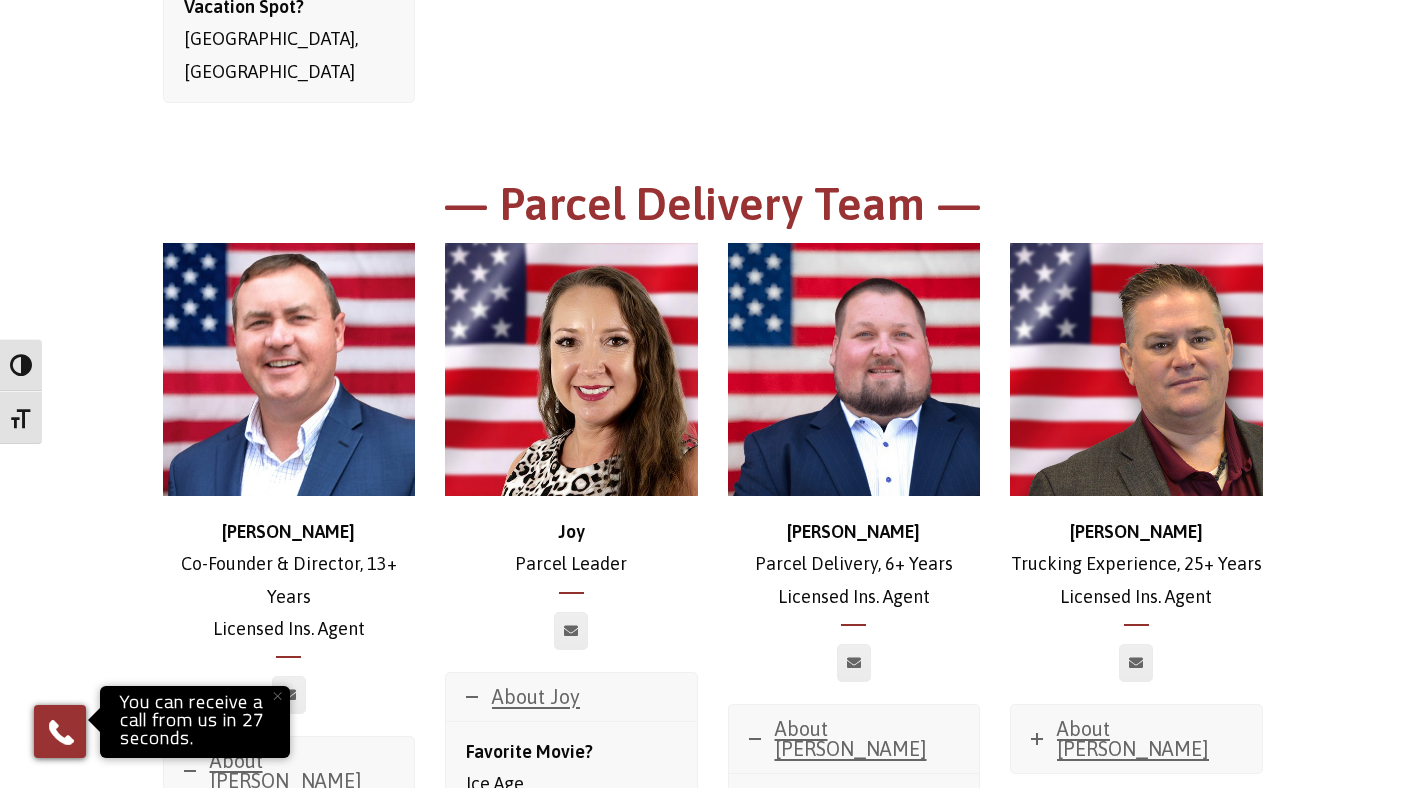 scroll, scrollTop: 5933, scrollLeft: 0, axis: vertical 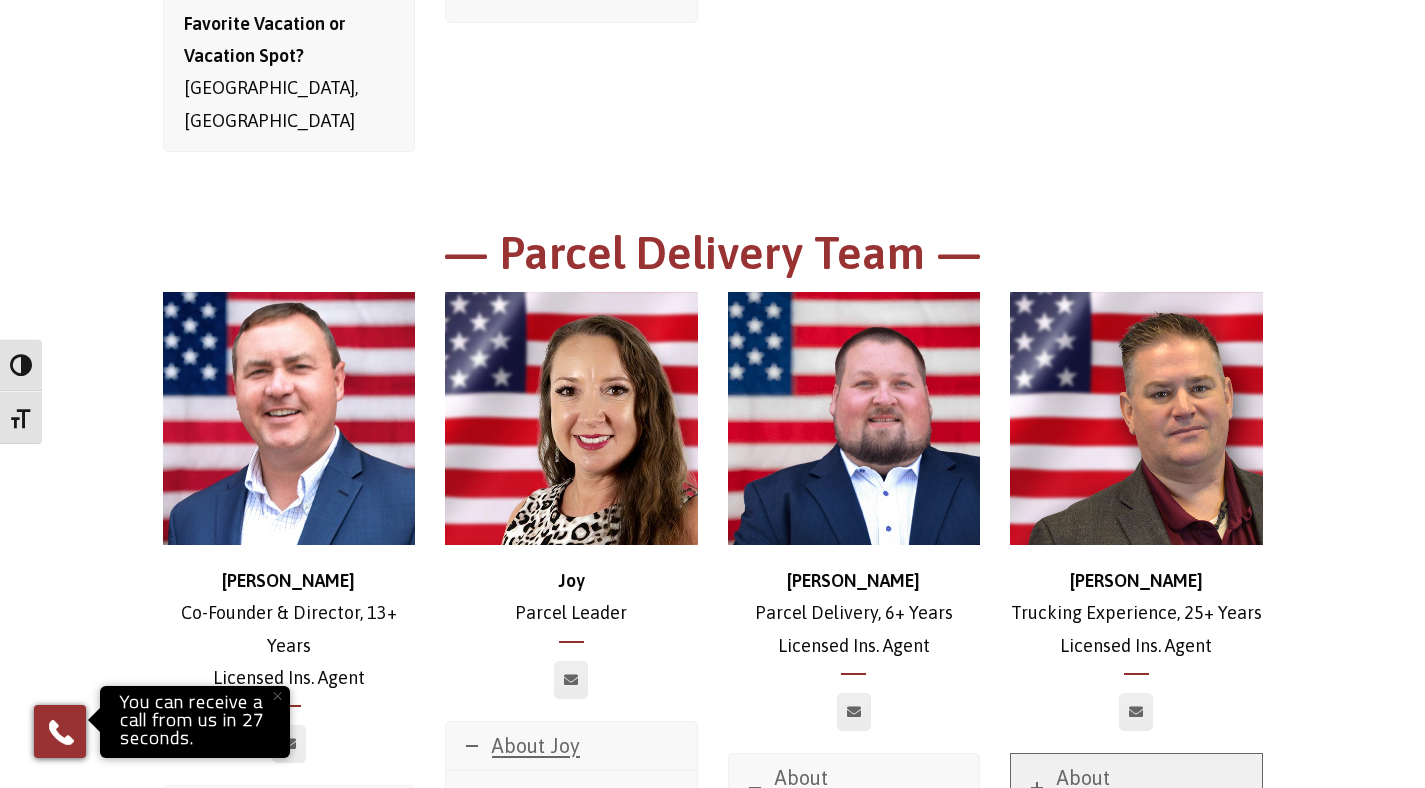 click on "About [PERSON_NAME]" at bounding box center (1133, 787) 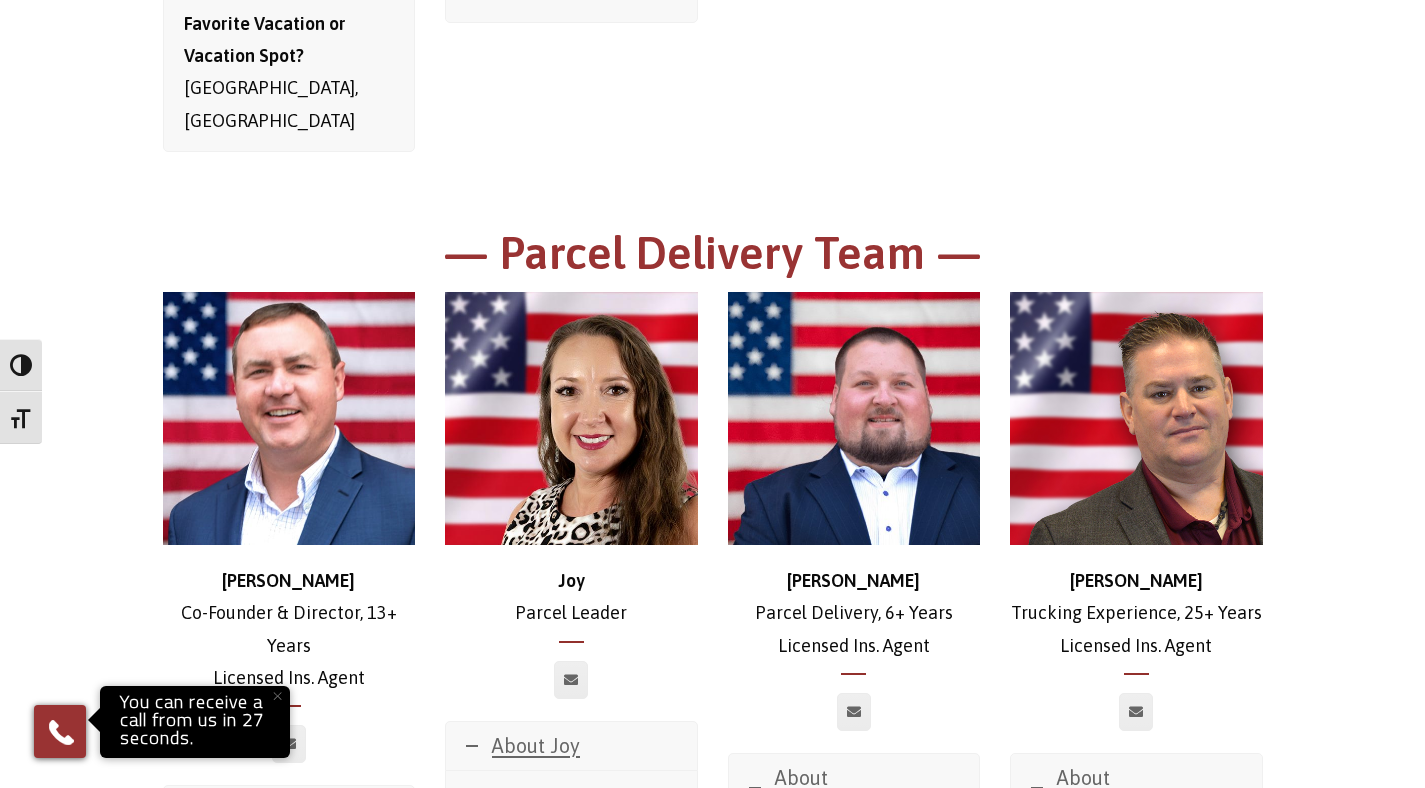 click on "Meet The Team
— Owner & President—
[PERSON_NAME] & CEO
About [PERSON_NAME]
Favorite Movie?
Sweet Home [US_STATE]
Favorite Music Author?
[PERSON_NAME]
Favorite Quote & Why?
“Be the change you want to see in the world.” It speaks for itself.
Favorite Charitable Cause?
Journey Found
Favorite sports team?
The [US_STATE] Yankees
[PERSON_NAME]
President & HR
About Christos
Favorite Movie?
Weekend at [GEOGRAPHIC_DATA]’s
Favorite Book?
Unreasonable Hospitality
Favorite Quote?
“If you can dream it, you can do it” – [PERSON_NAME]. I feel we as people can literally accomplish anything we put our mind to, anything.
Favorite Charitable Cause?
[GEOGRAPHIC_DATA]
Favorite sports team?" at bounding box center (712, 2662) 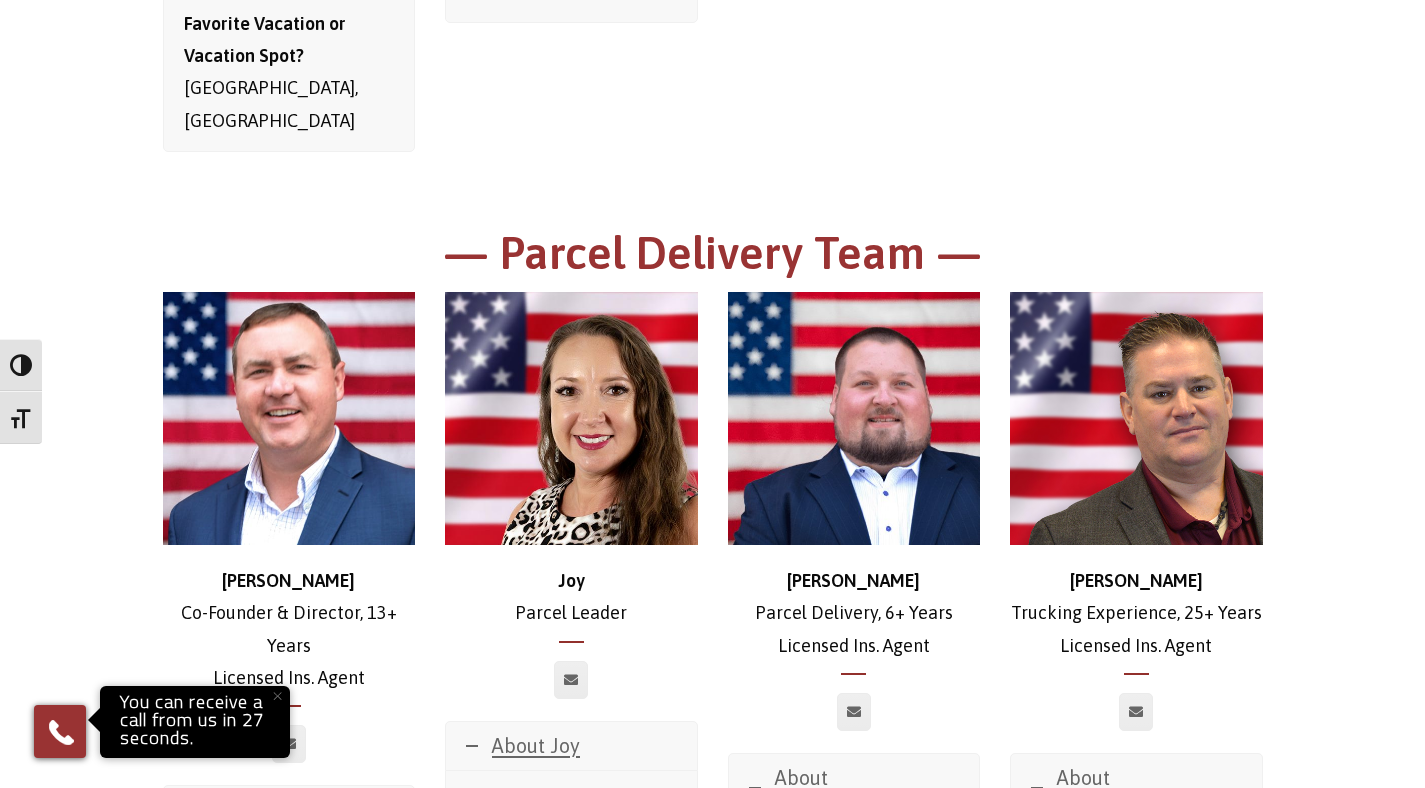 drag, startPoint x: 1225, startPoint y: 332, endPoint x: 1010, endPoint y: 301, distance: 217.22339 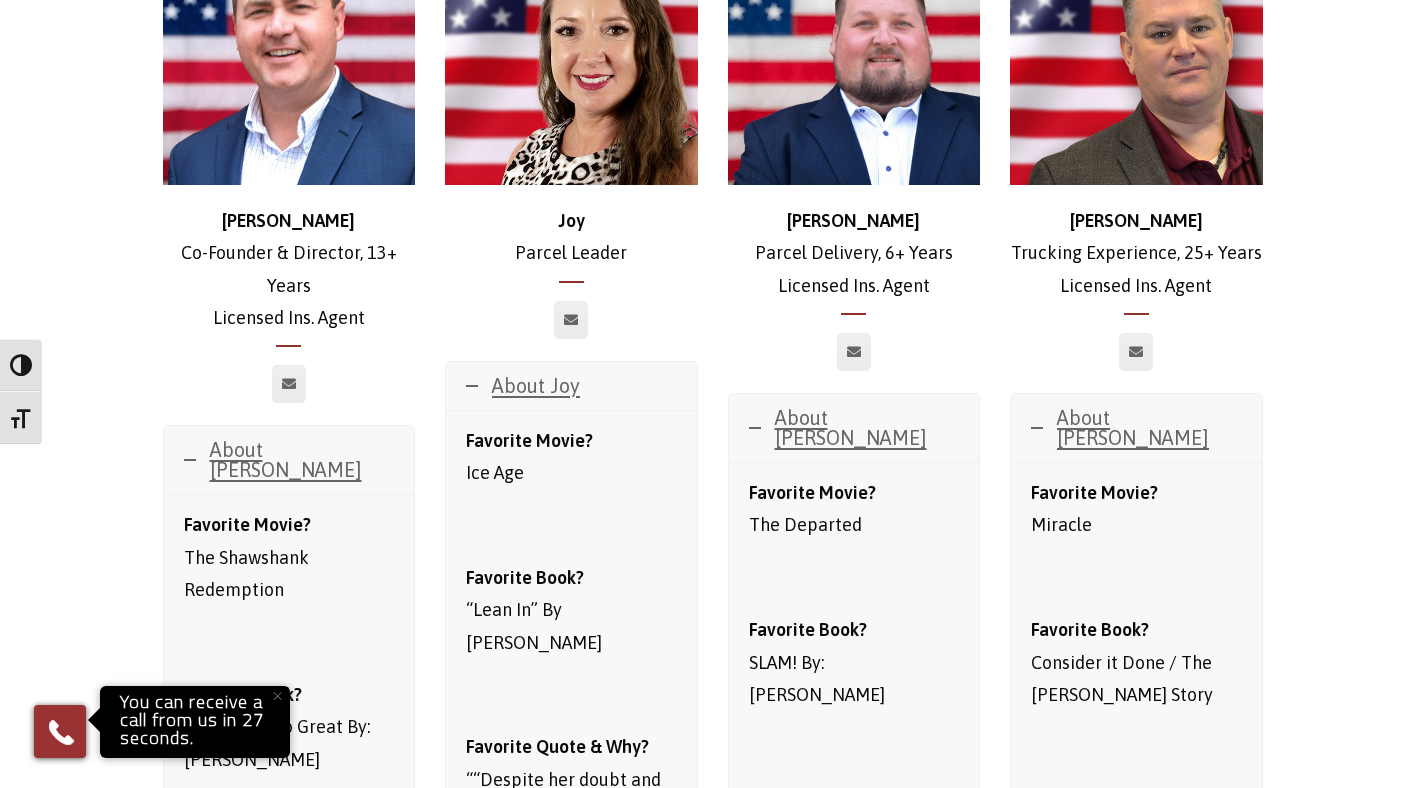 scroll, scrollTop: 6329, scrollLeft: 0, axis: vertical 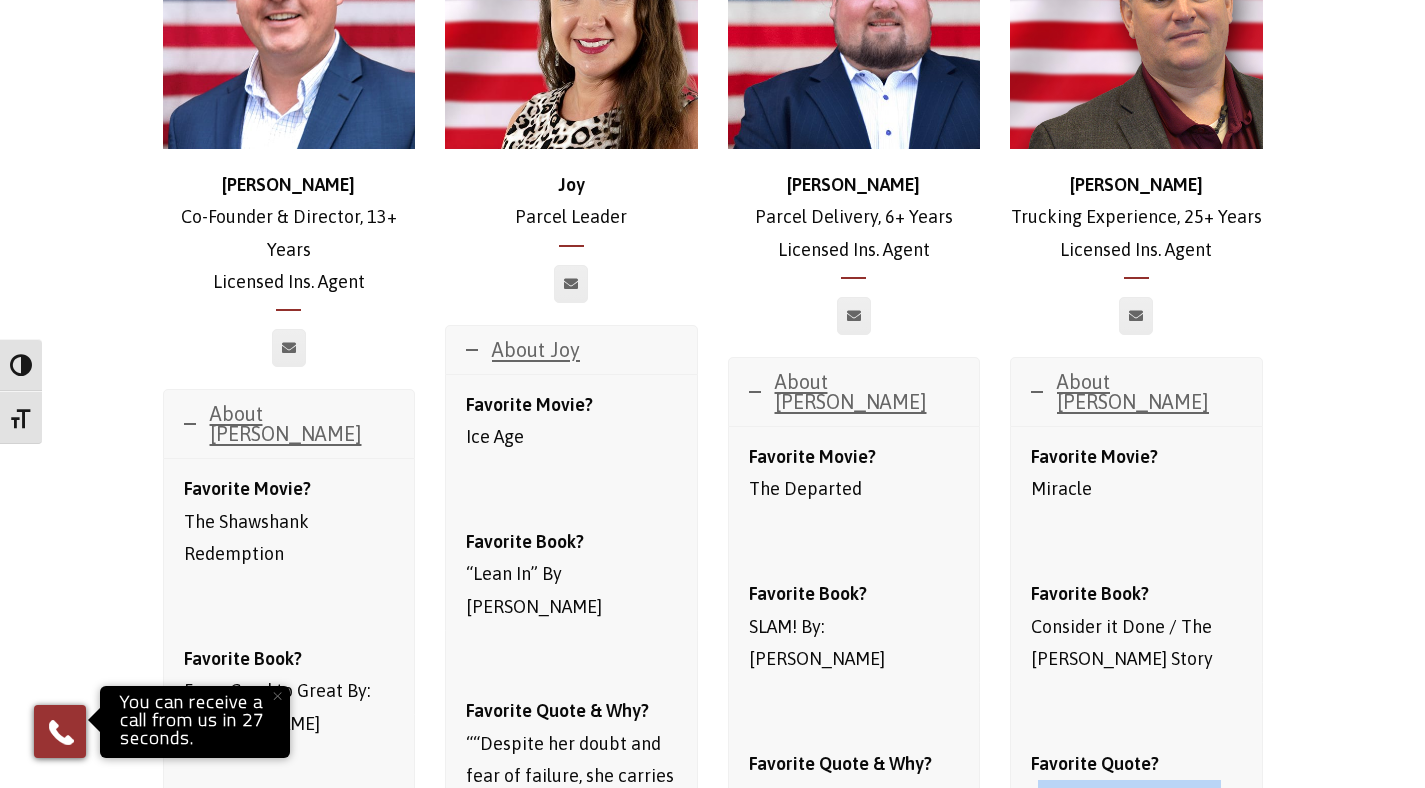 drag, startPoint x: 1040, startPoint y: 467, endPoint x: 1067, endPoint y: 488, distance: 34.20526 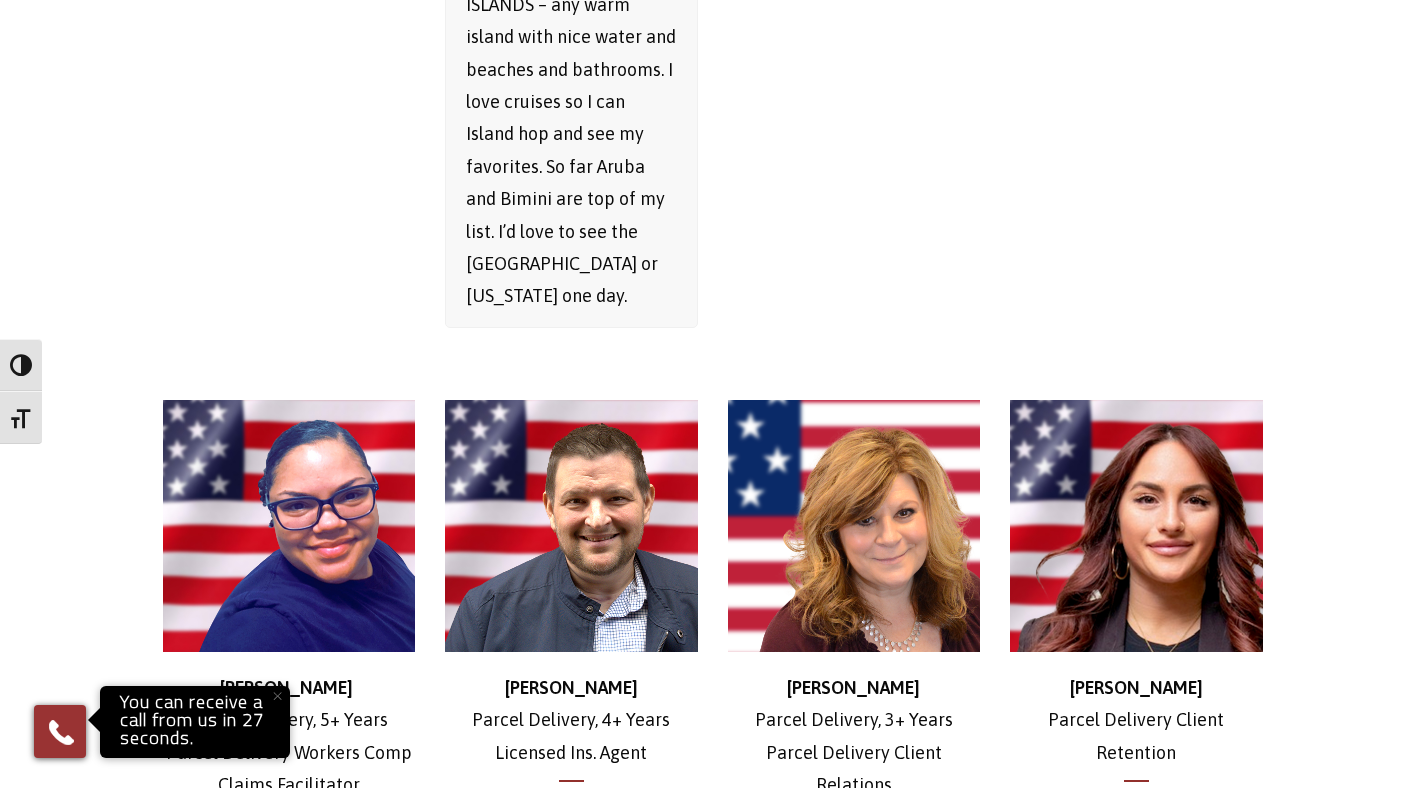 scroll, scrollTop: 8355, scrollLeft: 0, axis: vertical 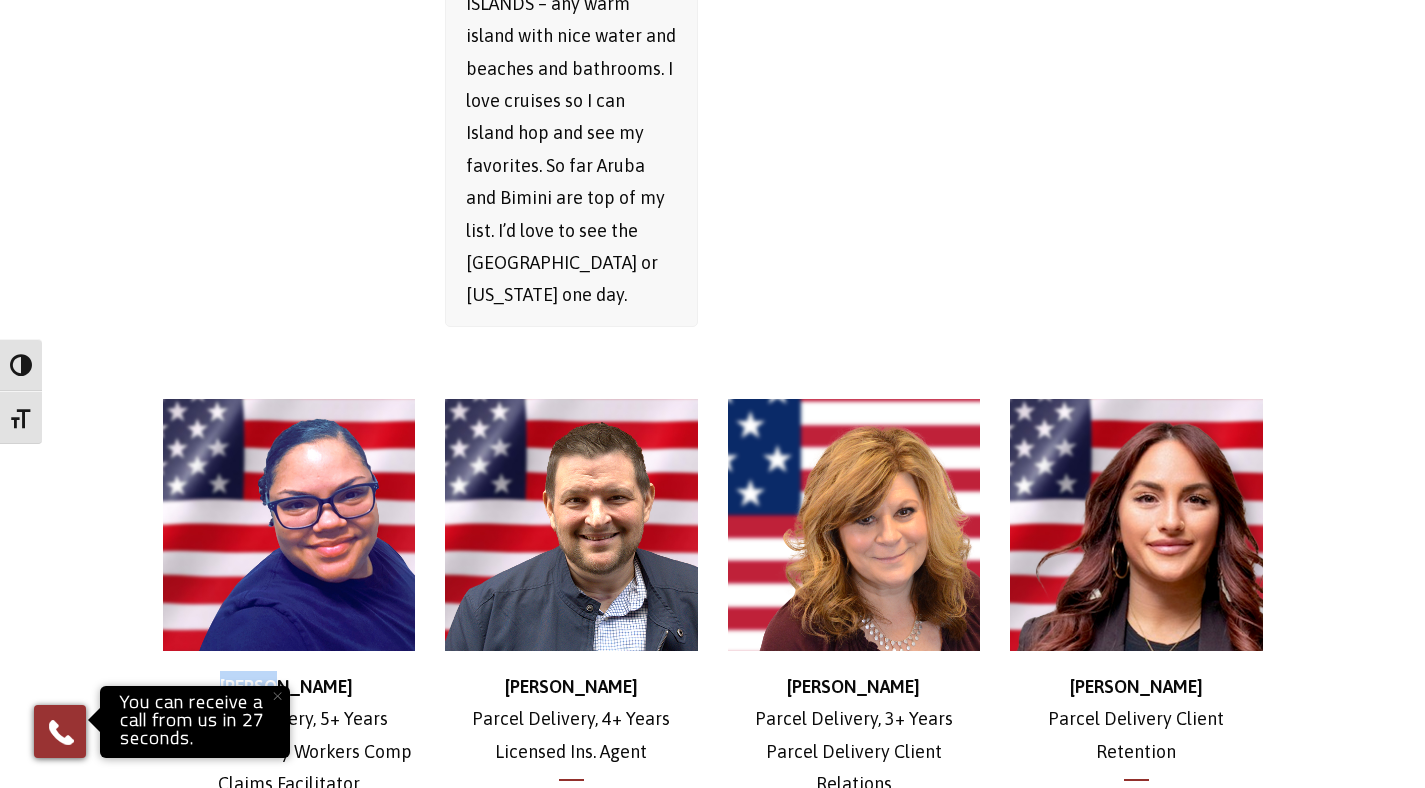 drag, startPoint x: 312, startPoint y: 313, endPoint x: 247, endPoint y: 313, distance: 65 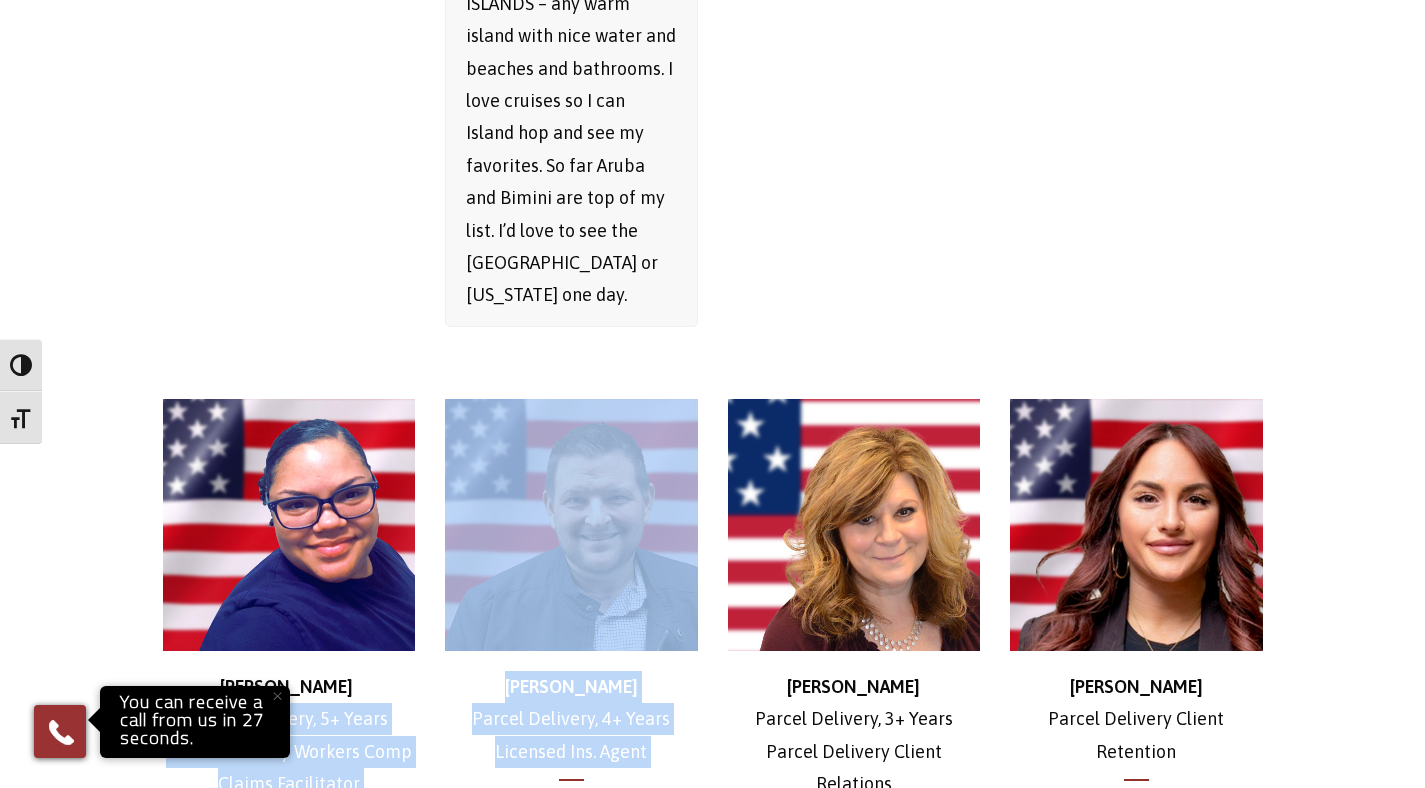 drag, startPoint x: 195, startPoint y: 344, endPoint x: 447, endPoint y: 418, distance: 262.64044 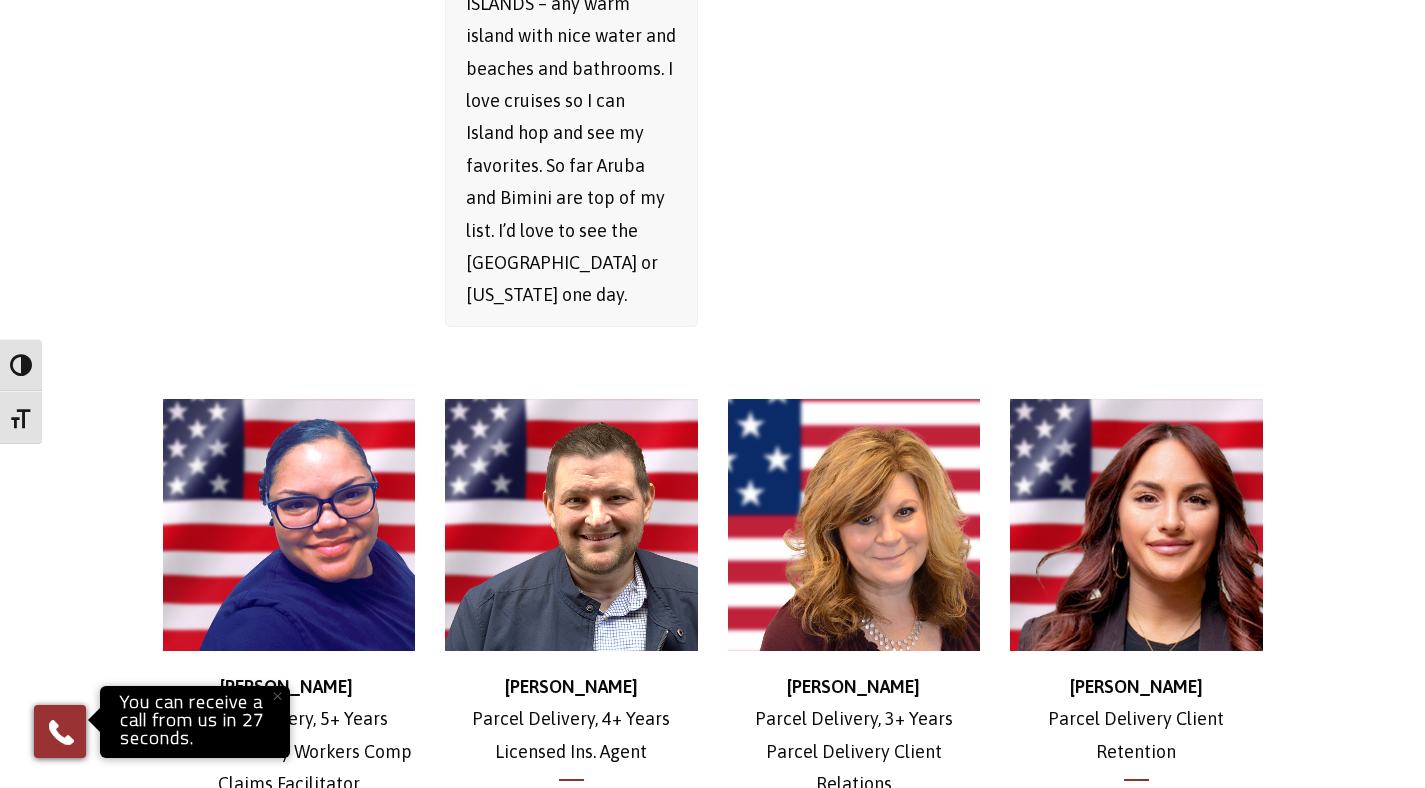 drag, startPoint x: 356, startPoint y: 410, endPoint x: 193, endPoint y: 346, distance: 175.11424 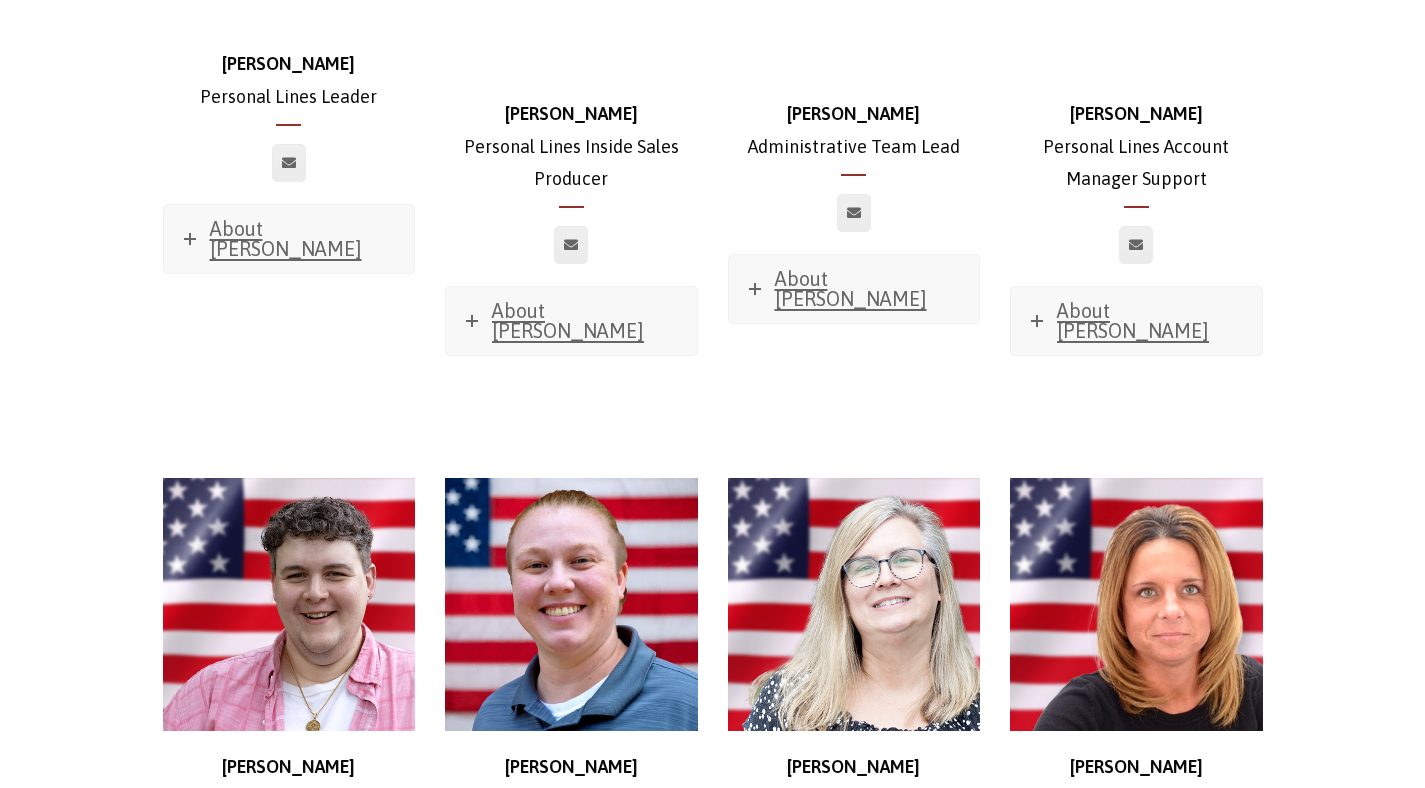 scroll, scrollTop: 5969, scrollLeft: 0, axis: vertical 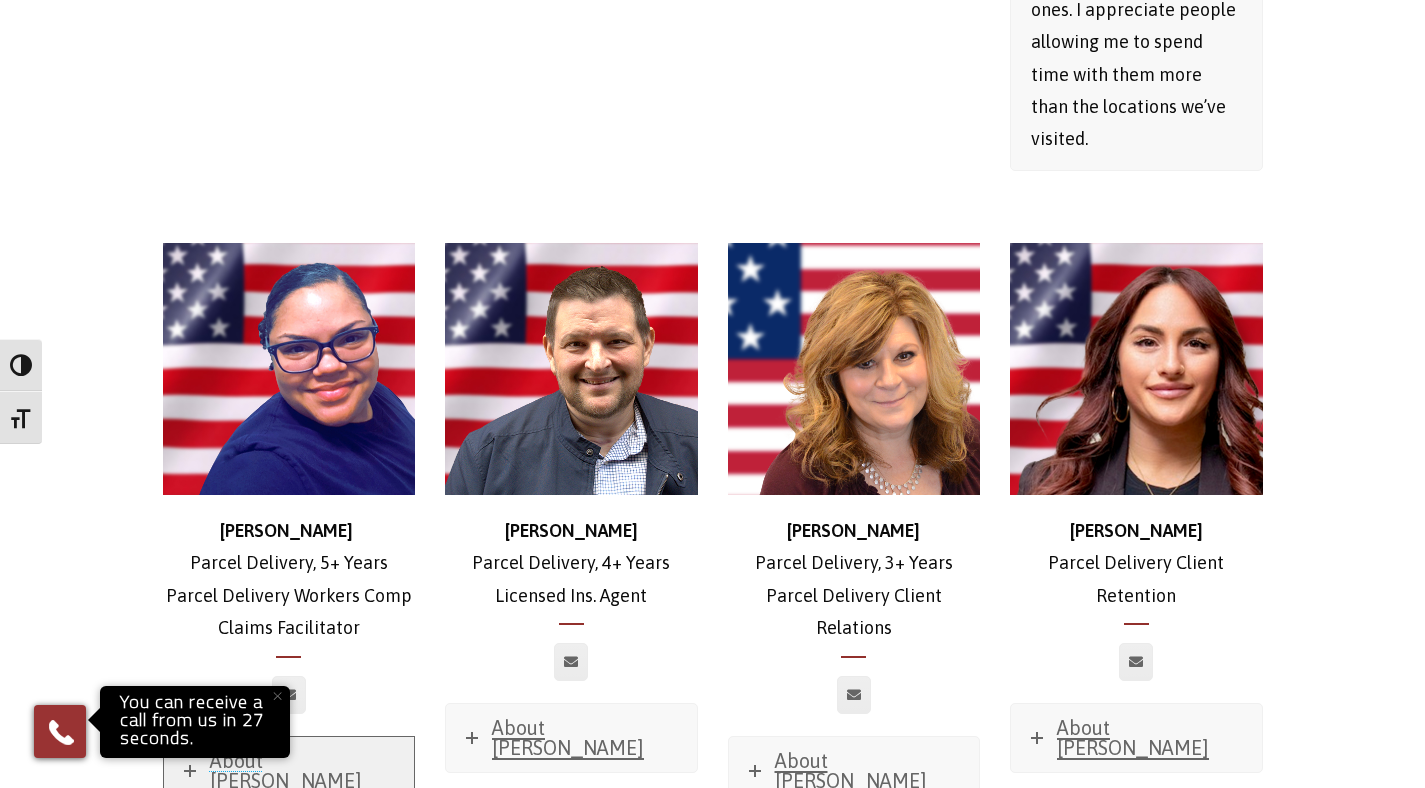 click on "About [PERSON_NAME]" at bounding box center (286, 770) 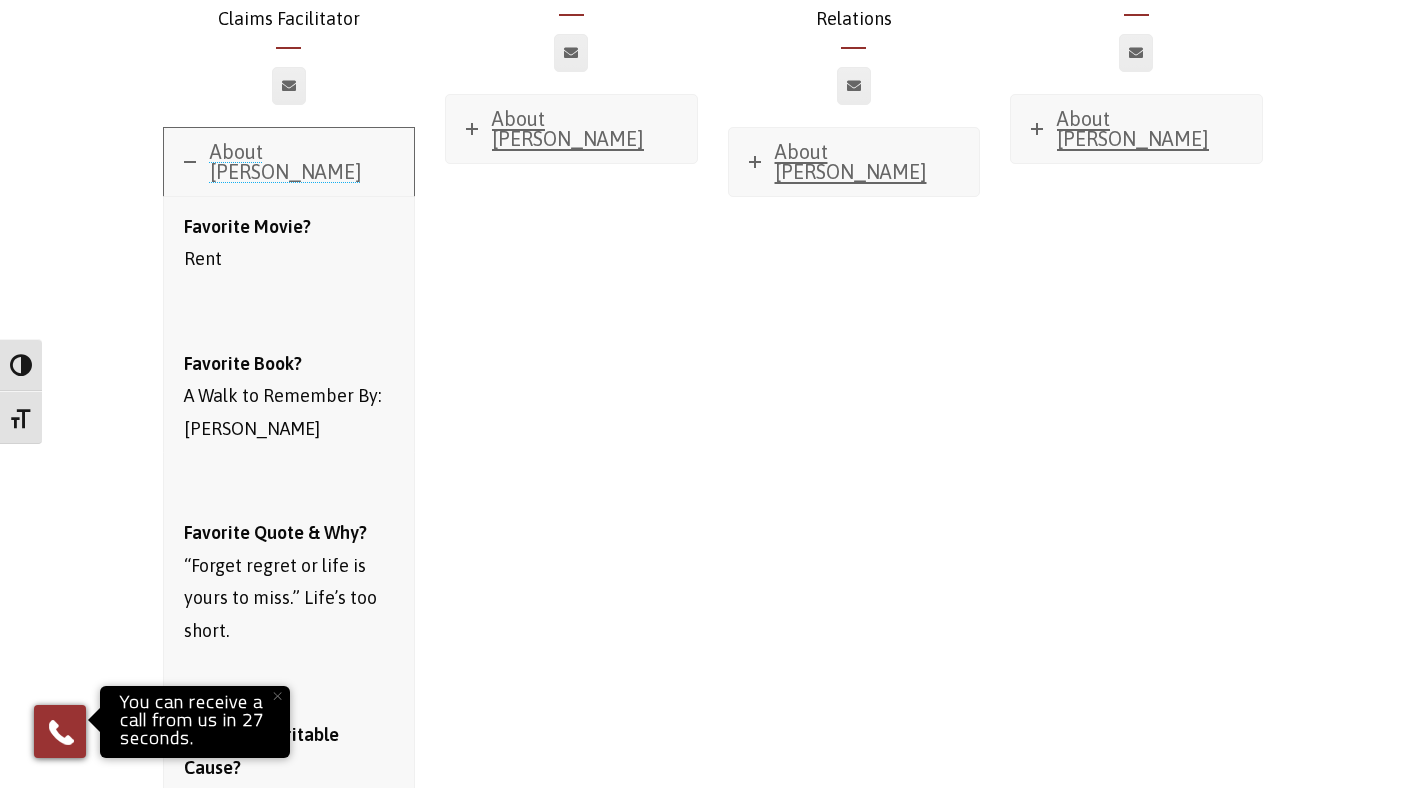 scroll, scrollTop: 5679, scrollLeft: 0, axis: vertical 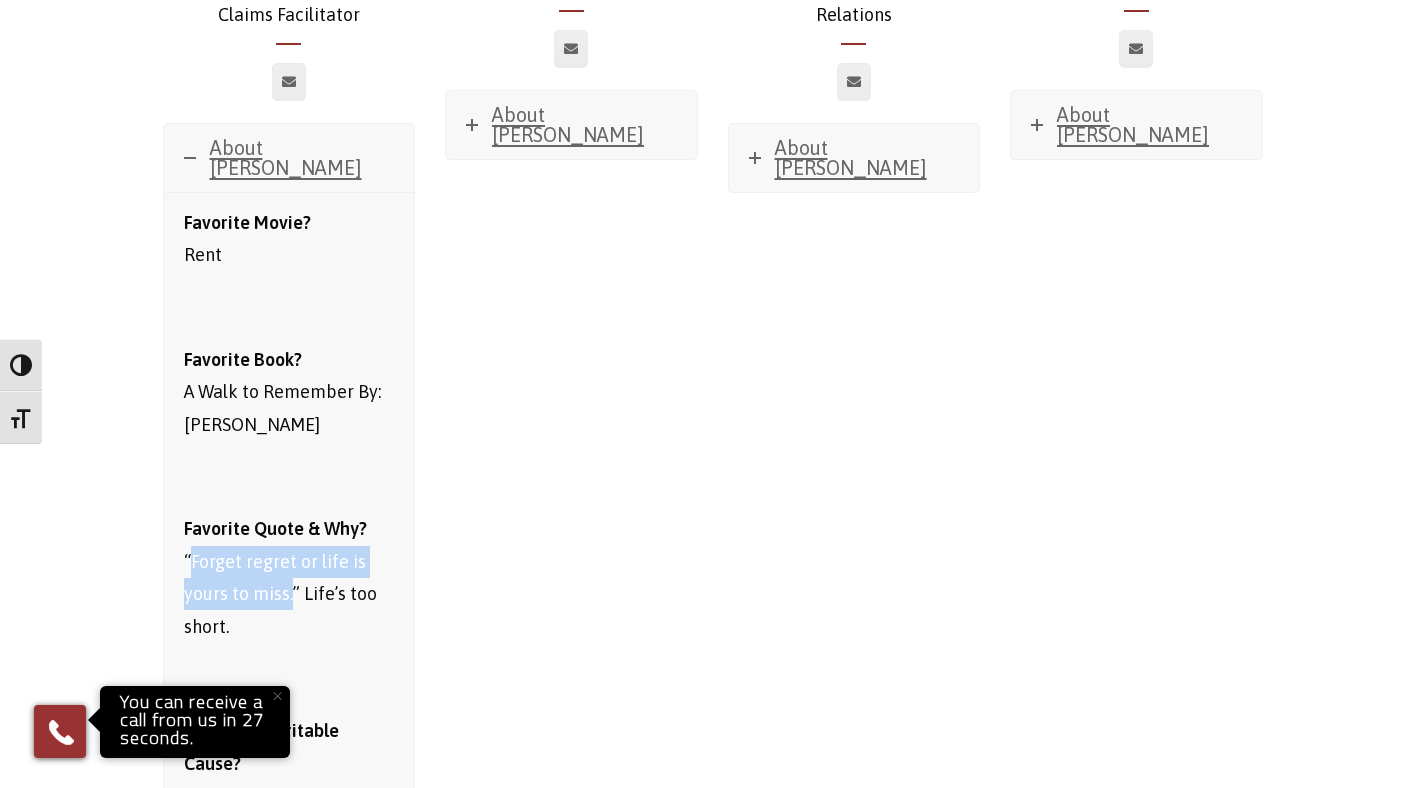 drag, startPoint x: 188, startPoint y: 404, endPoint x: 483, endPoint y: 406, distance: 295.00677 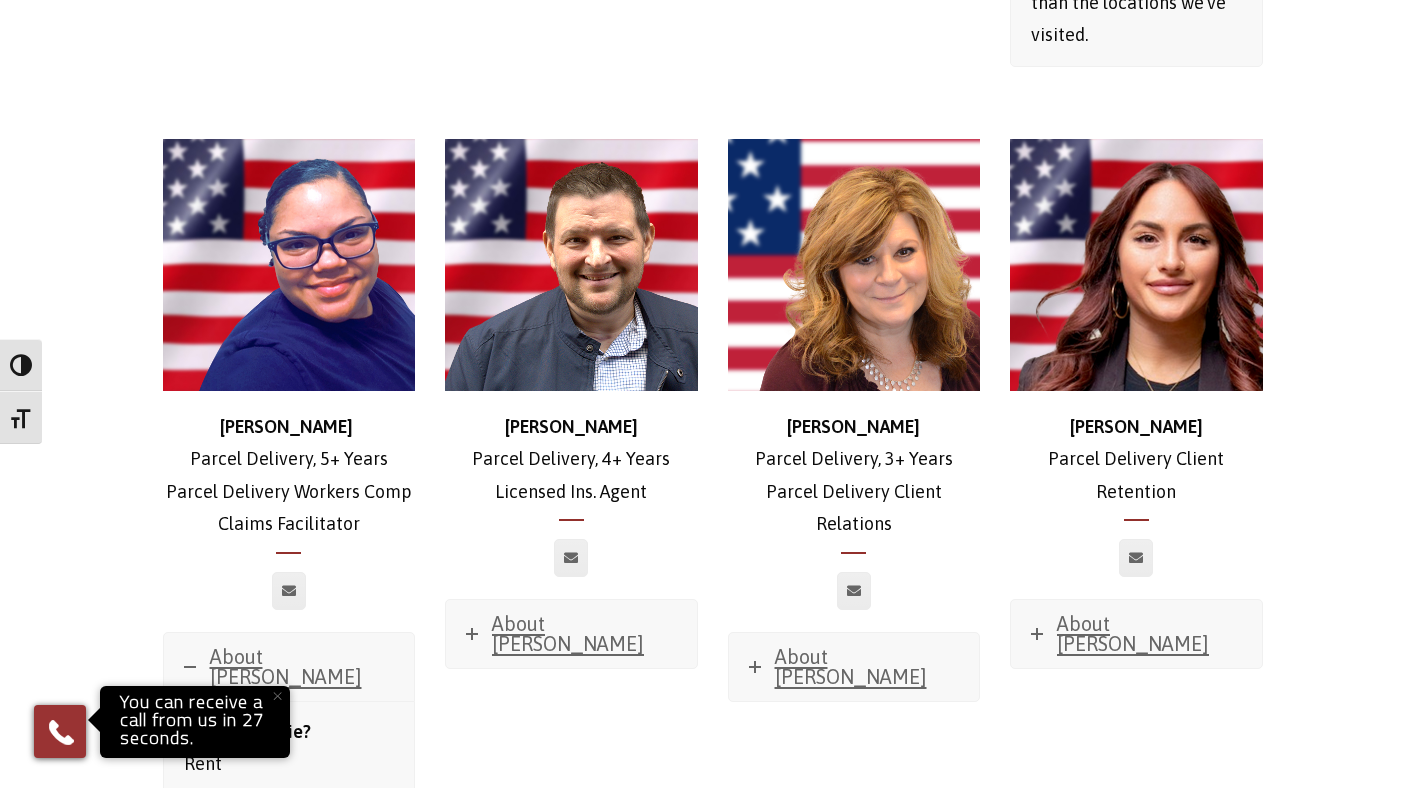 scroll, scrollTop: 5144, scrollLeft: 0, axis: vertical 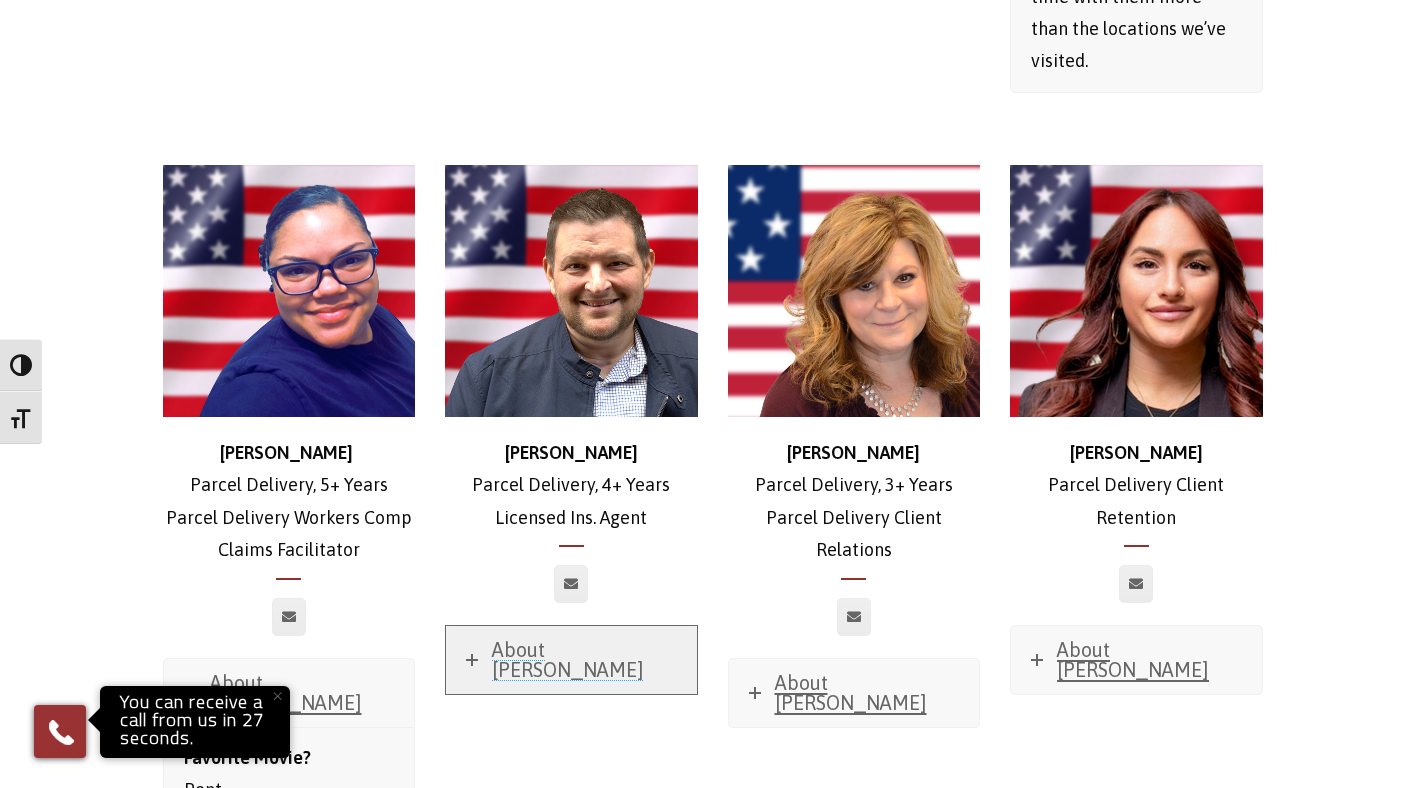 click on "About [PERSON_NAME]" at bounding box center [568, 659] 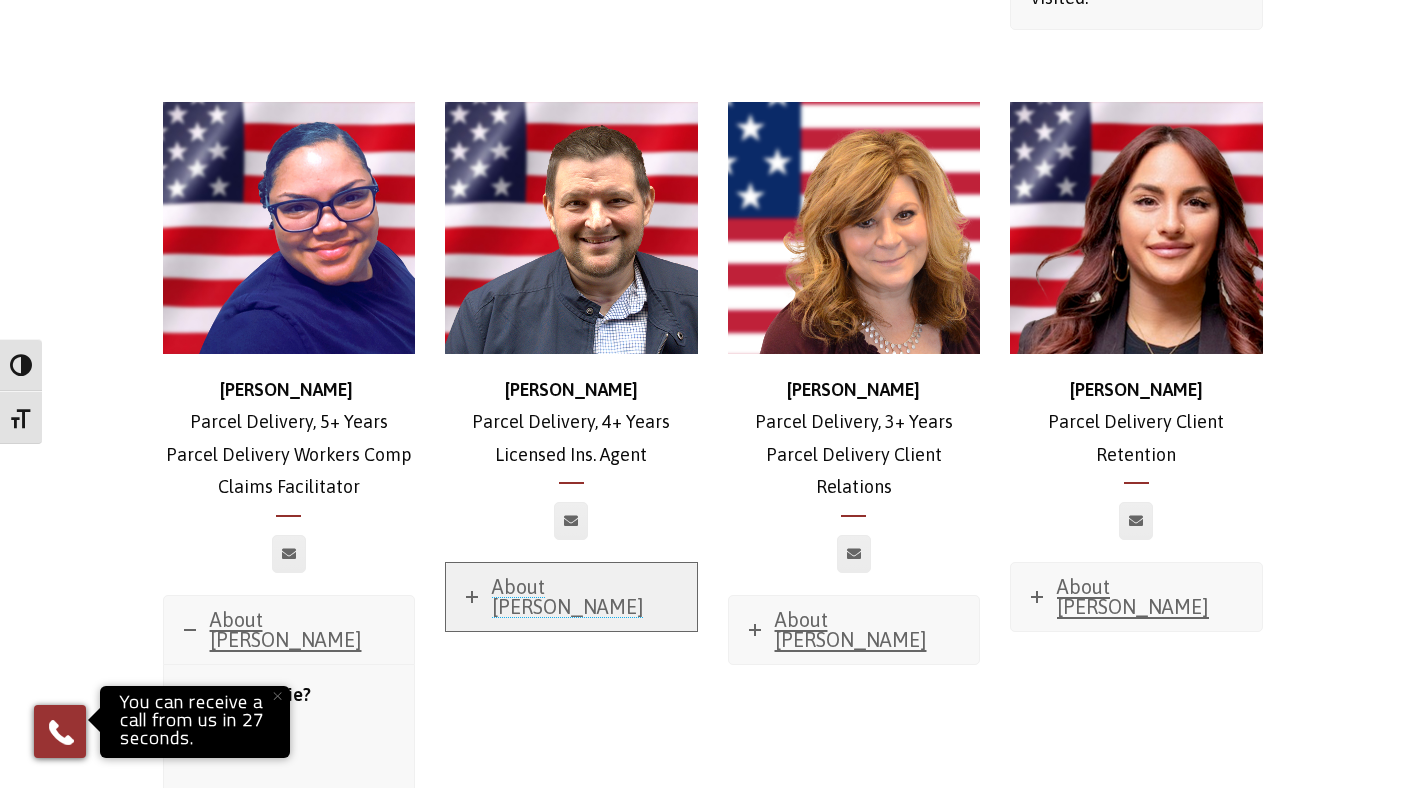 click on "About [PERSON_NAME]" at bounding box center (568, 596) 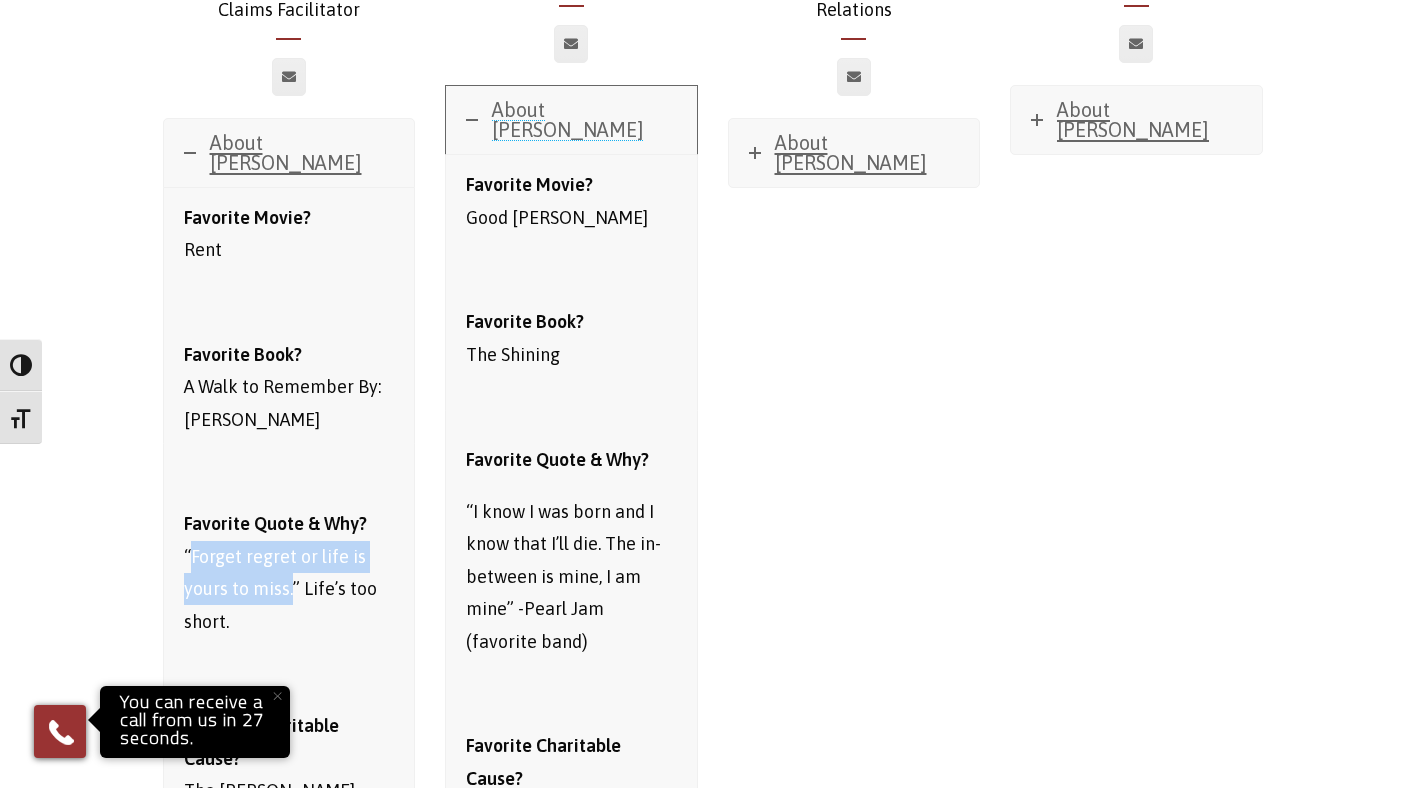 scroll, scrollTop: 5586, scrollLeft: 0, axis: vertical 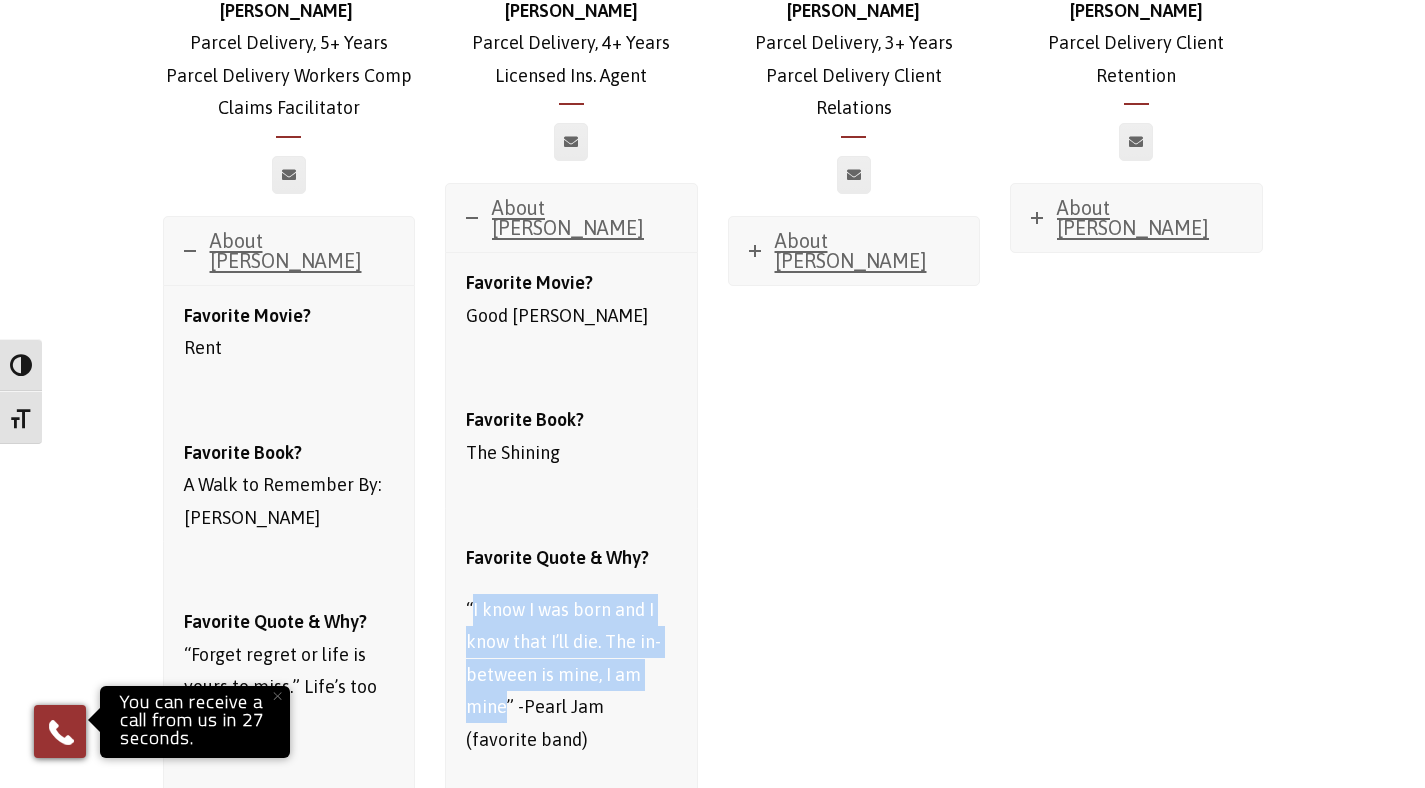 drag, startPoint x: 470, startPoint y: 453, endPoint x: 506, endPoint y: 538, distance: 92.309265 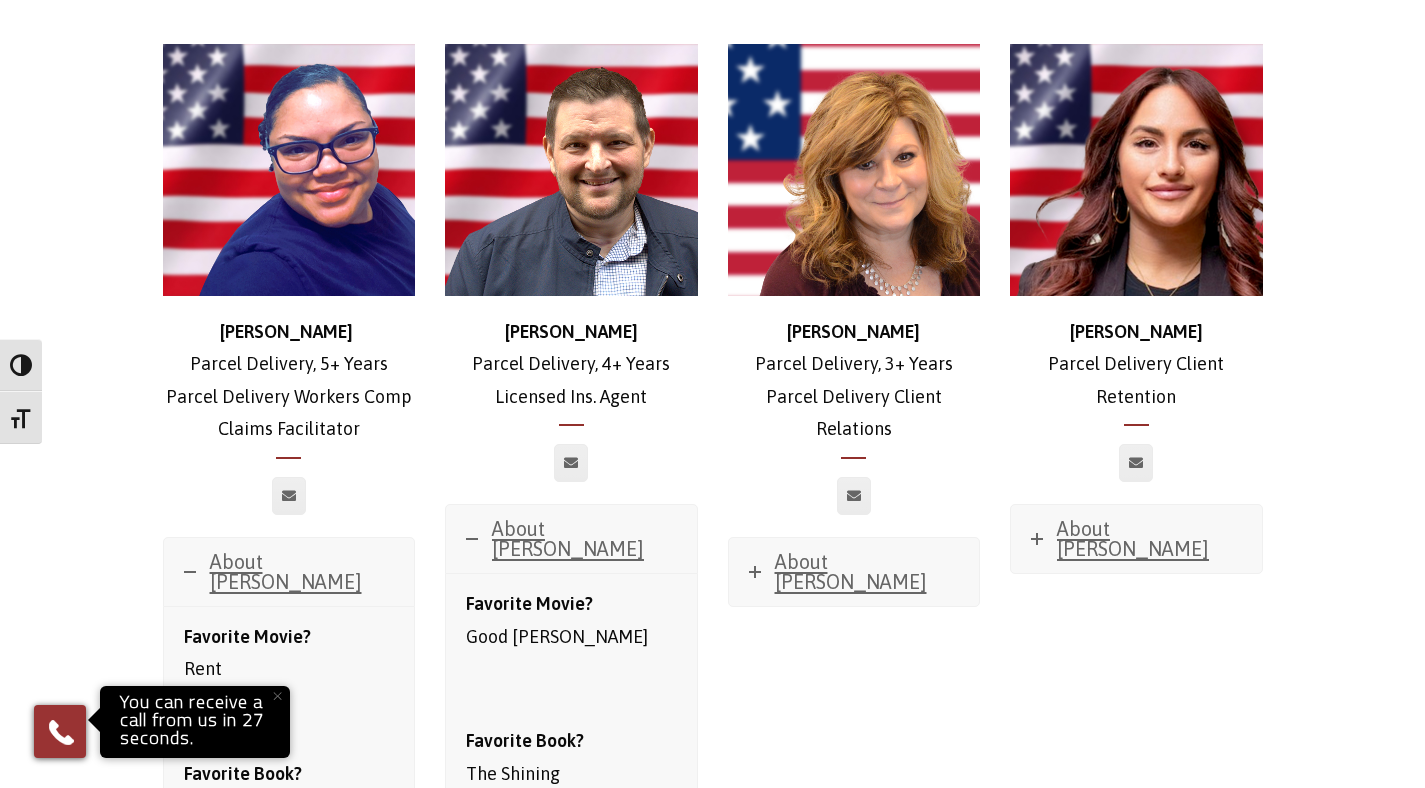 scroll, scrollTop: 4933, scrollLeft: 0, axis: vertical 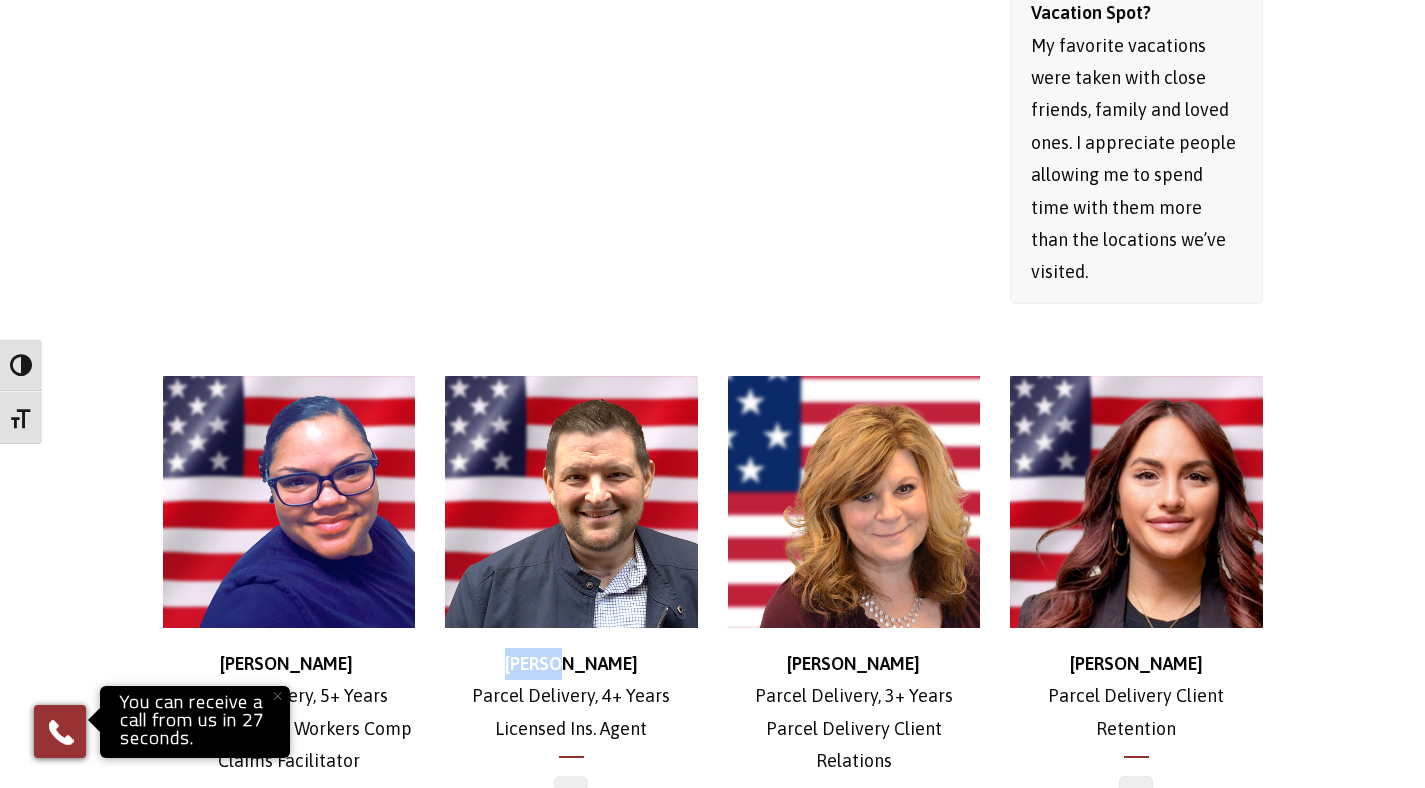 drag, startPoint x: 603, startPoint y: 532, endPoint x: 533, endPoint y: 528, distance: 70.11419 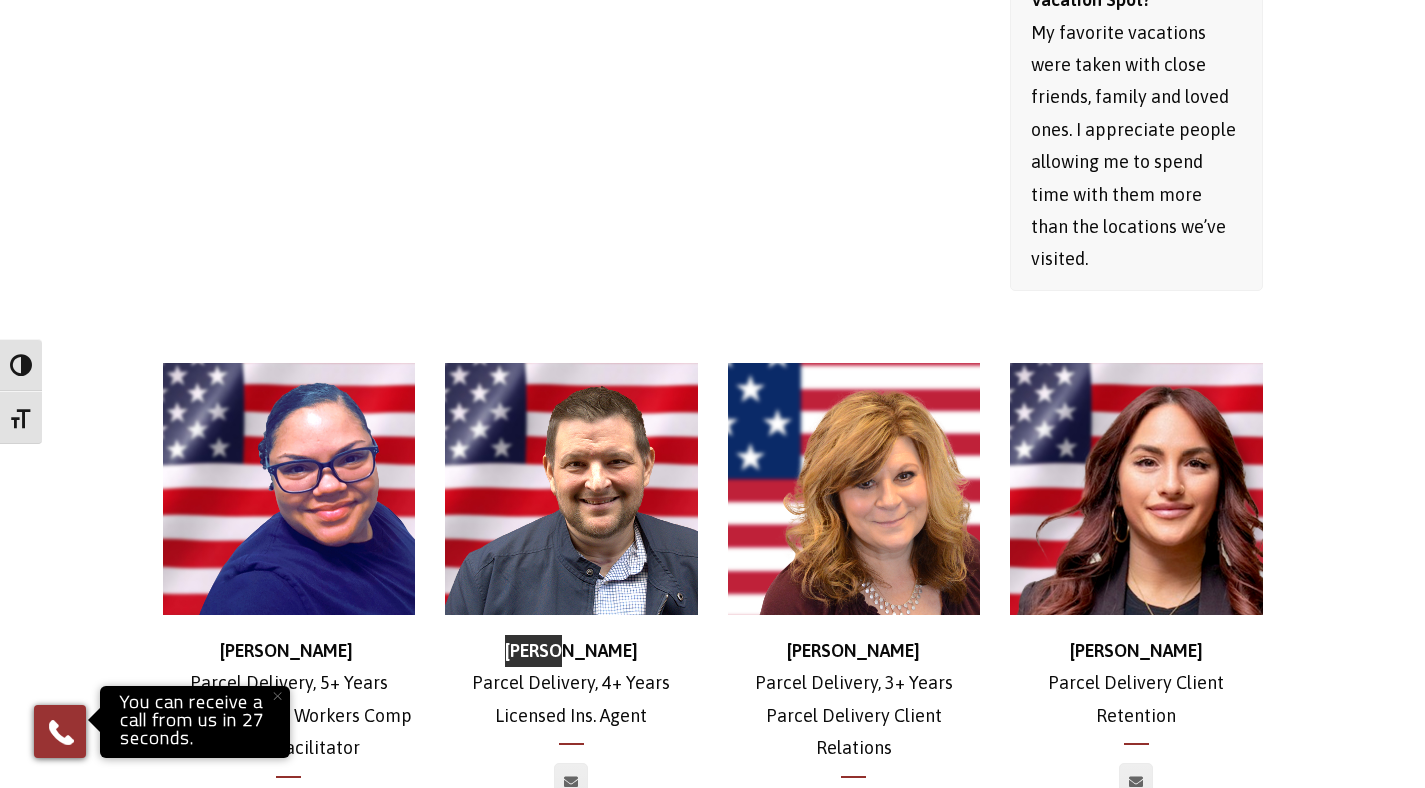 scroll, scrollTop: 4974, scrollLeft: 0, axis: vertical 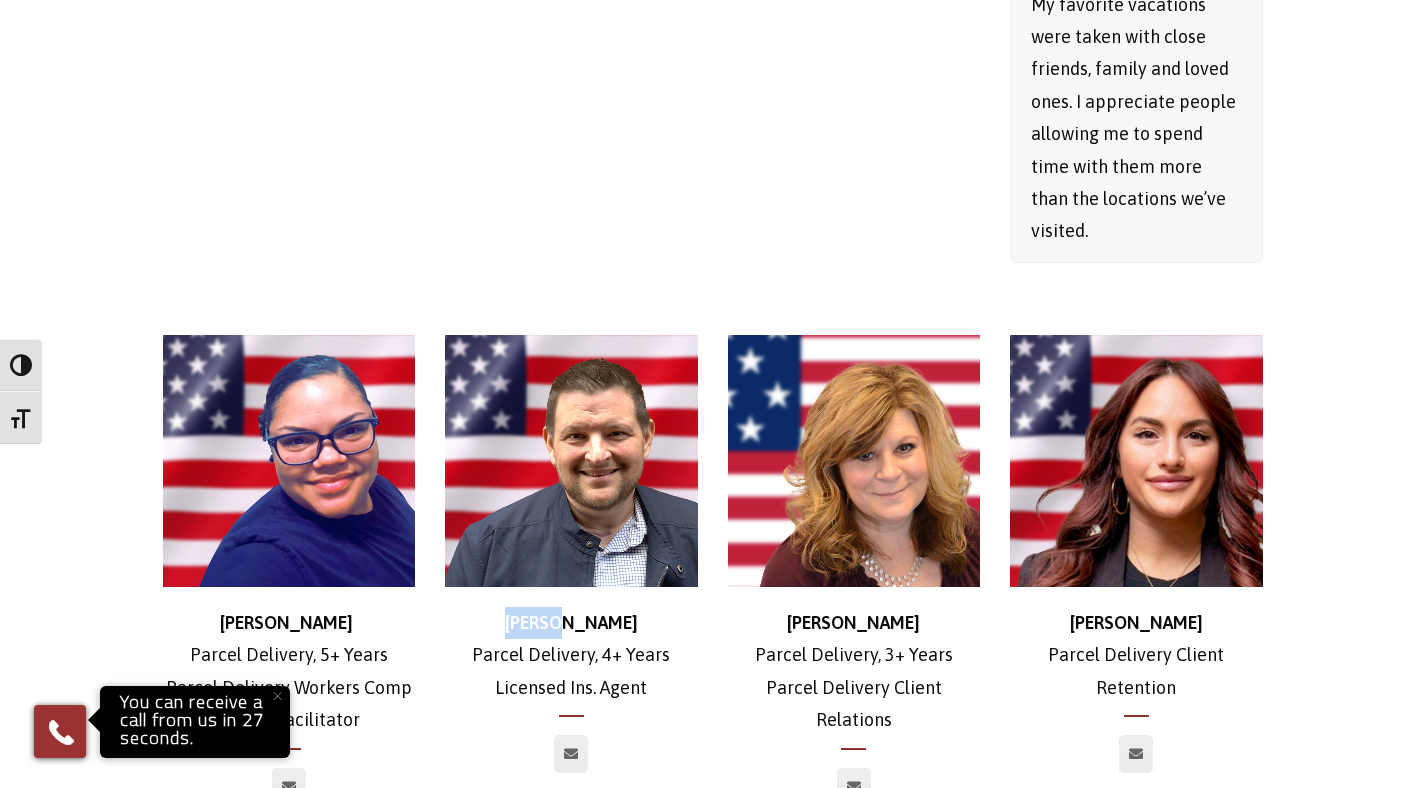 click on "About [PERSON_NAME]" at bounding box center (851, 862) 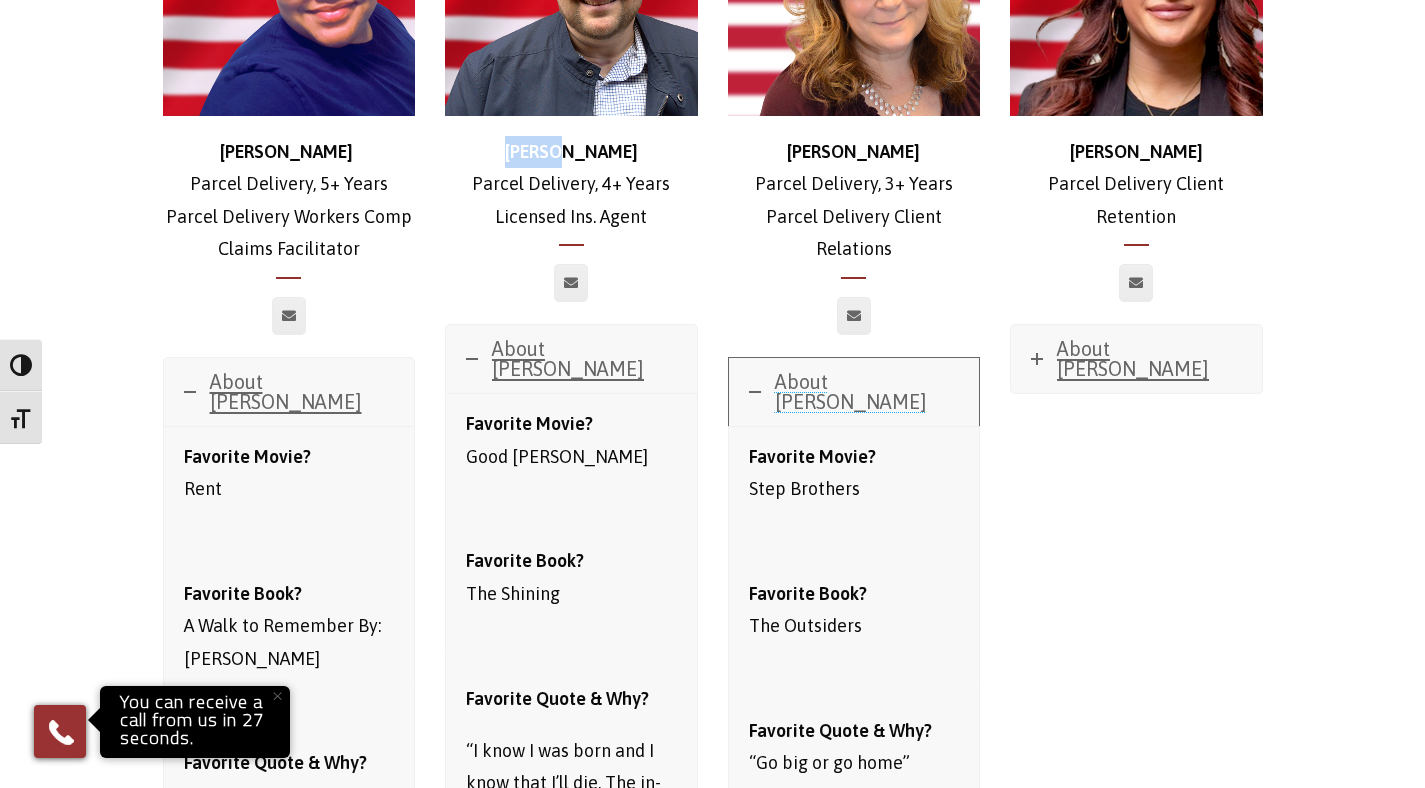 scroll, scrollTop: 5576, scrollLeft: 0, axis: vertical 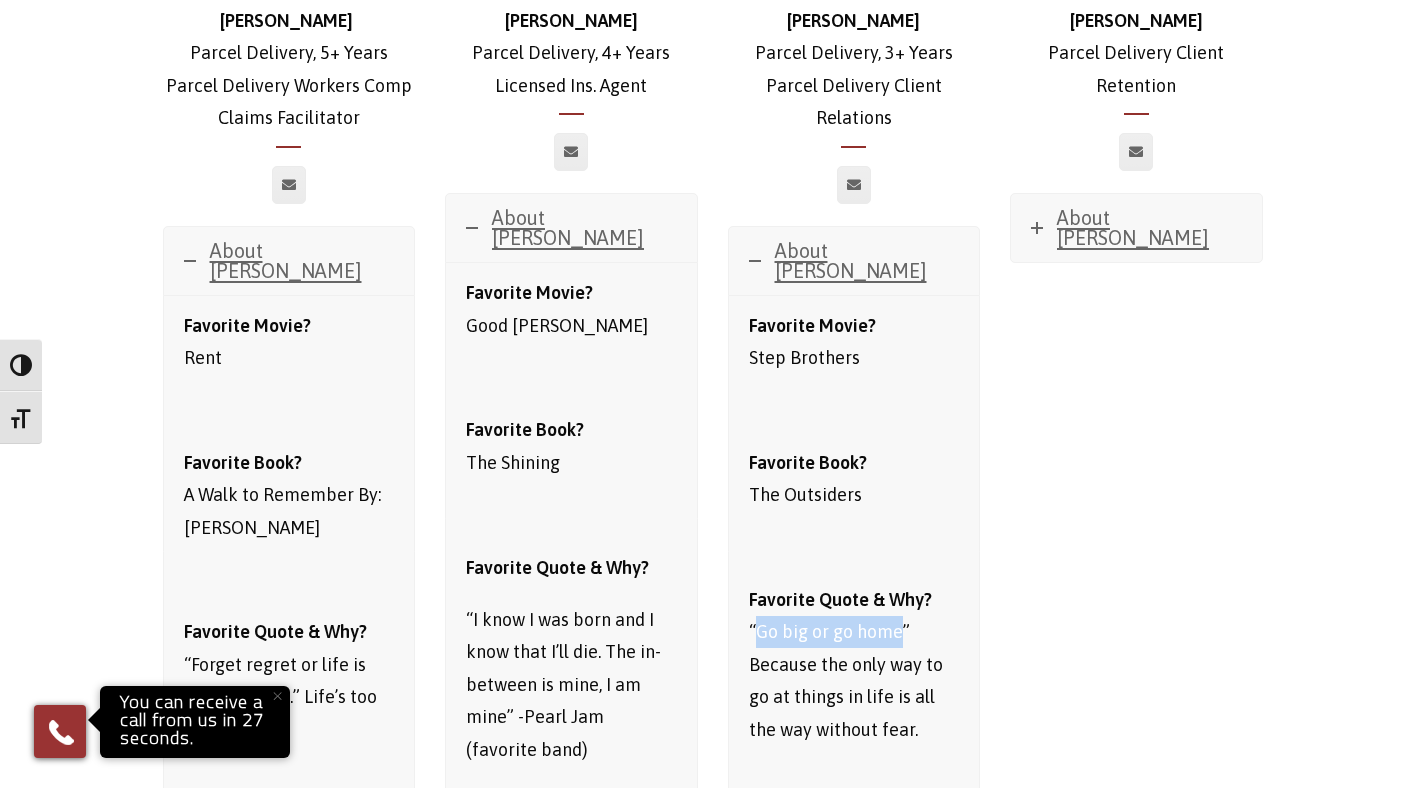 drag, startPoint x: 756, startPoint y: 445, endPoint x: 901, endPoint y: 450, distance: 145.08618 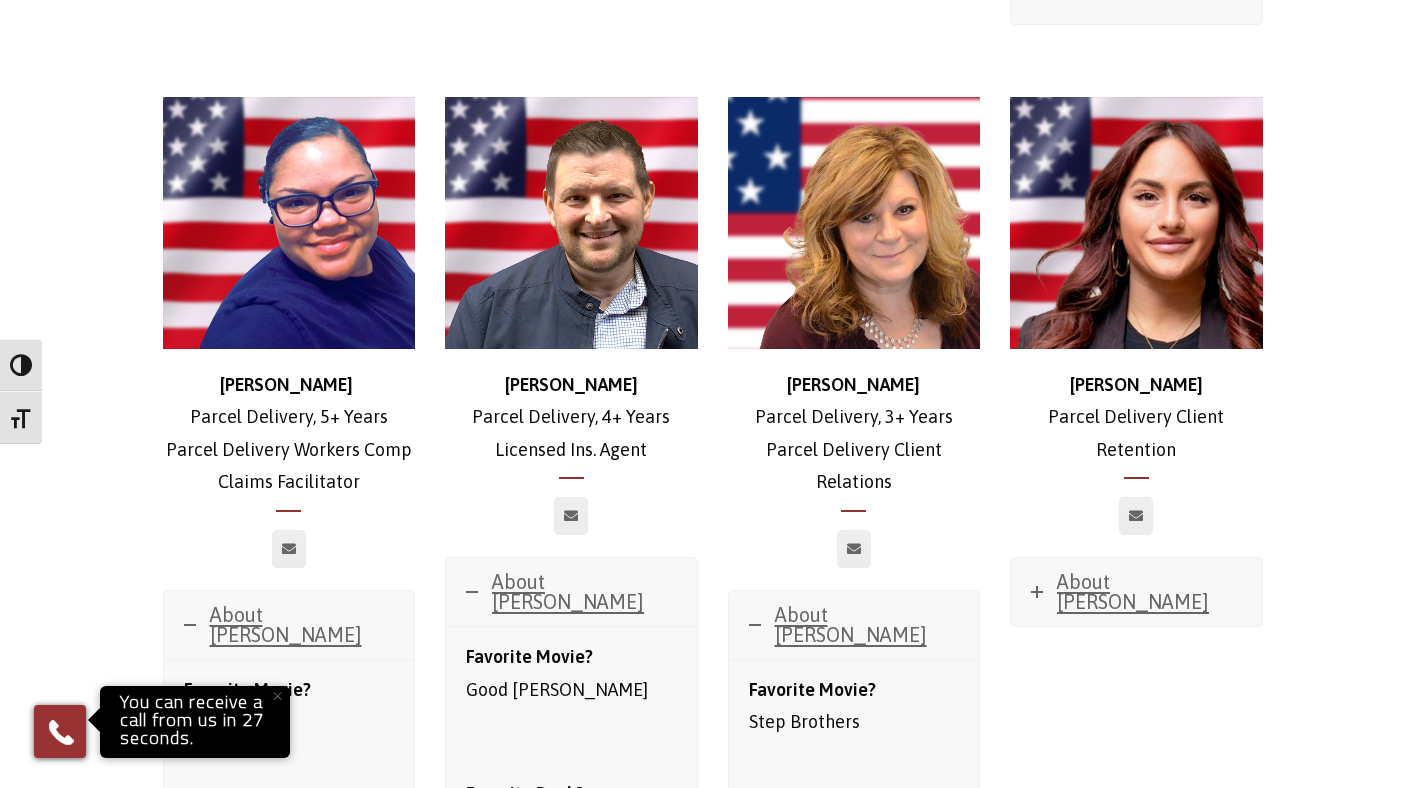 scroll, scrollTop: 5133, scrollLeft: 0, axis: vertical 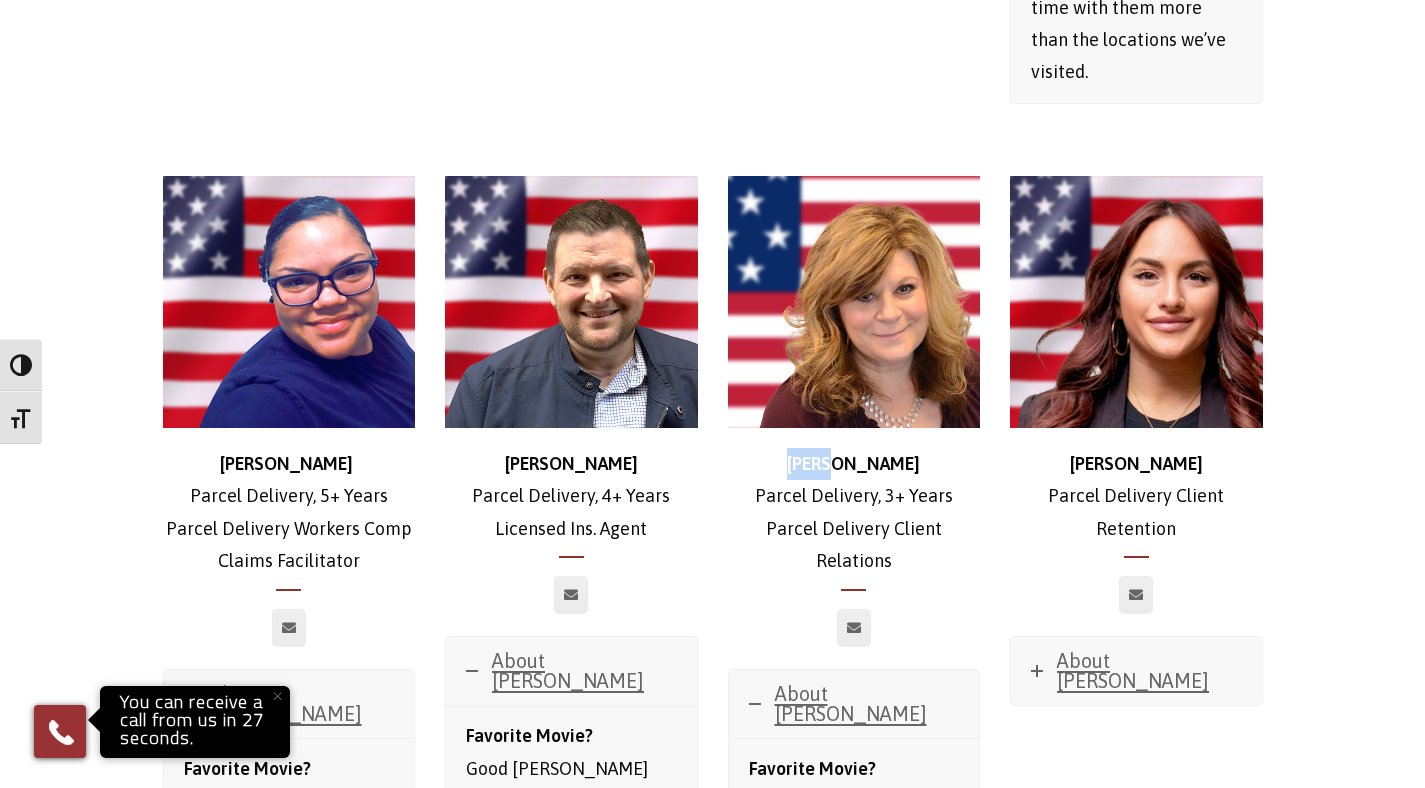 drag, startPoint x: 874, startPoint y: 329, endPoint x: 825, endPoint y: 330, distance: 49.010204 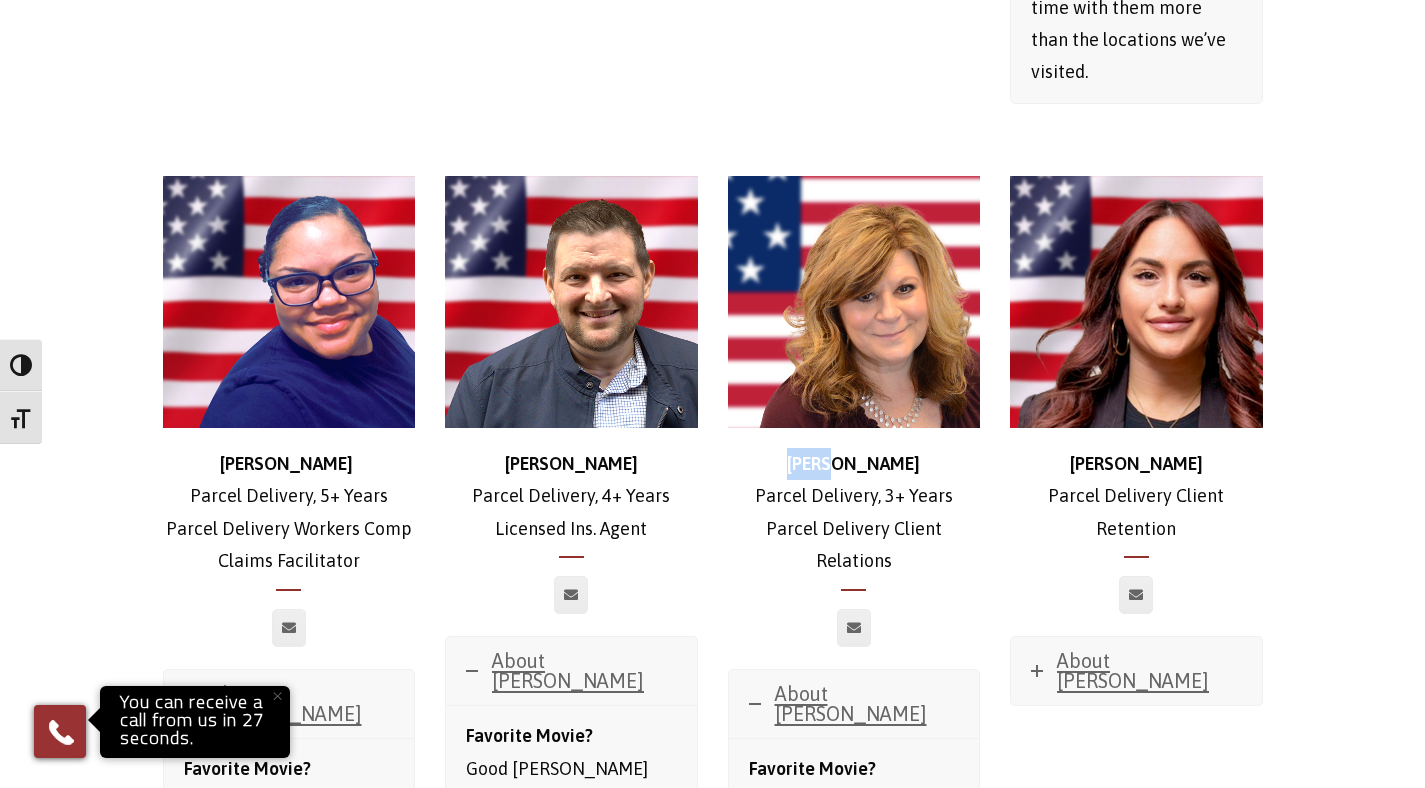 drag, startPoint x: 761, startPoint y: 358, endPoint x: 980, endPoint y: 392, distance: 221.62355 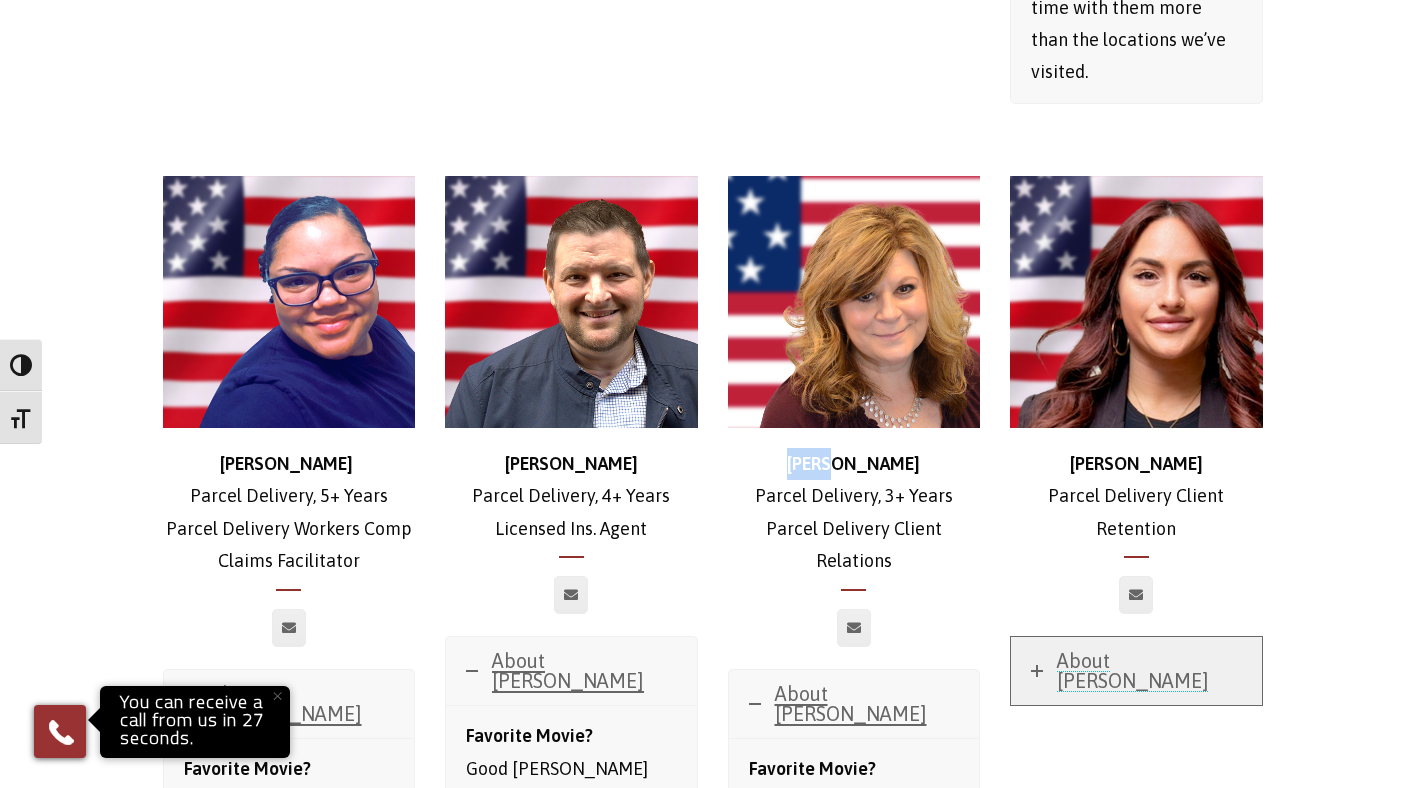 click on "About [PERSON_NAME]" at bounding box center [1133, 670] 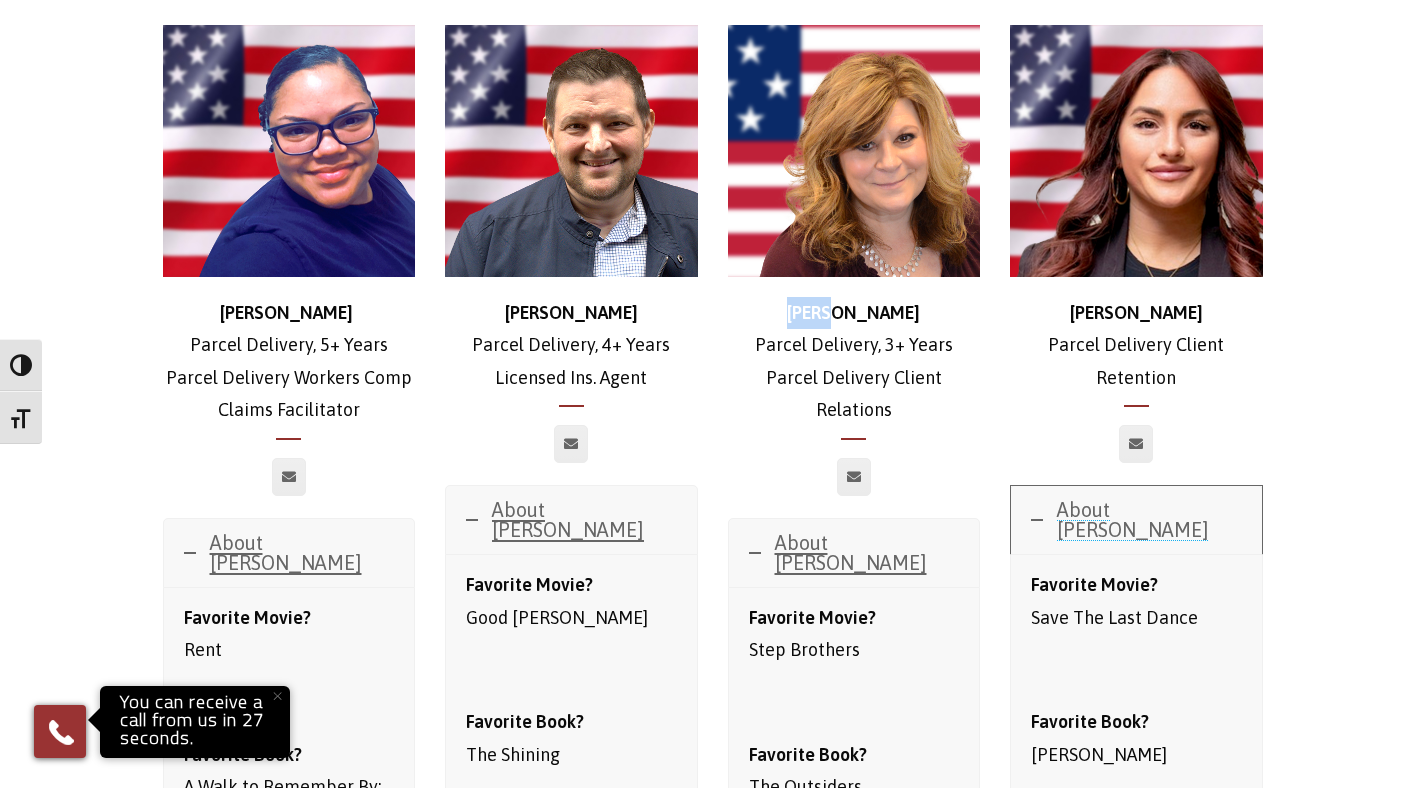 scroll, scrollTop: 5409, scrollLeft: 0, axis: vertical 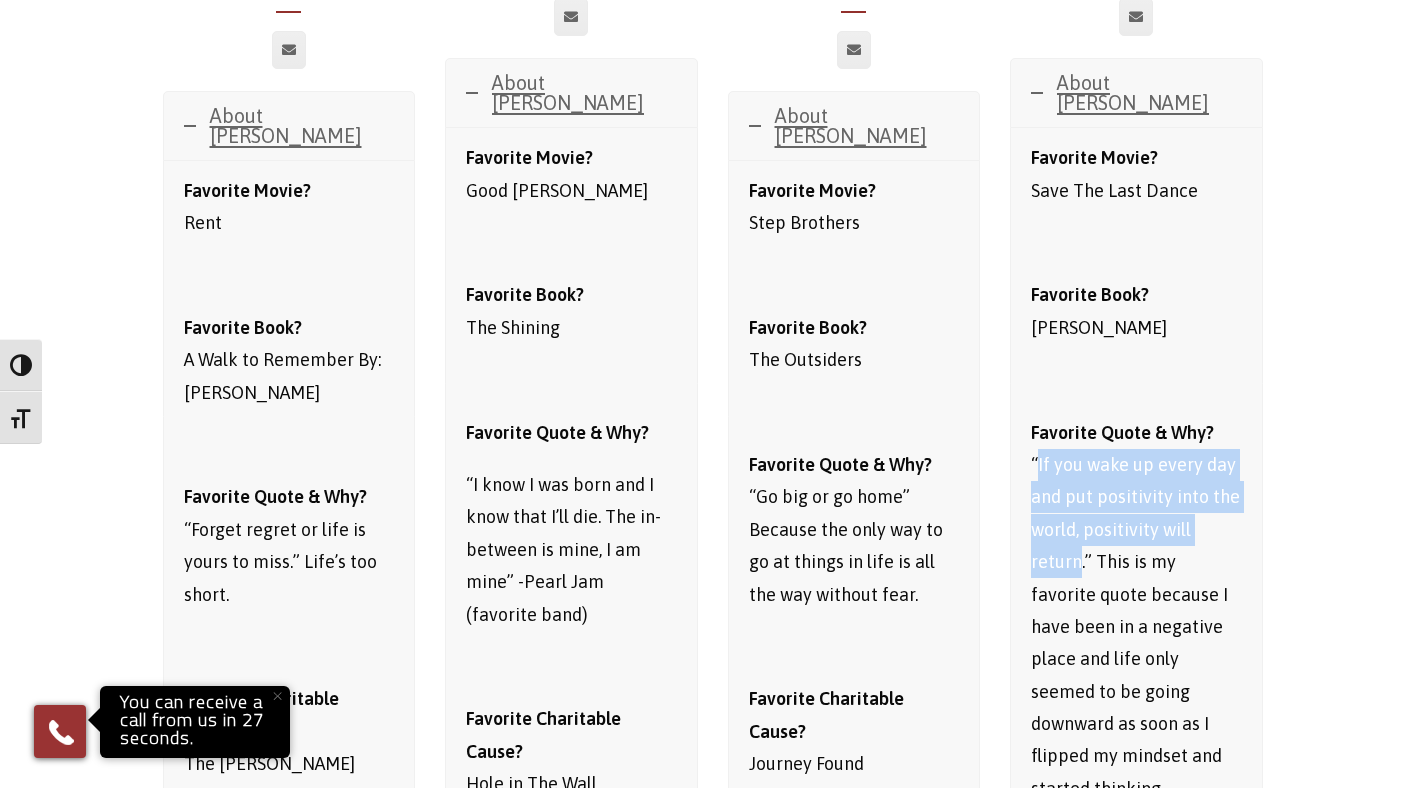 drag, startPoint x: 1038, startPoint y: 310, endPoint x: 1081, endPoint y: 397, distance: 97.04638 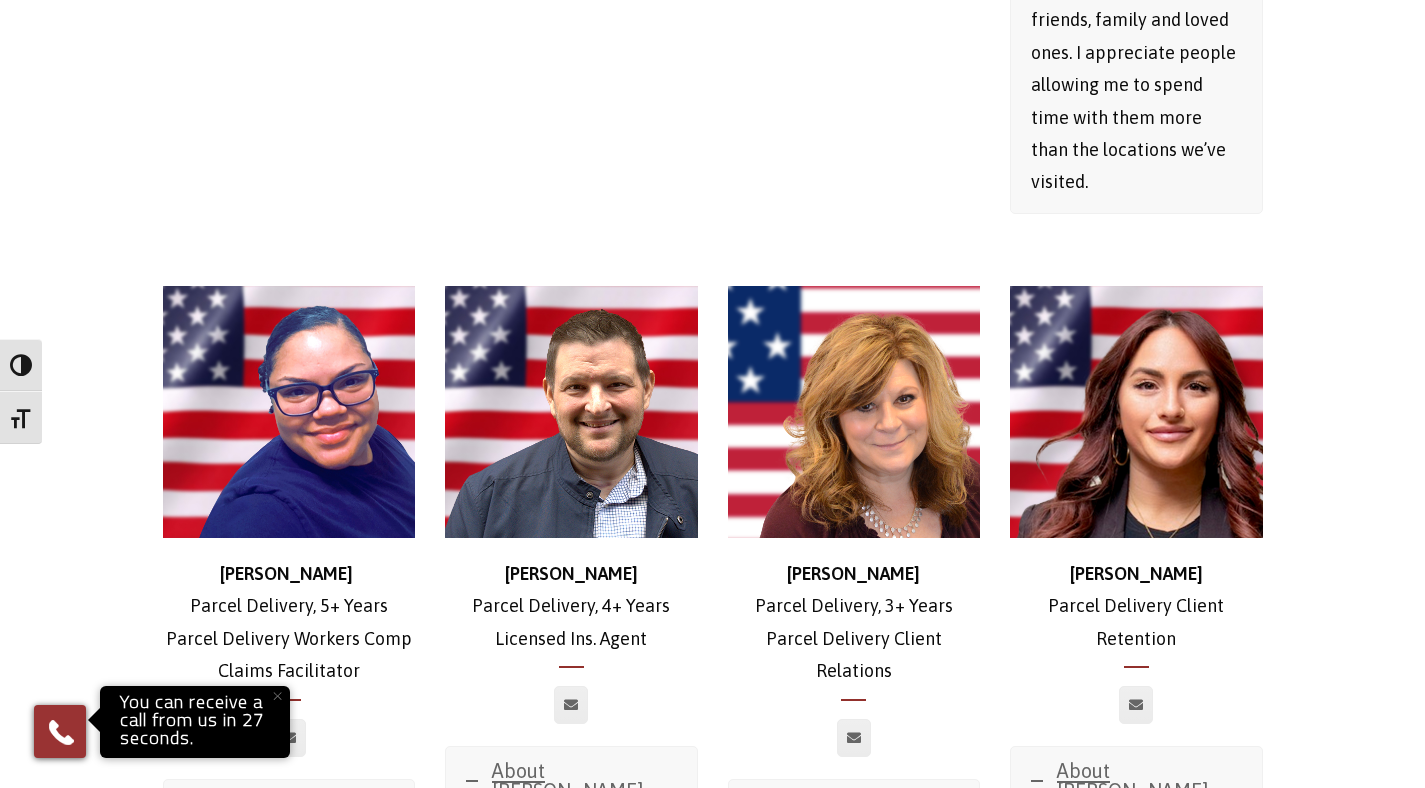 scroll, scrollTop: 5023, scrollLeft: 0, axis: vertical 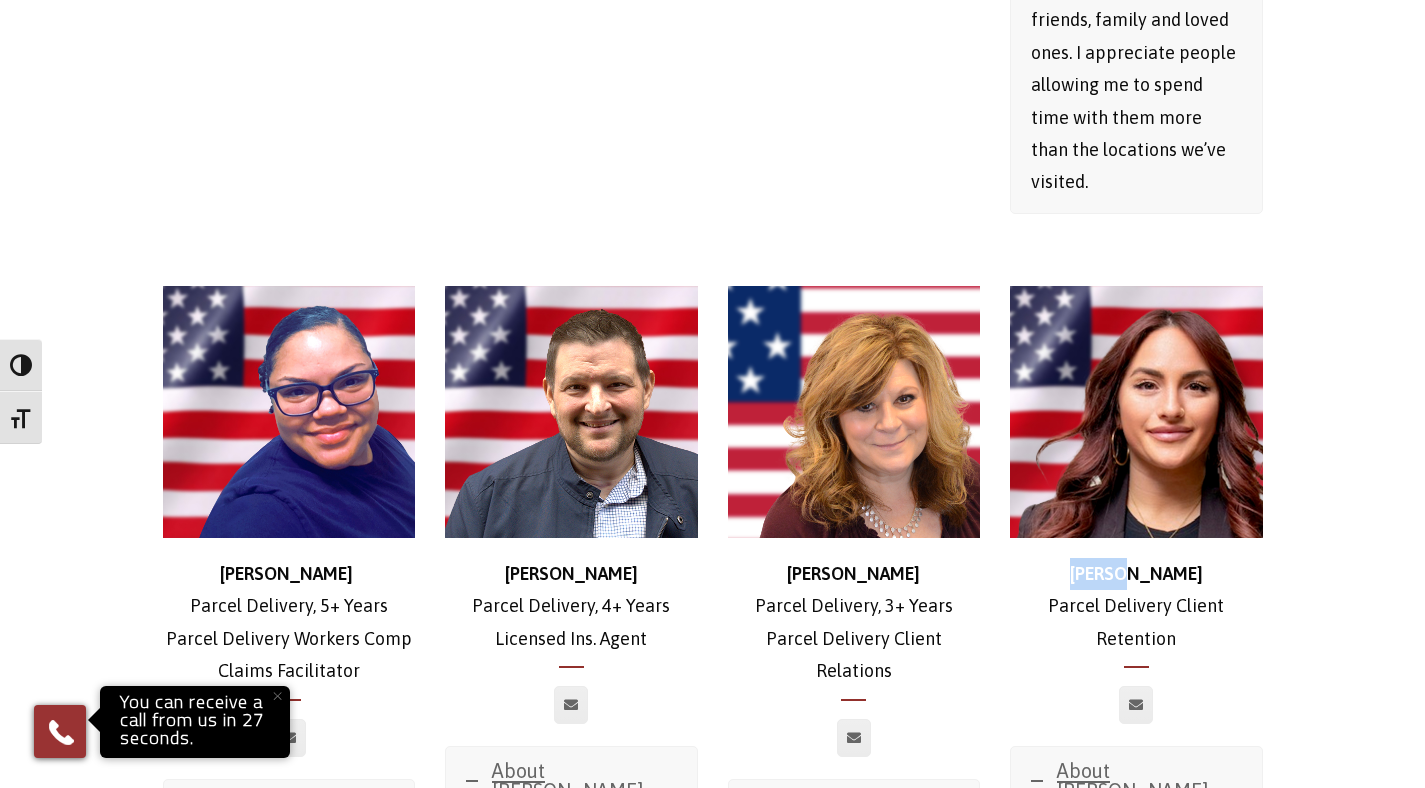 drag, startPoint x: 1175, startPoint y: 441, endPoint x: 1105, endPoint y: 449, distance: 70.45566 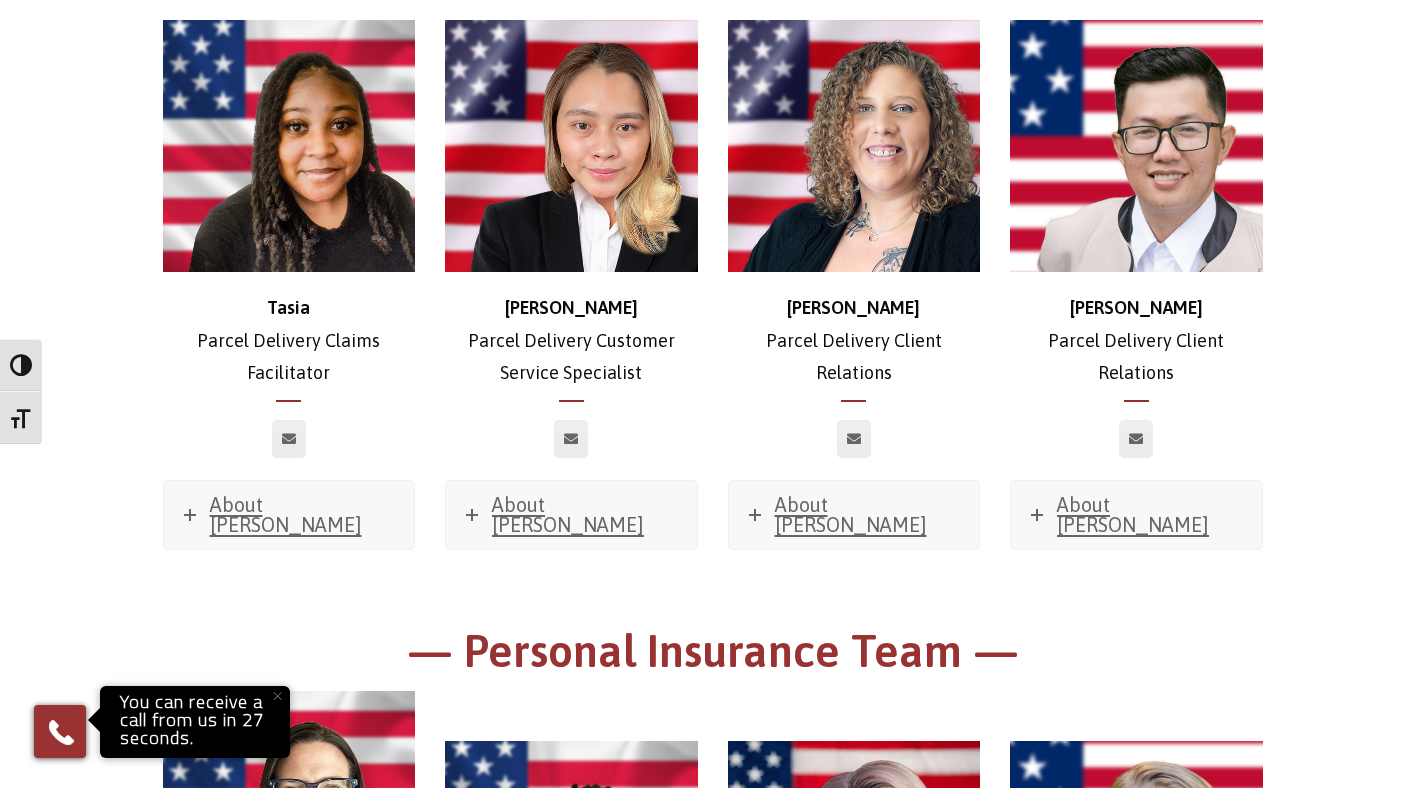 scroll, scrollTop: 7256, scrollLeft: 0, axis: vertical 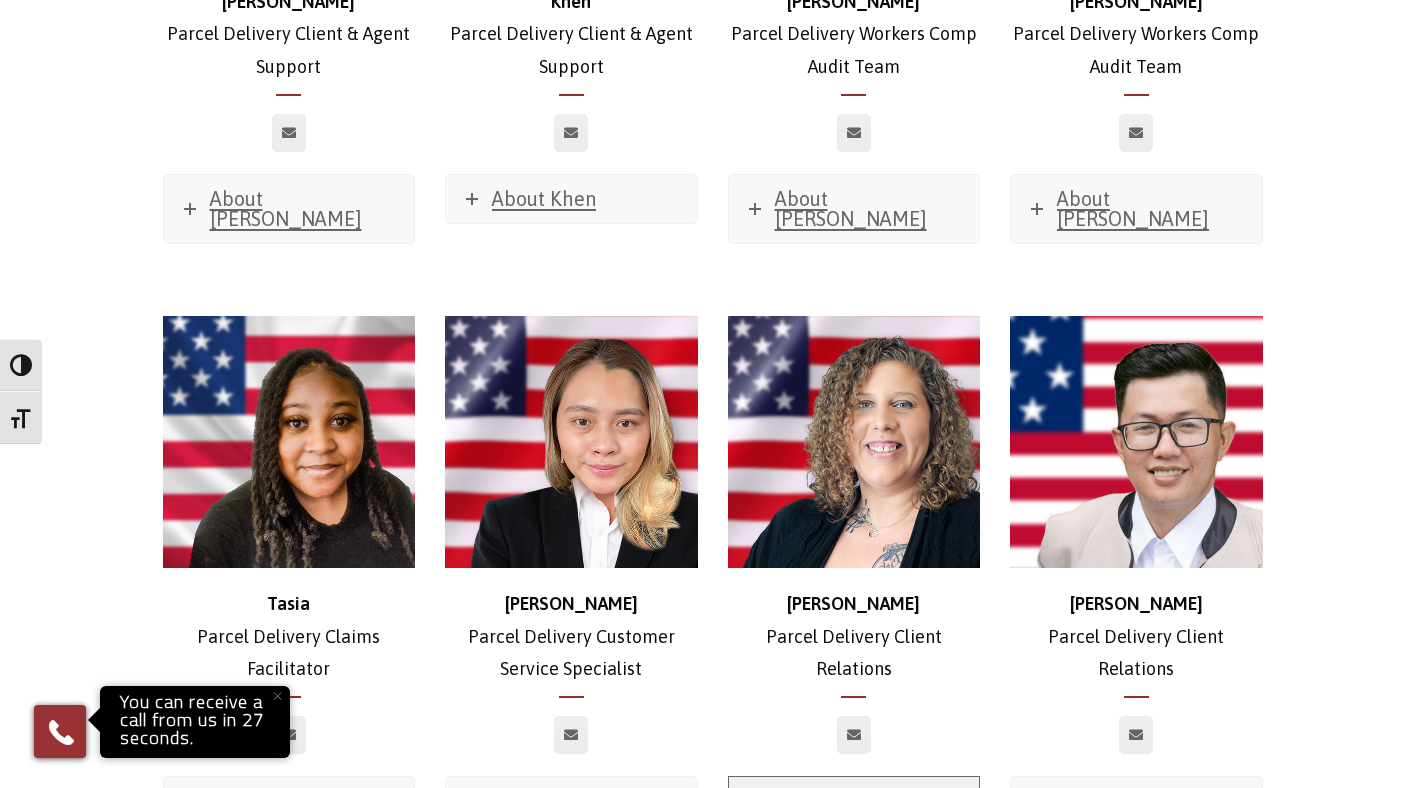 click on "About [PERSON_NAME]" at bounding box center (851, 810) 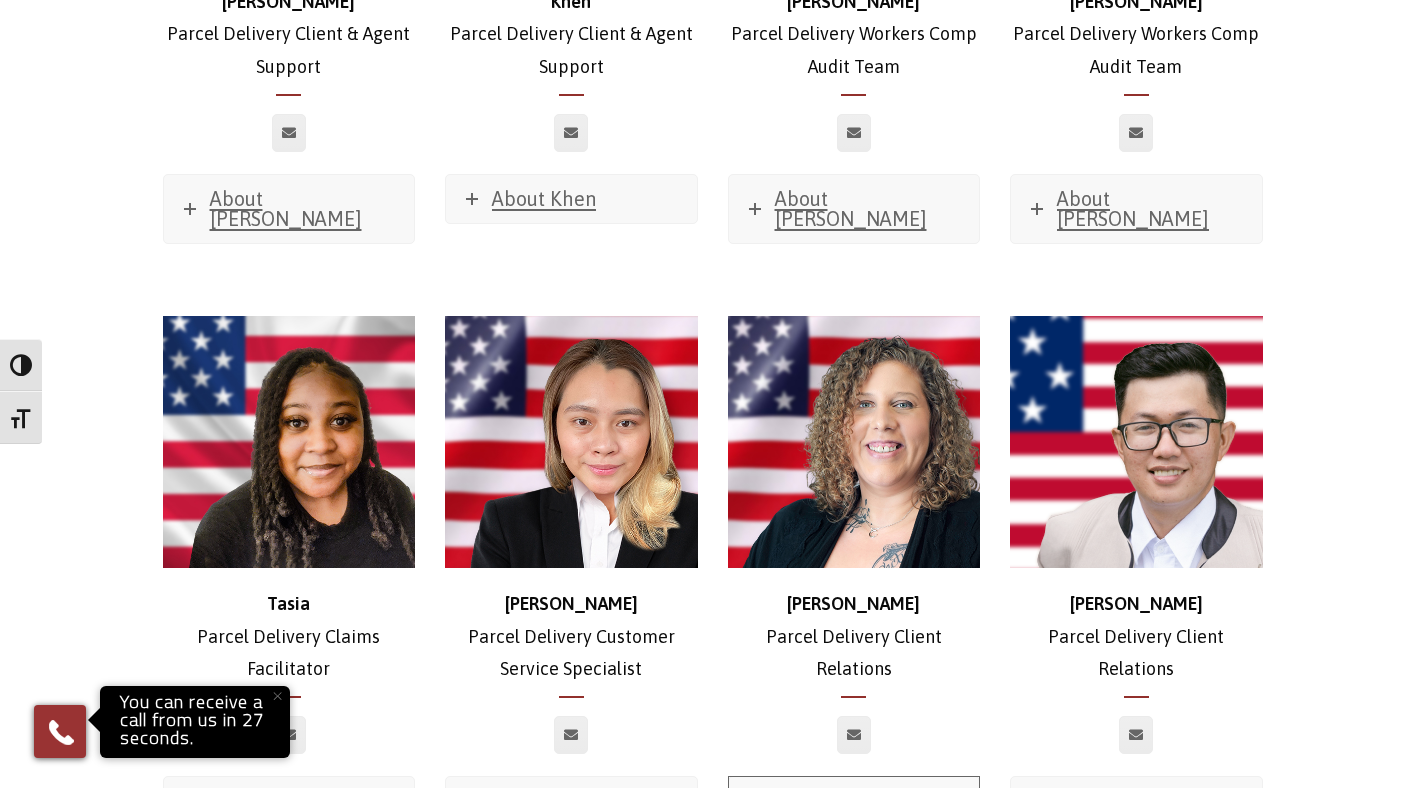 drag, startPoint x: 840, startPoint y: 562, endPoint x: 809, endPoint y: 562, distance: 31 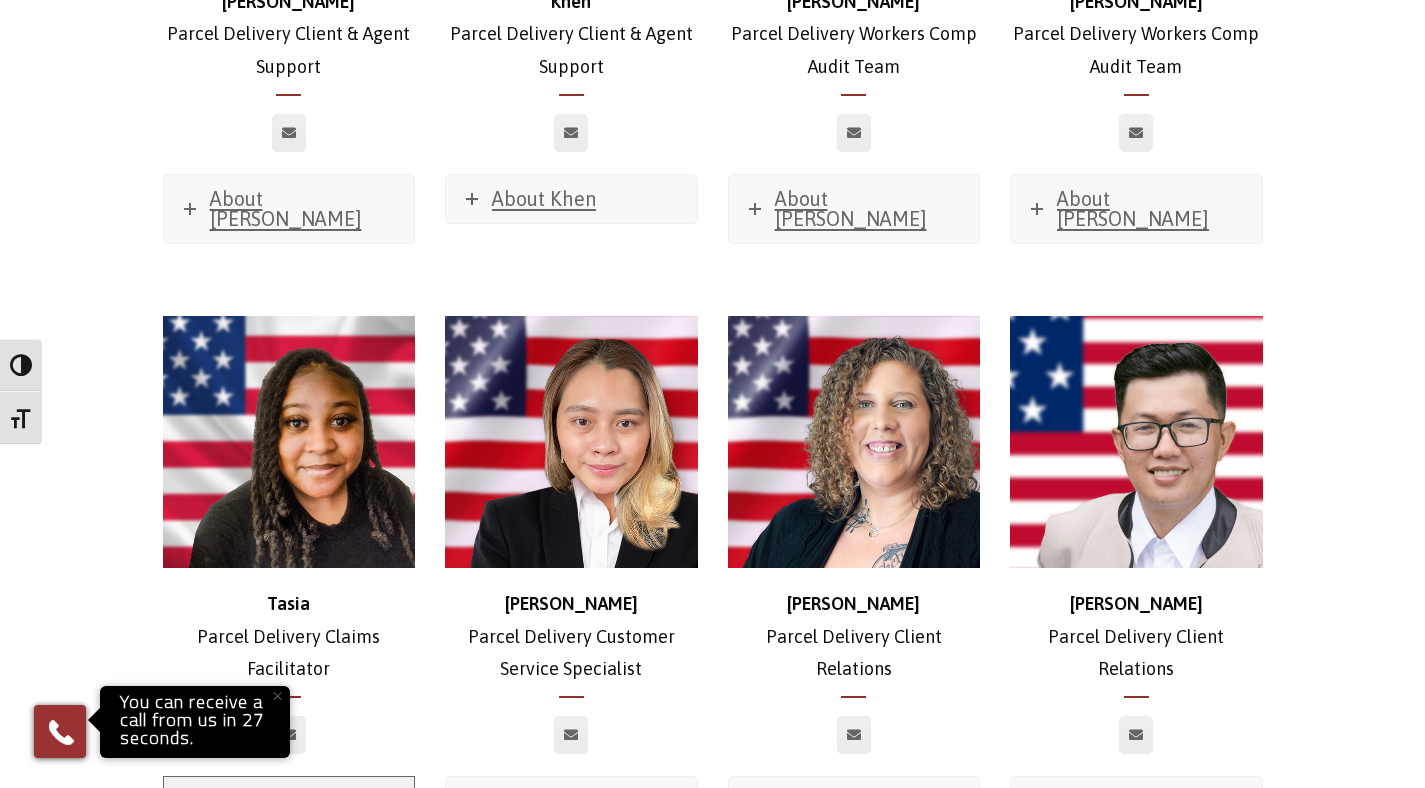 click on "About [PERSON_NAME]" at bounding box center (286, 810) 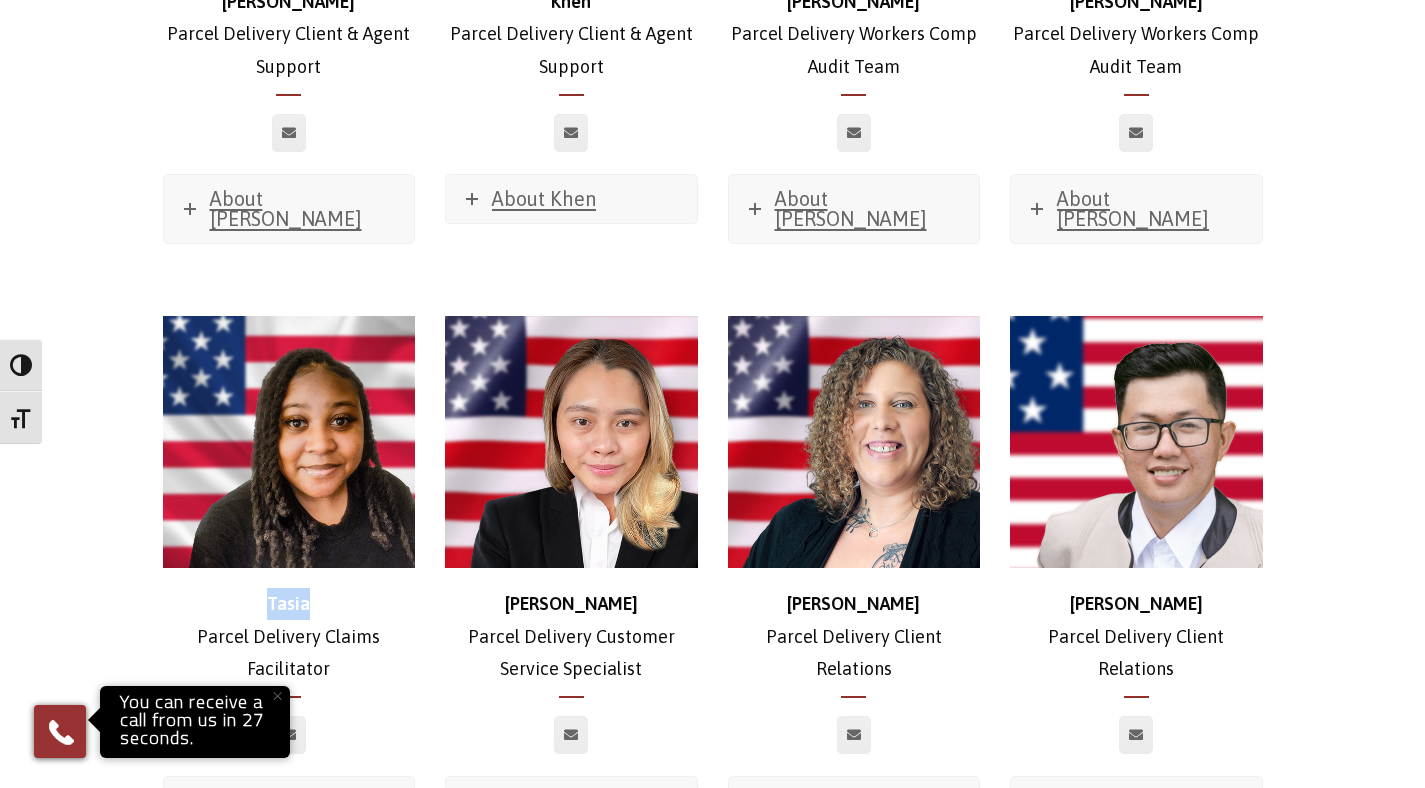 drag, startPoint x: 312, startPoint y: 400, endPoint x: 260, endPoint y: 400, distance: 52 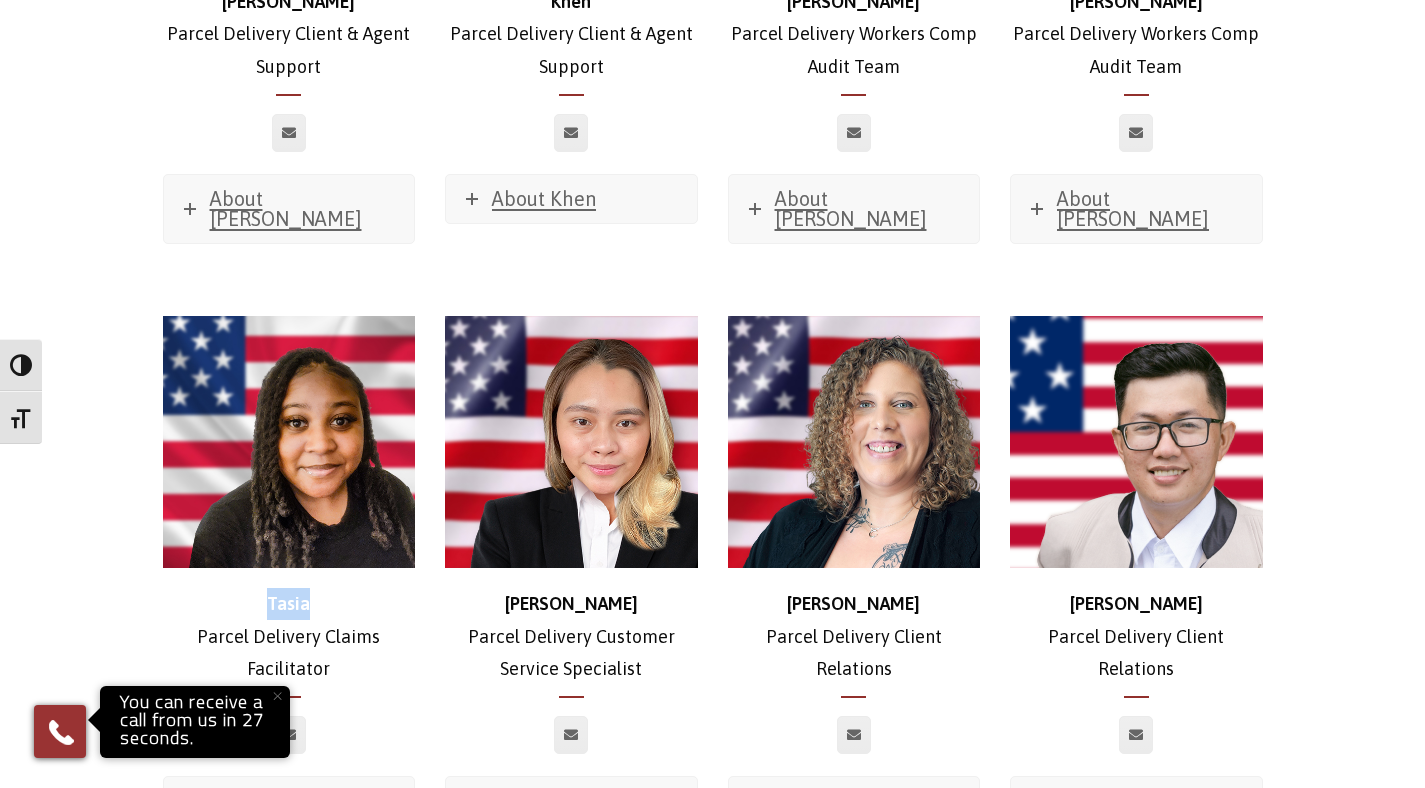 drag, startPoint x: 304, startPoint y: 458, endPoint x: 194, endPoint y: 431, distance: 113.265175 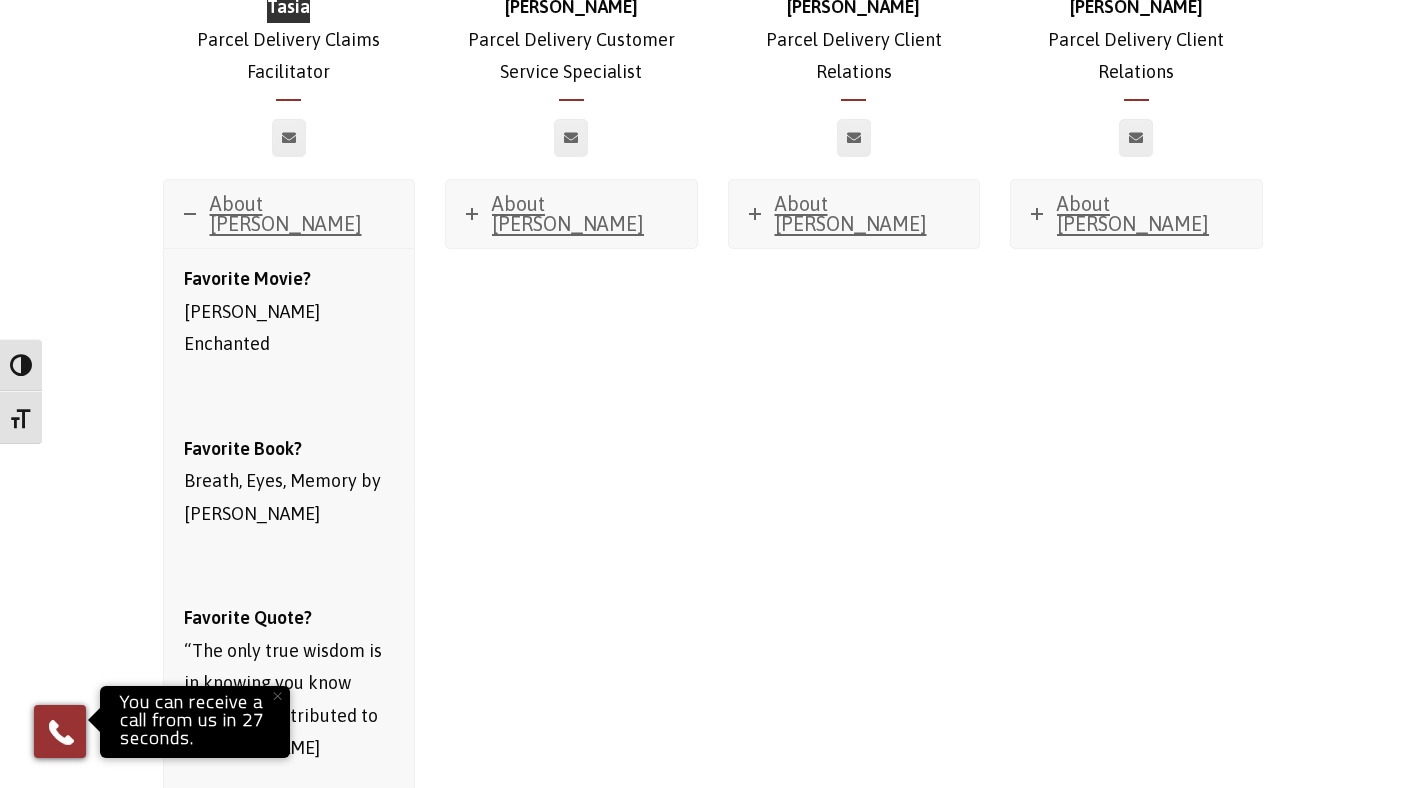 scroll, scrollTop: 7890, scrollLeft: 0, axis: vertical 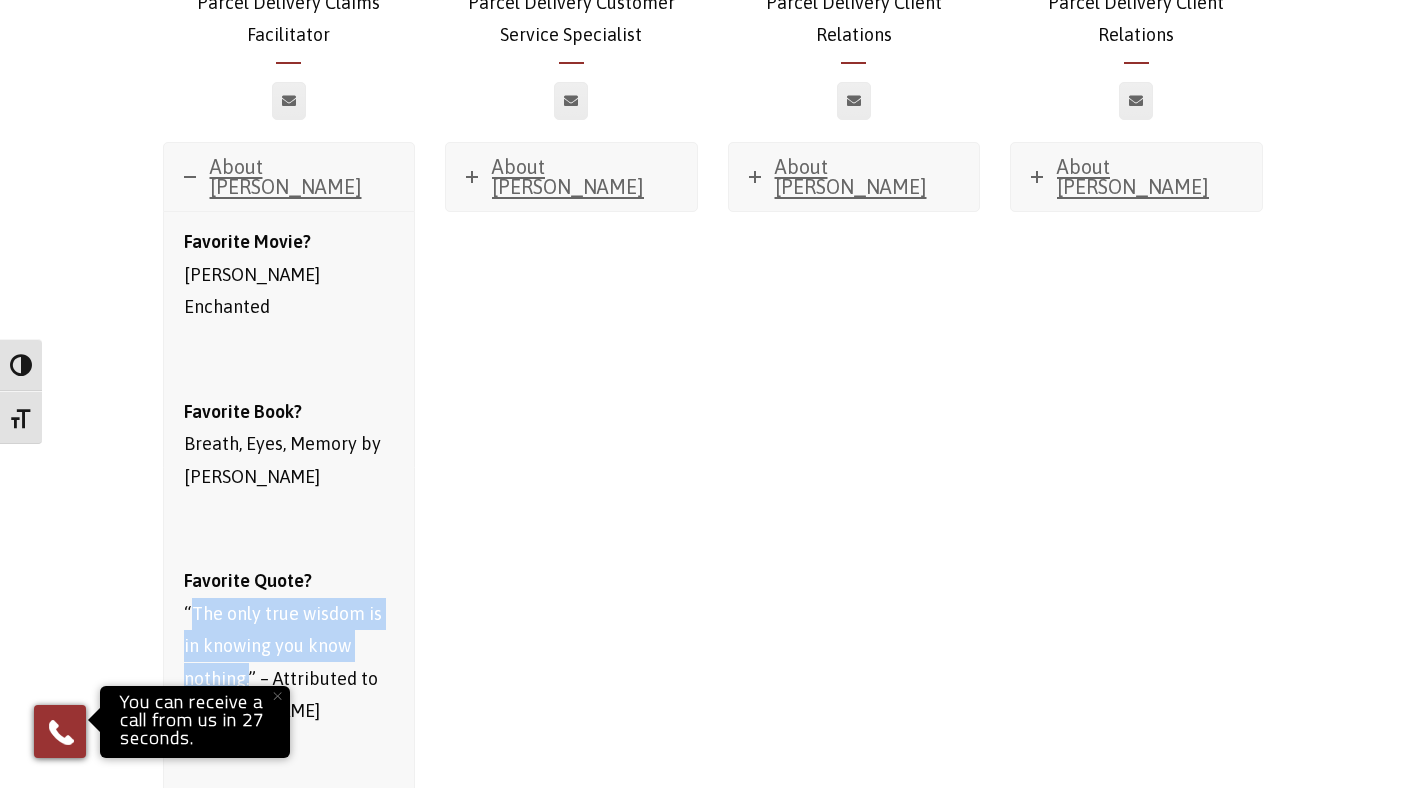 drag, startPoint x: 193, startPoint y: 348, endPoint x: 249, endPoint y: 405, distance: 79.9062 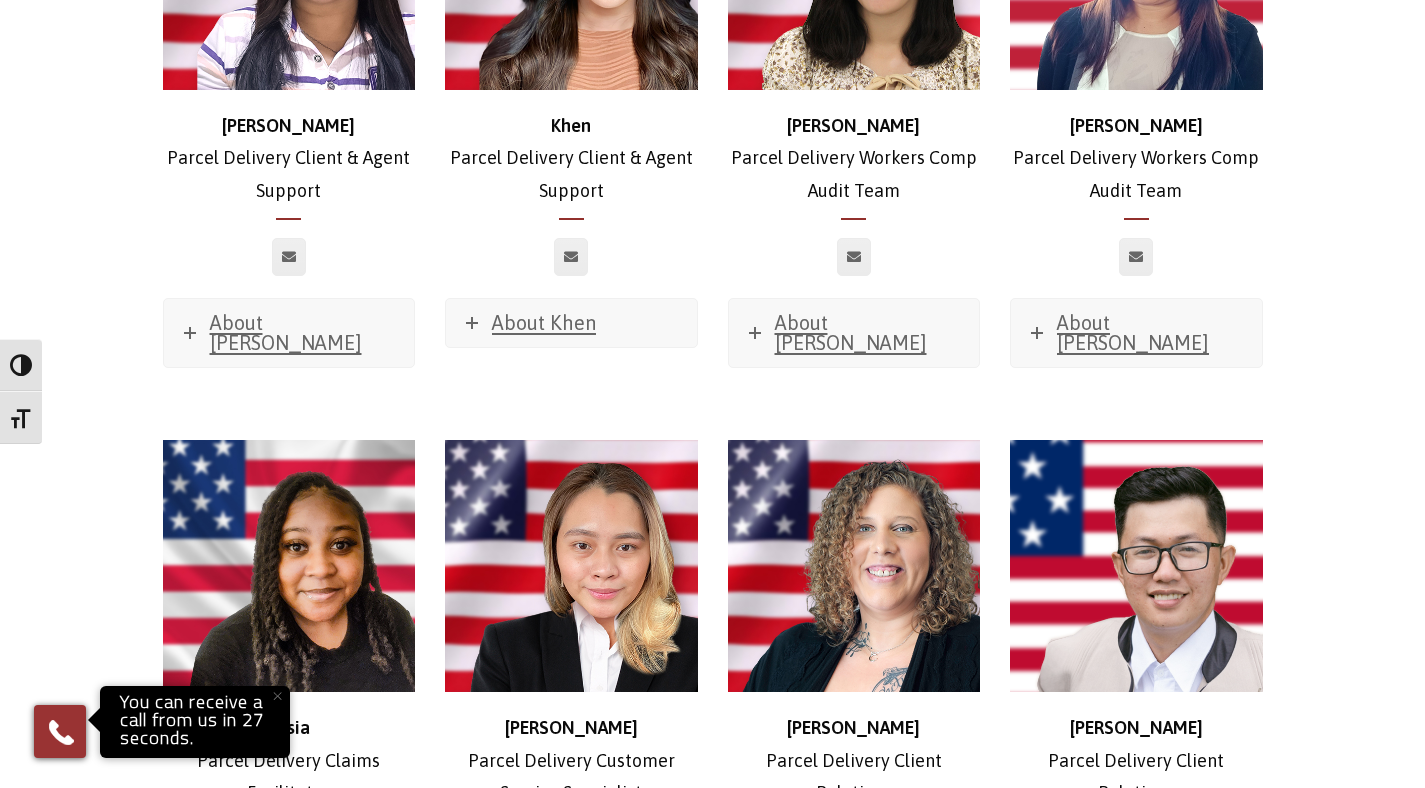 scroll, scrollTop: 7132, scrollLeft: 0, axis: vertical 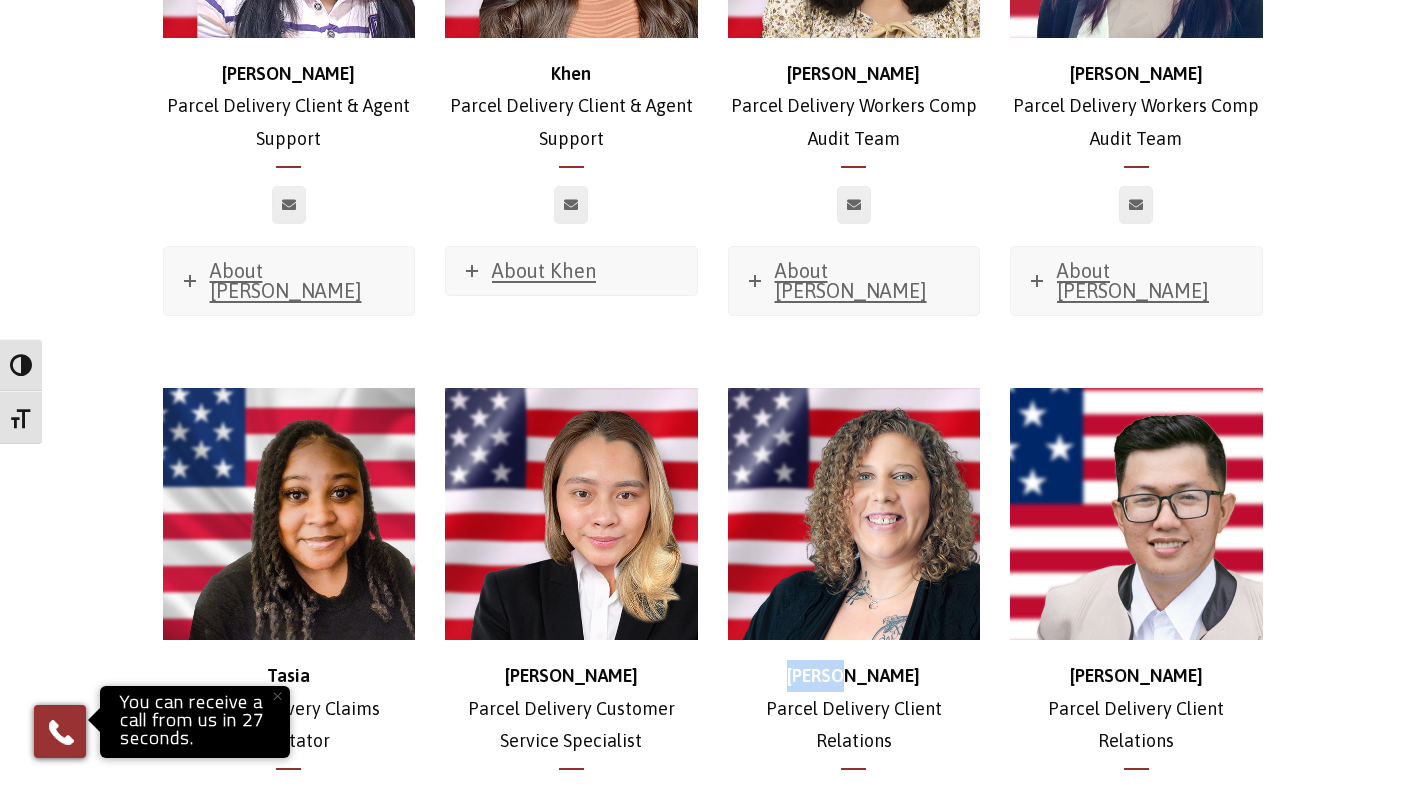 drag, startPoint x: 892, startPoint y: 472, endPoint x: 811, endPoint y: 473, distance: 81.00617 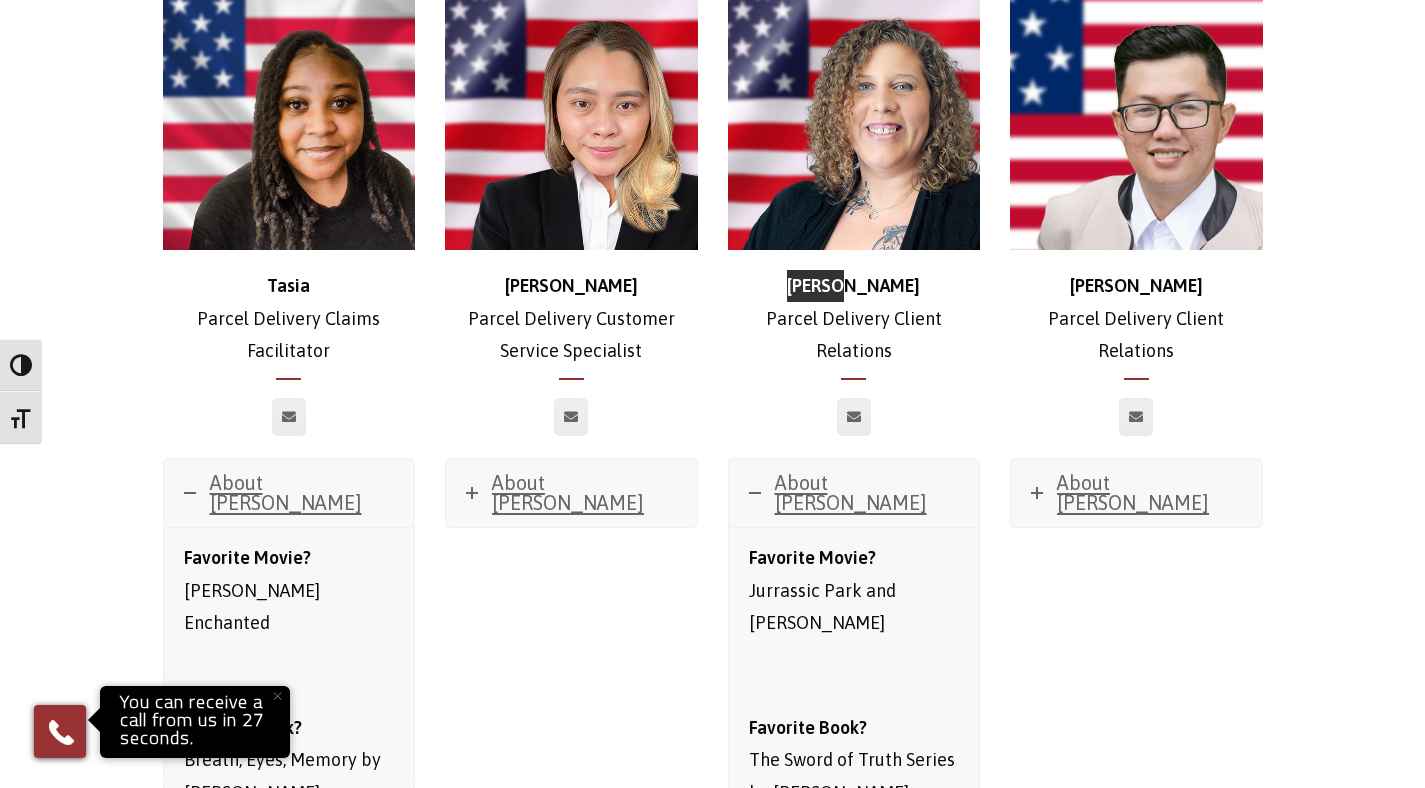 scroll, scrollTop: 7784, scrollLeft: 0, axis: vertical 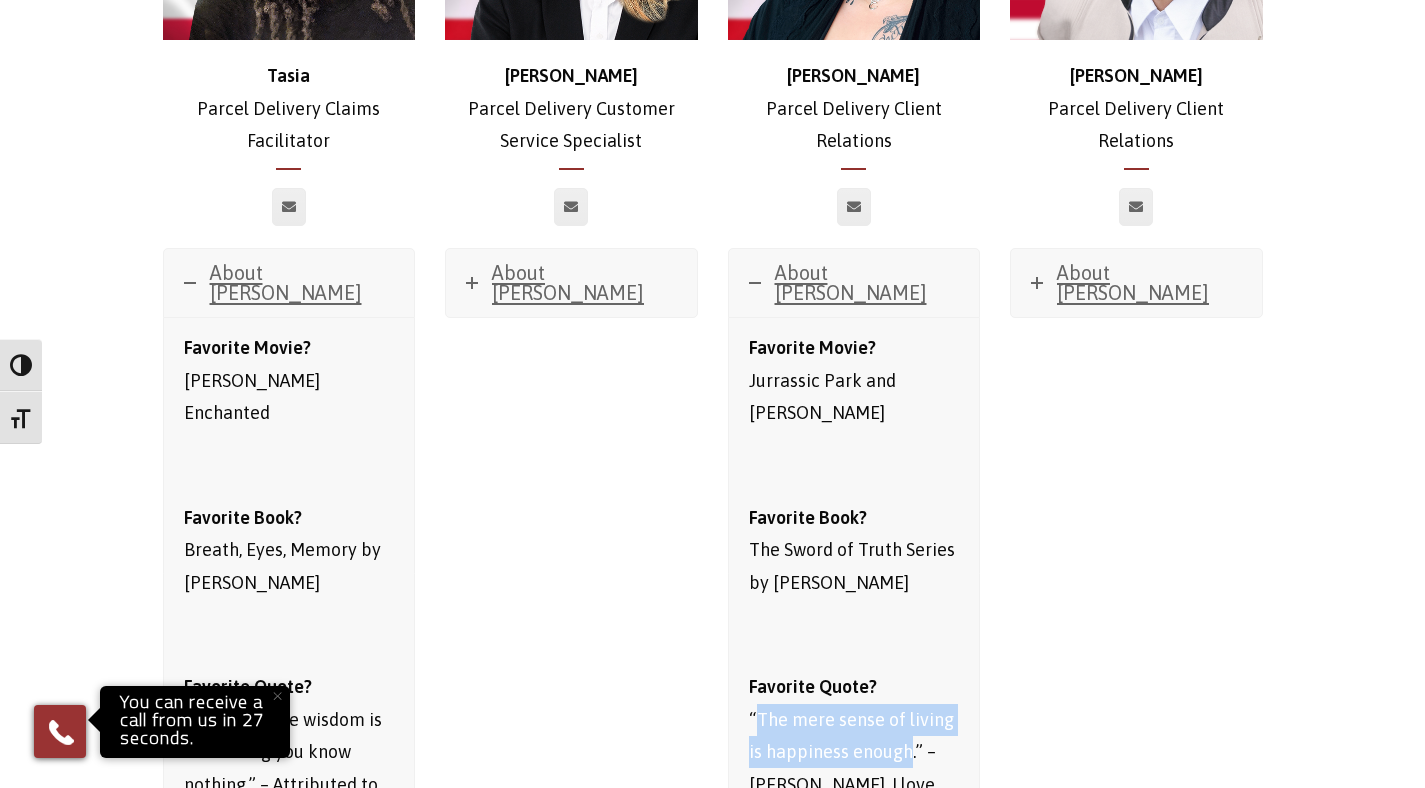 drag, startPoint x: 757, startPoint y: 460, endPoint x: 908, endPoint y: 502, distance: 156.73225 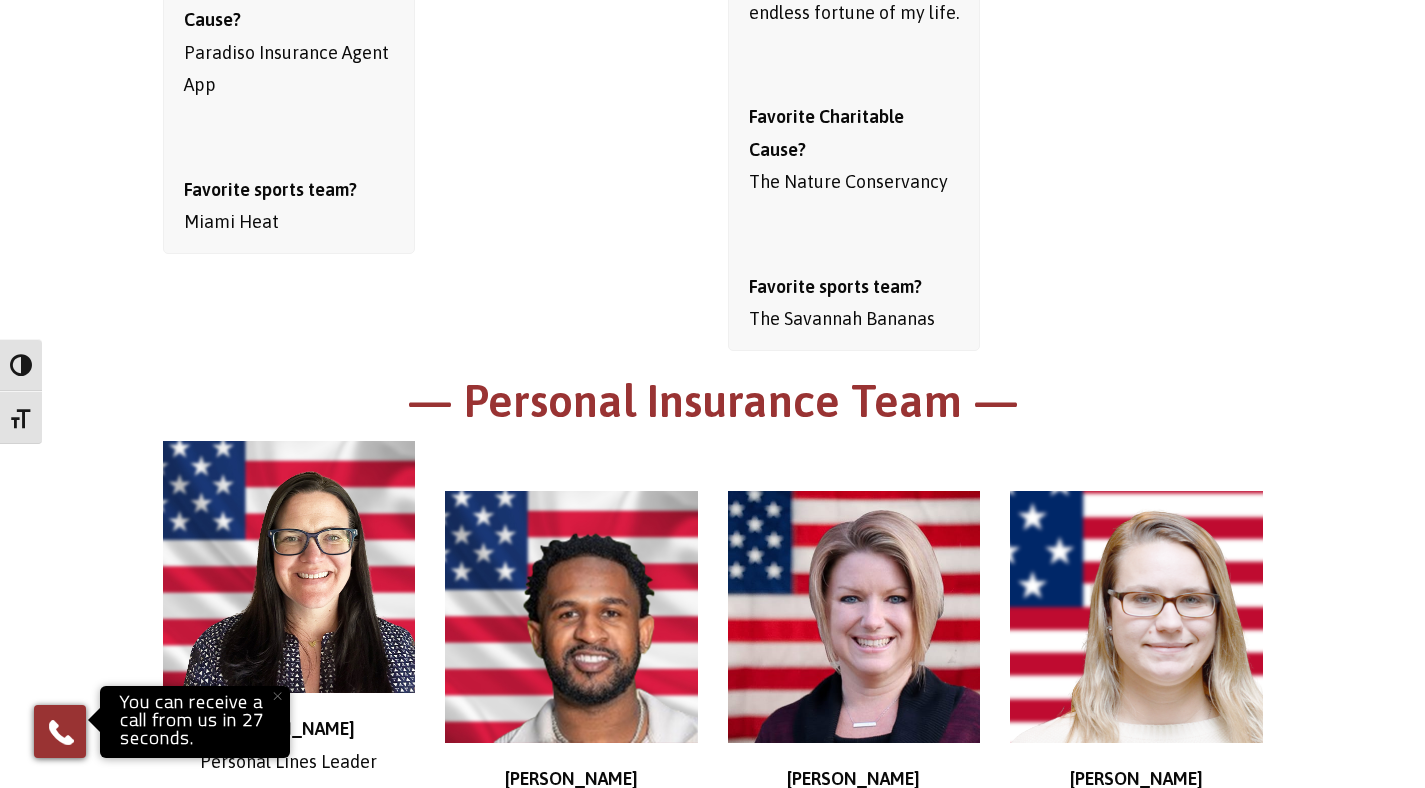 scroll, scrollTop: 8722, scrollLeft: 0, axis: vertical 